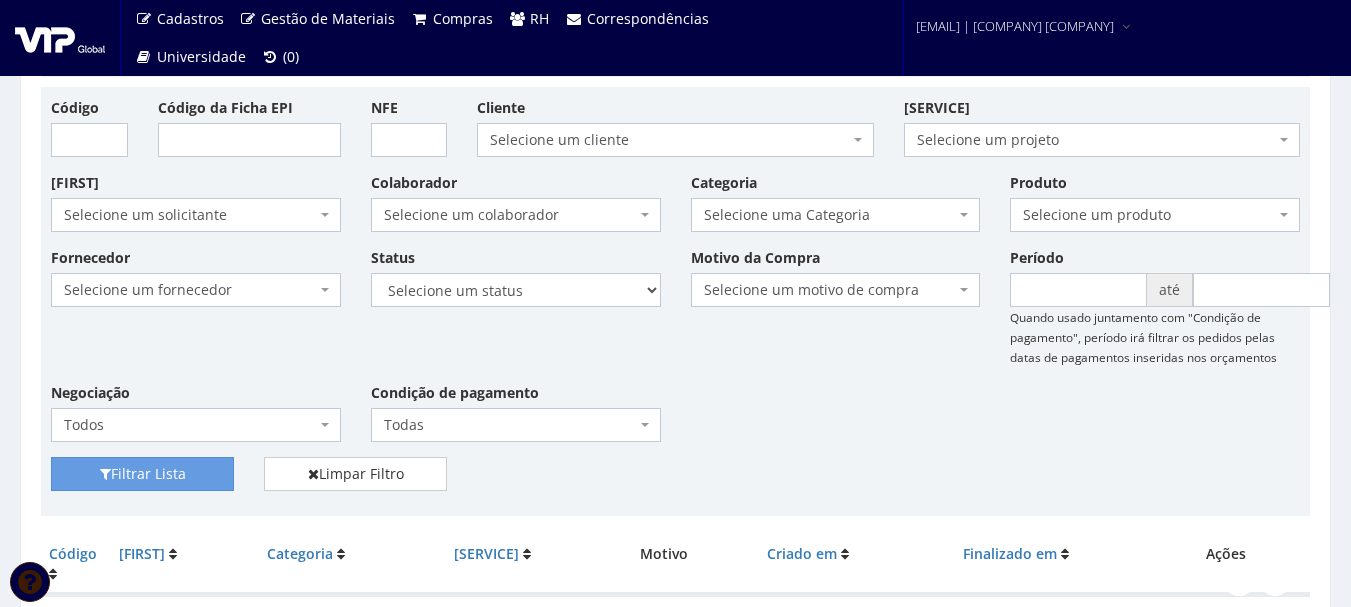 scroll, scrollTop: 0, scrollLeft: 0, axis: both 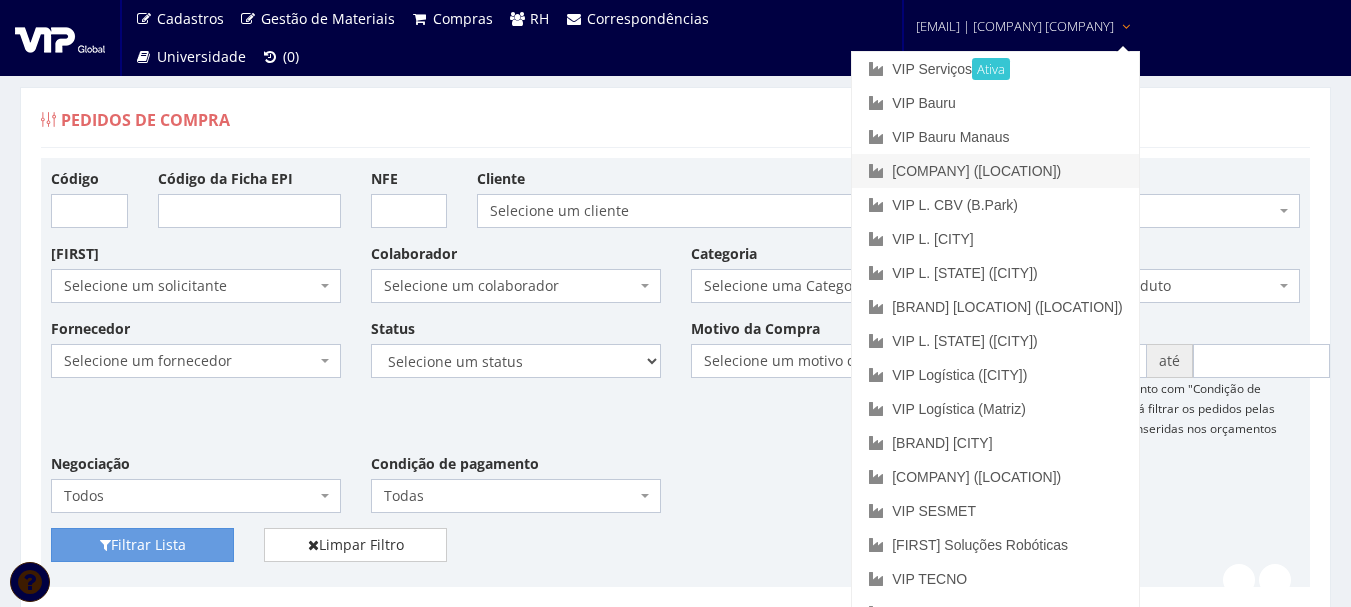 click on "VIP Brasil ([CITY])" at bounding box center [995, 171] 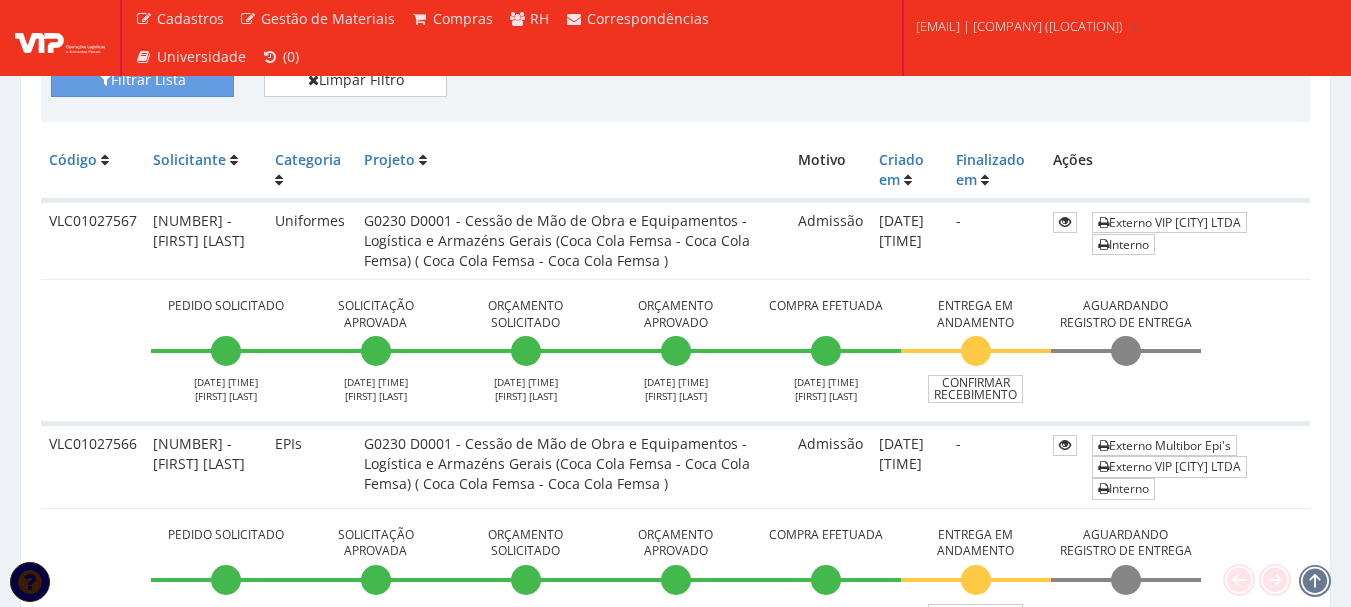 scroll, scrollTop: 500, scrollLeft: 0, axis: vertical 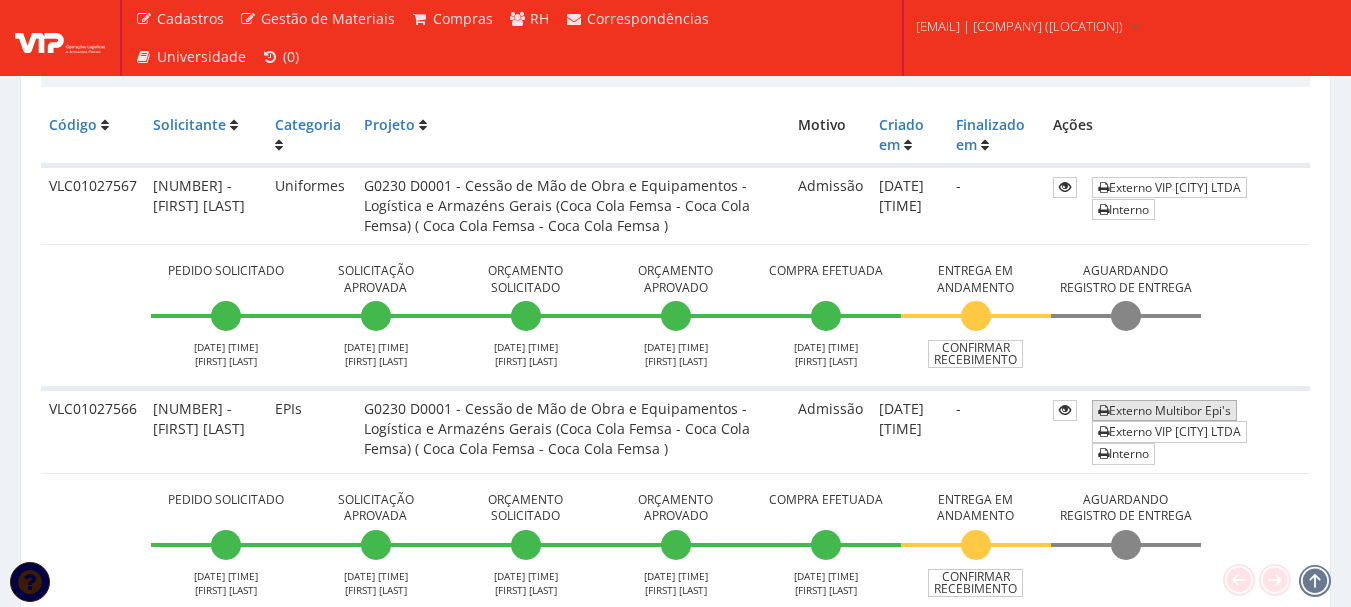 click on "Externo Multibor Epi's" at bounding box center (1164, 410) 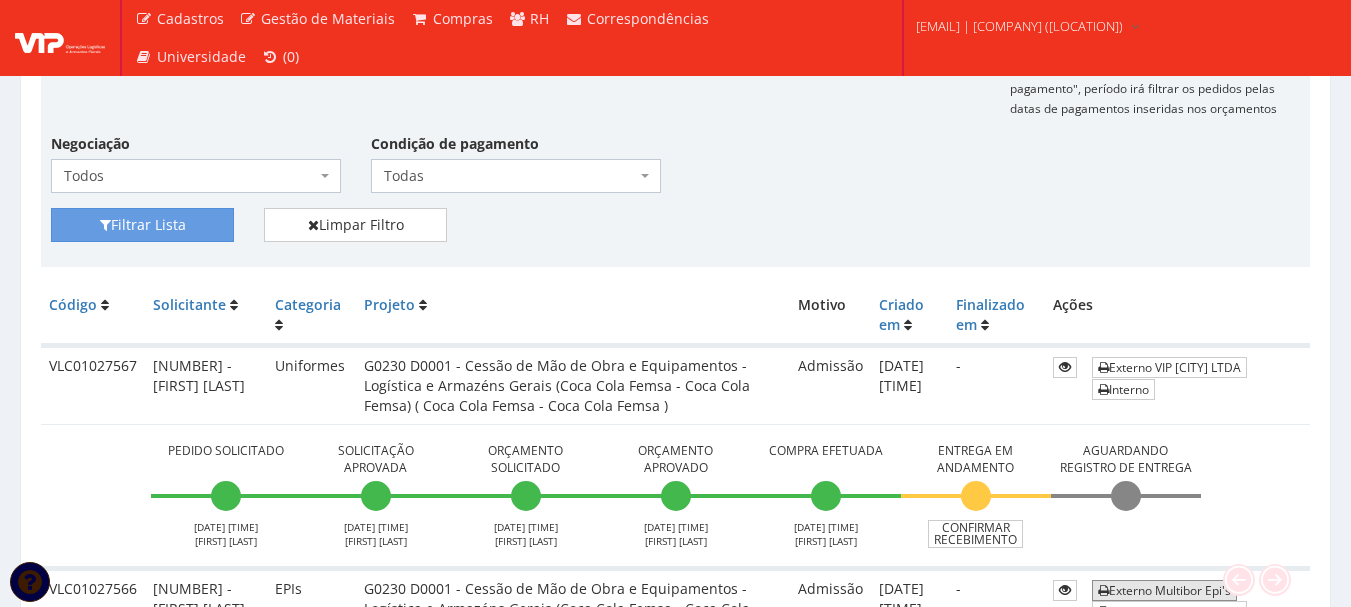 scroll, scrollTop: 612, scrollLeft: 0, axis: vertical 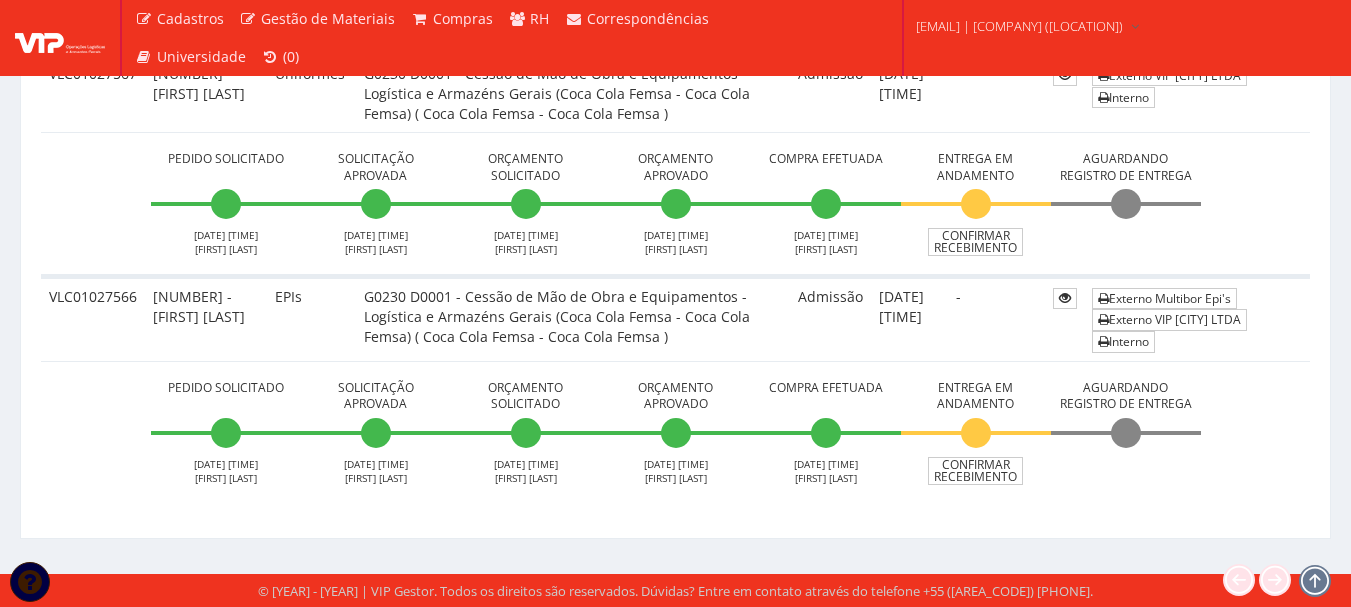 click on "G0230 D0001 - Cessão de Mão de Obra e Equipamentos - Logística e Armazéns Gerais (Coca Cola Femsa - Coca Cola Femsa) ( Coca Cola Femsa - Coca Cola Femsa )" at bounding box center [573, 93] 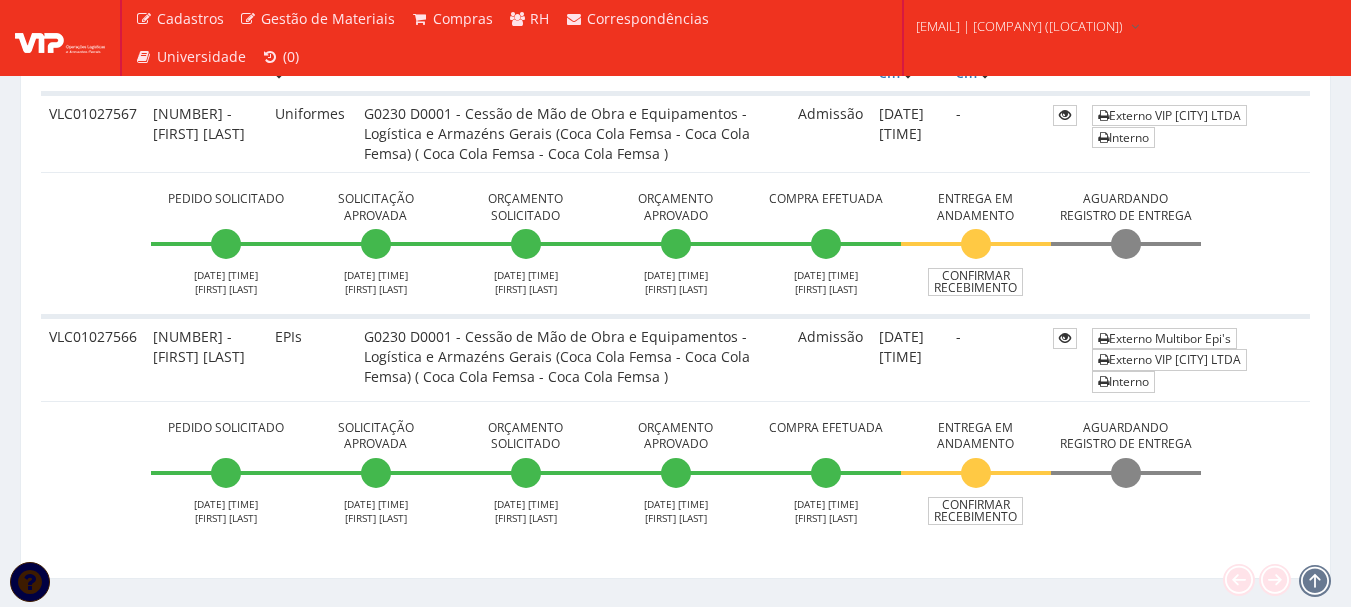 scroll, scrollTop: 612, scrollLeft: 0, axis: vertical 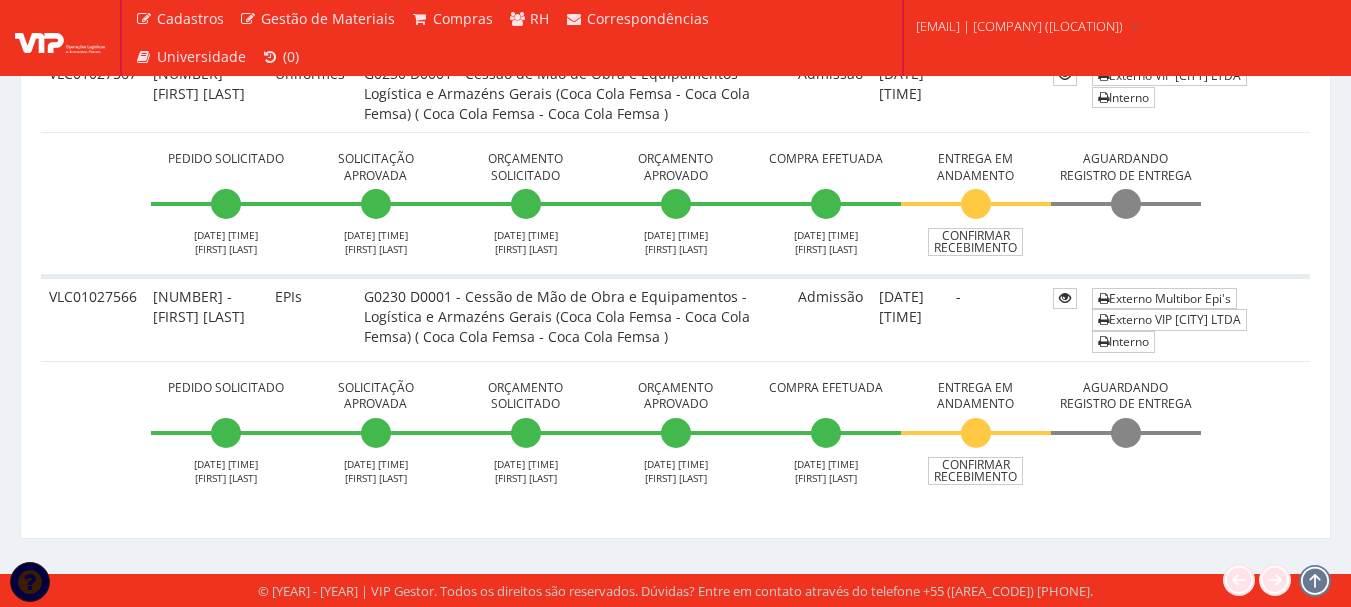click on "Pedidos de Compra
Código
Código da Ficha EPI
NFE
Cliente
Selecione um cliente COCA COLA FEMSA - SPAL INDUSTRIA BRASILEIRA DE BEBIDAS S/A Coca Cola Femsa - SPAL Industria Brasileira de Bebidas S.A Selecione um cliente
Projeto
Selecione um projeto G0230 D0001 - Cessão de Mão de Obra e Equipamentos - Logística e Armazéns Gerais (Coca Cola Femsa - Coca Cola Femsa) ( Coca Cola Femsa - Coca Cola Femsa ) G0247 D0002 - Cessão de Mão de Obra e Equipamentos - Logística e Armazéns Gerais (Coca Cola Femsa - Coca Cola Femsa) Picking ( Coca Cola Femsa - Coca Cola Femsa ) Selecione um projeto
Solicitante
Selecione um solicitante  - Ana Maria Cachavara de Lima 9601 - ANA PAULA DO LAGO MORAIS 9614 - ANDERSON LUIS CAMARGO ROSA" at bounding box center [675, 7] 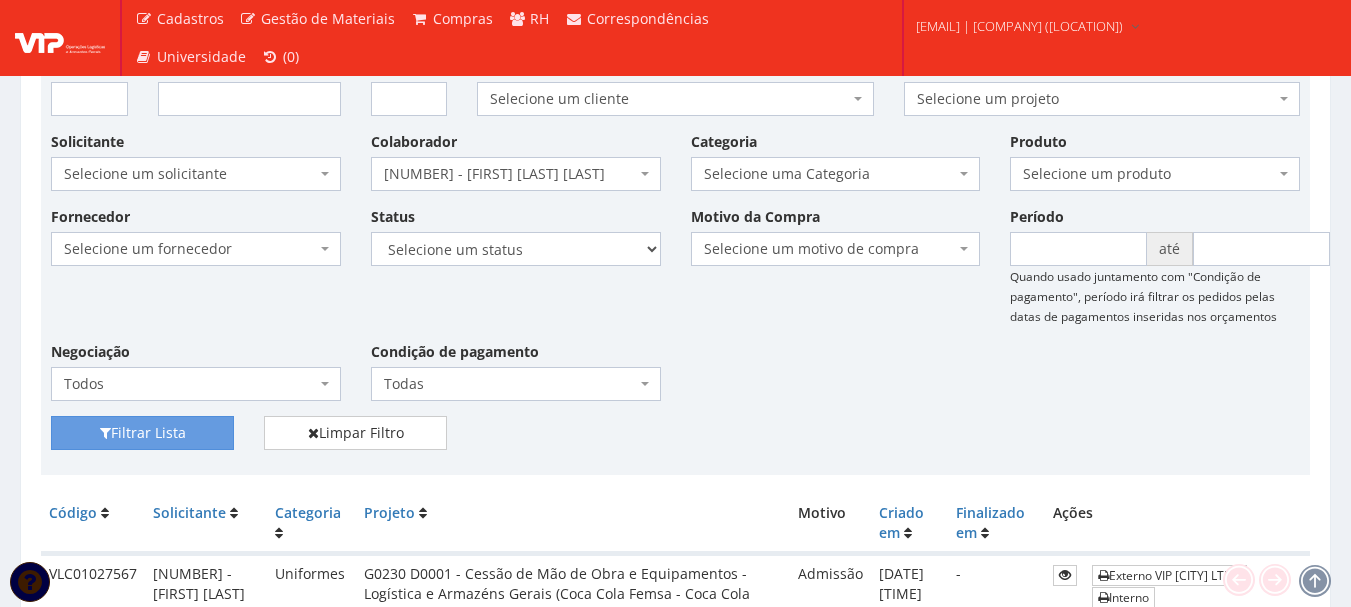 scroll, scrollTop: 0, scrollLeft: 0, axis: both 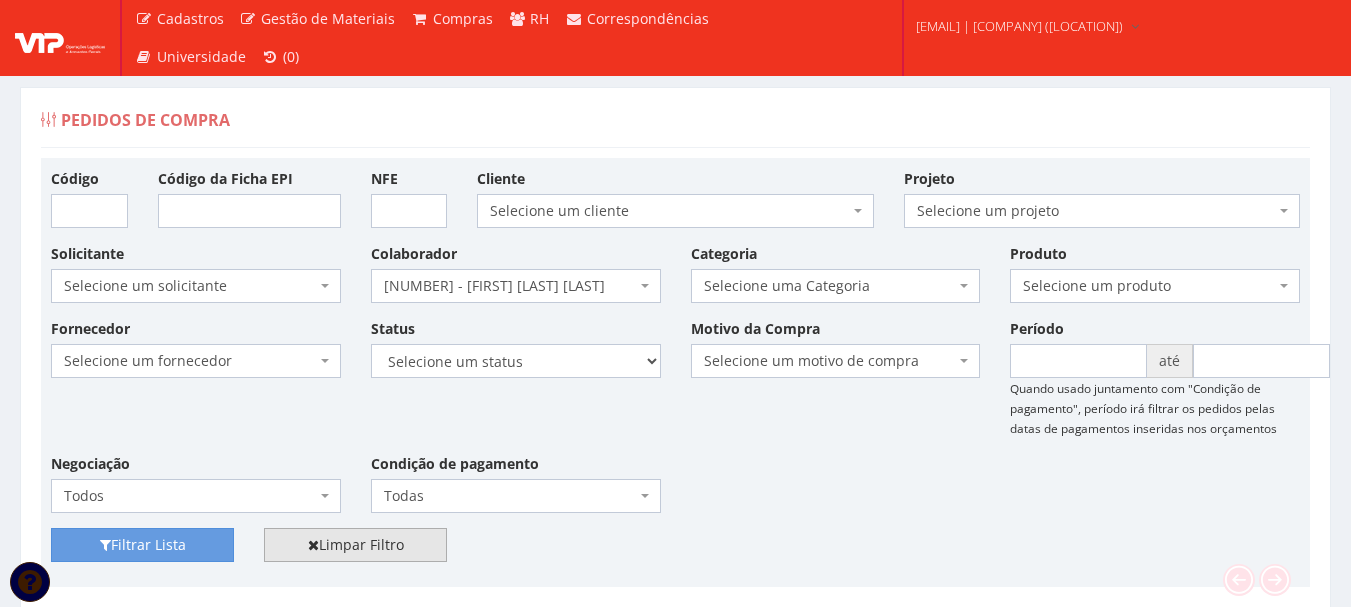 click on "Limpar Filtro" at bounding box center (355, 545) 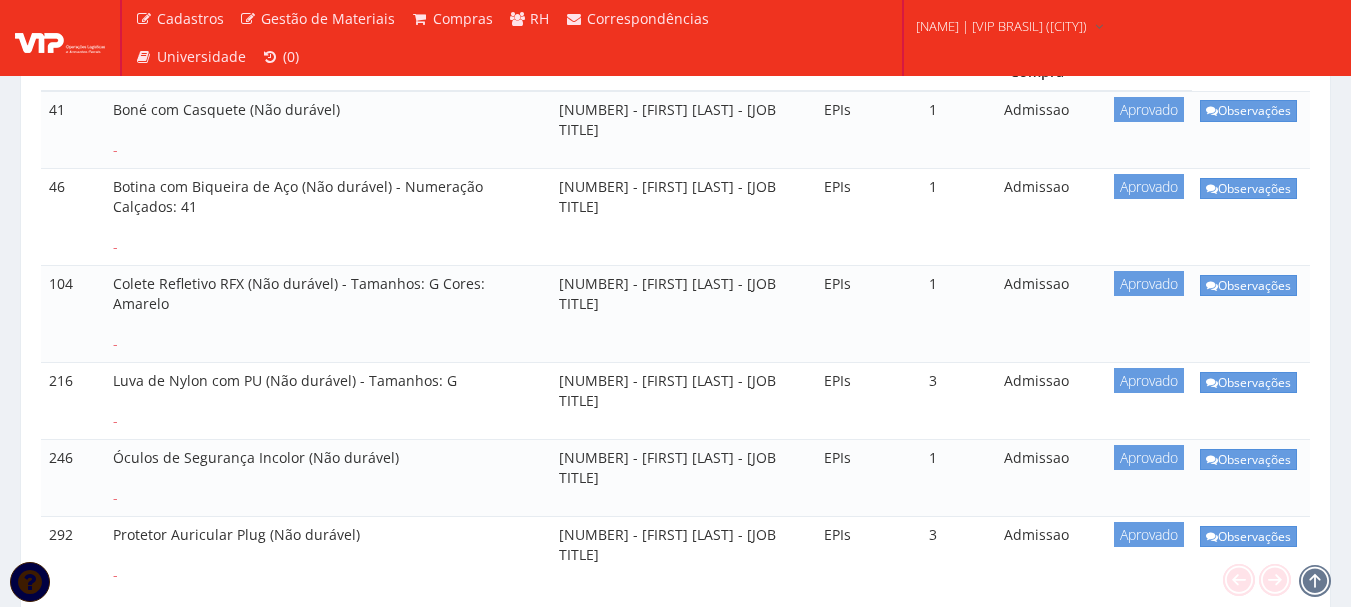 scroll, scrollTop: 500, scrollLeft: 0, axis: vertical 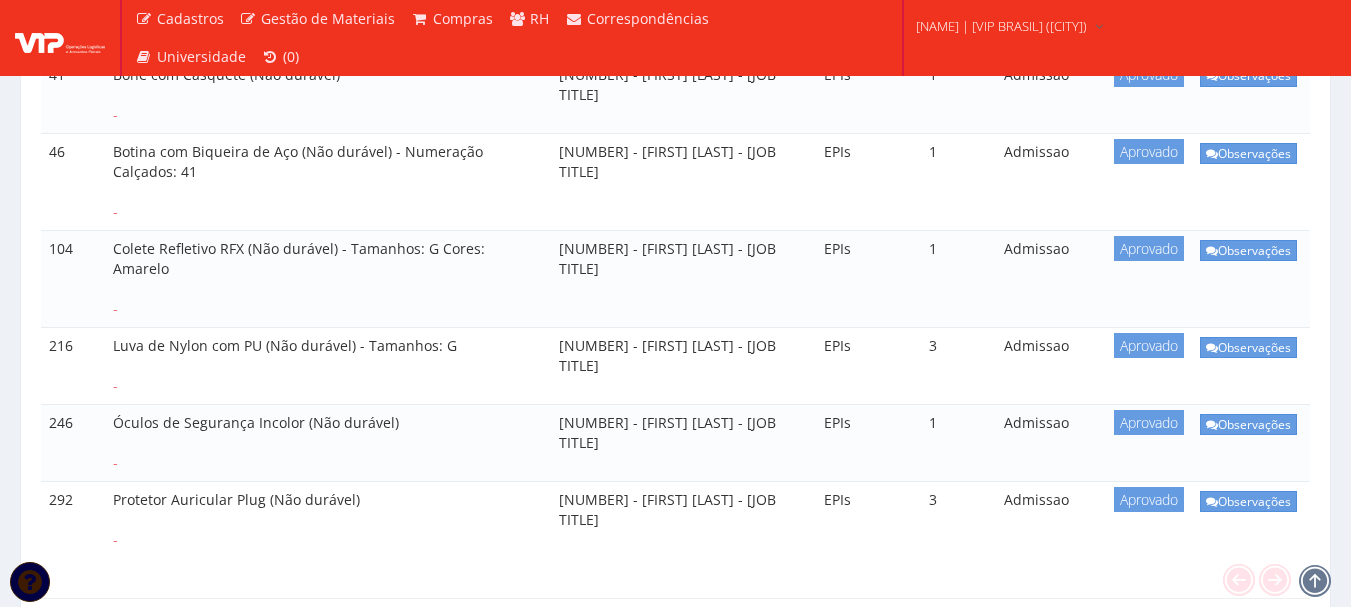 click on "Botina com Biqueira de Aço (Não durável) - Numeração Calçados: 41
-" at bounding box center (328, 94) 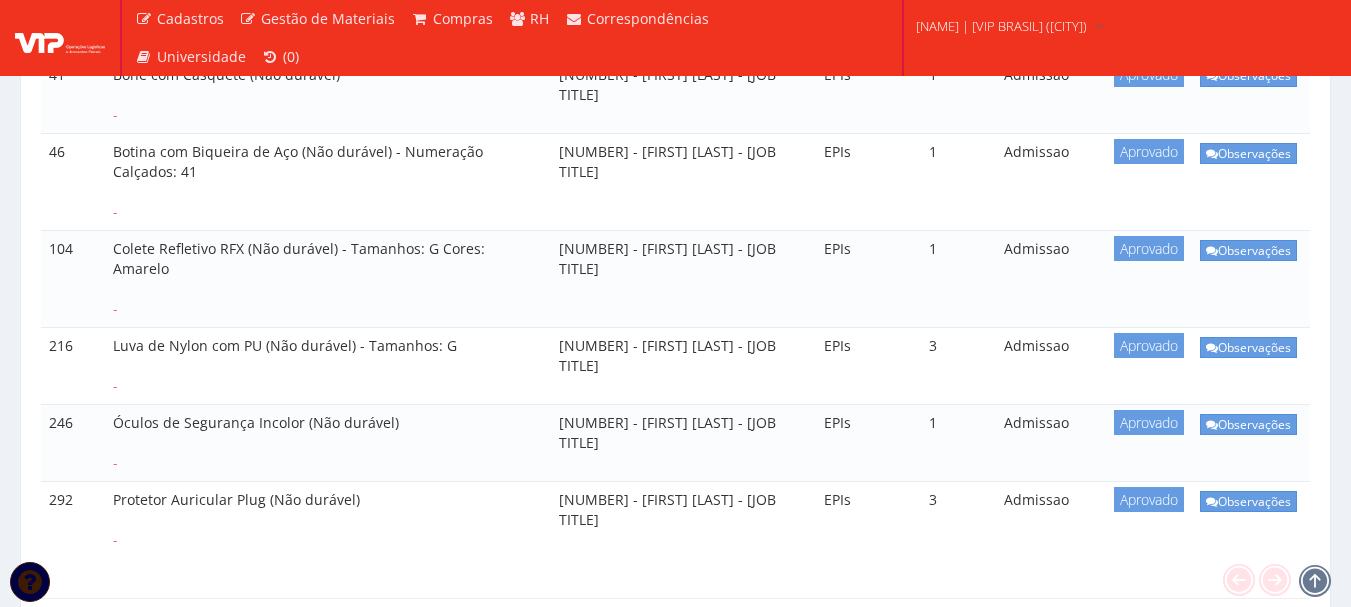 click on "[COLETE REFLETIVO RFX] (NÃO DURÁVEL) - TAMANHOS: [SIZE] CORES: AMARELO
-" at bounding box center (328, 94) 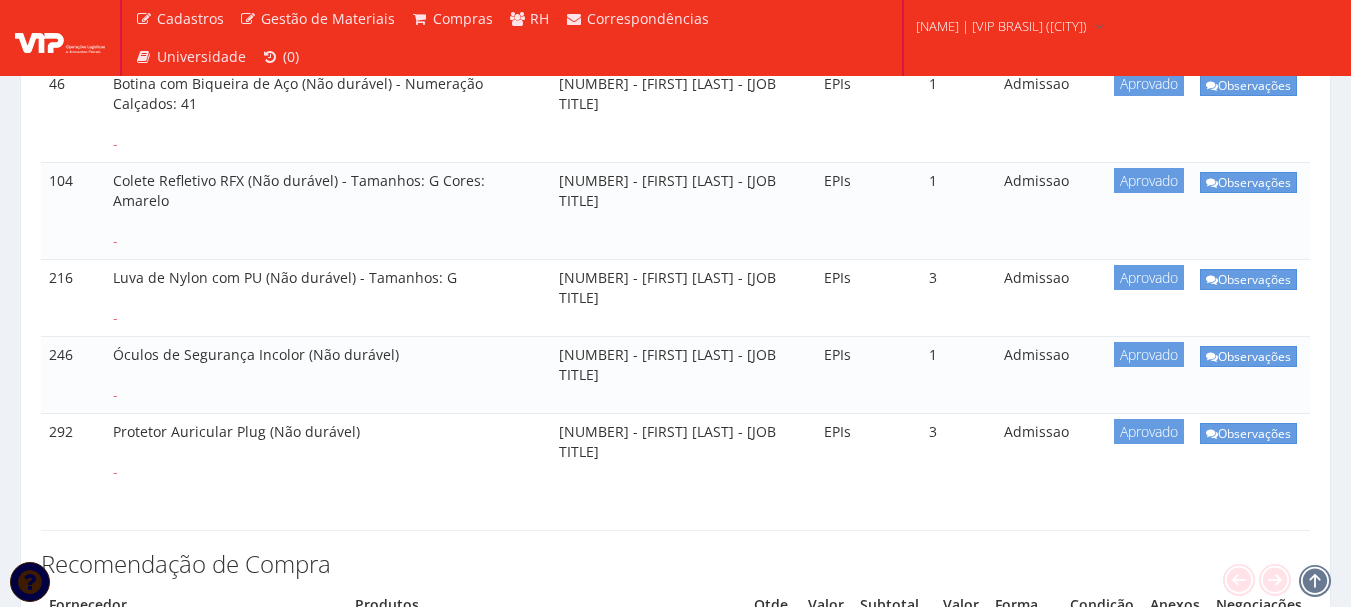 scroll, scrollTop: 600, scrollLeft: 0, axis: vertical 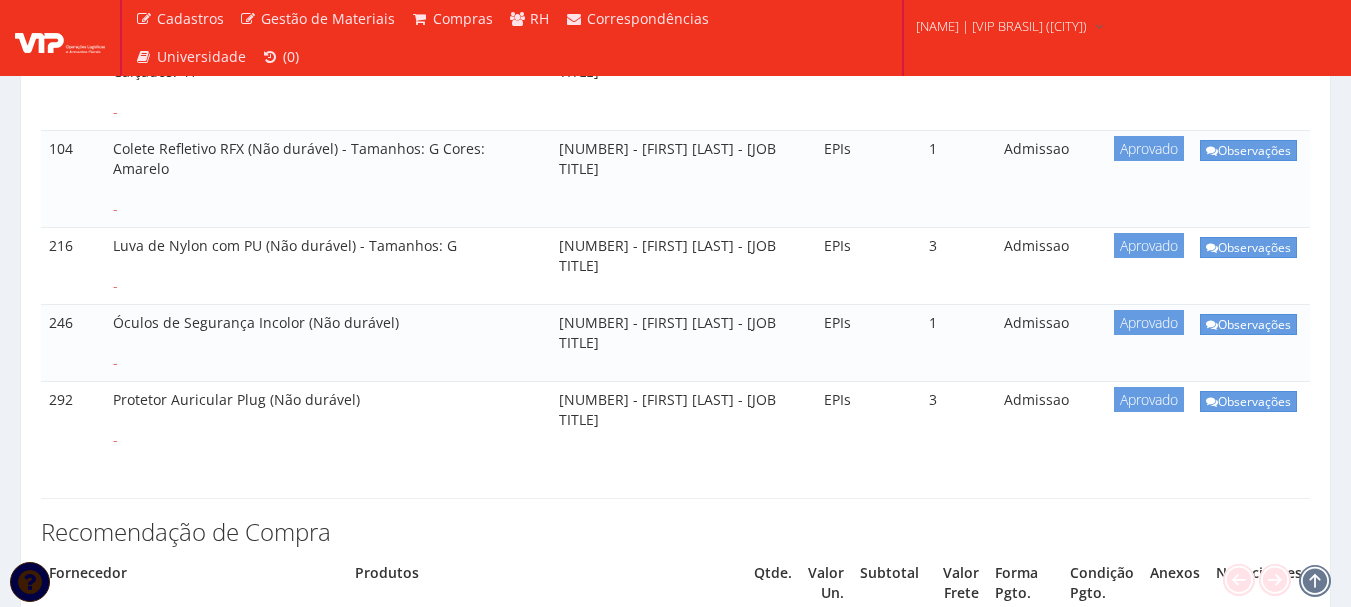 click on "Protetor Auricular Plug (Não durável)
-" at bounding box center (328, -6) 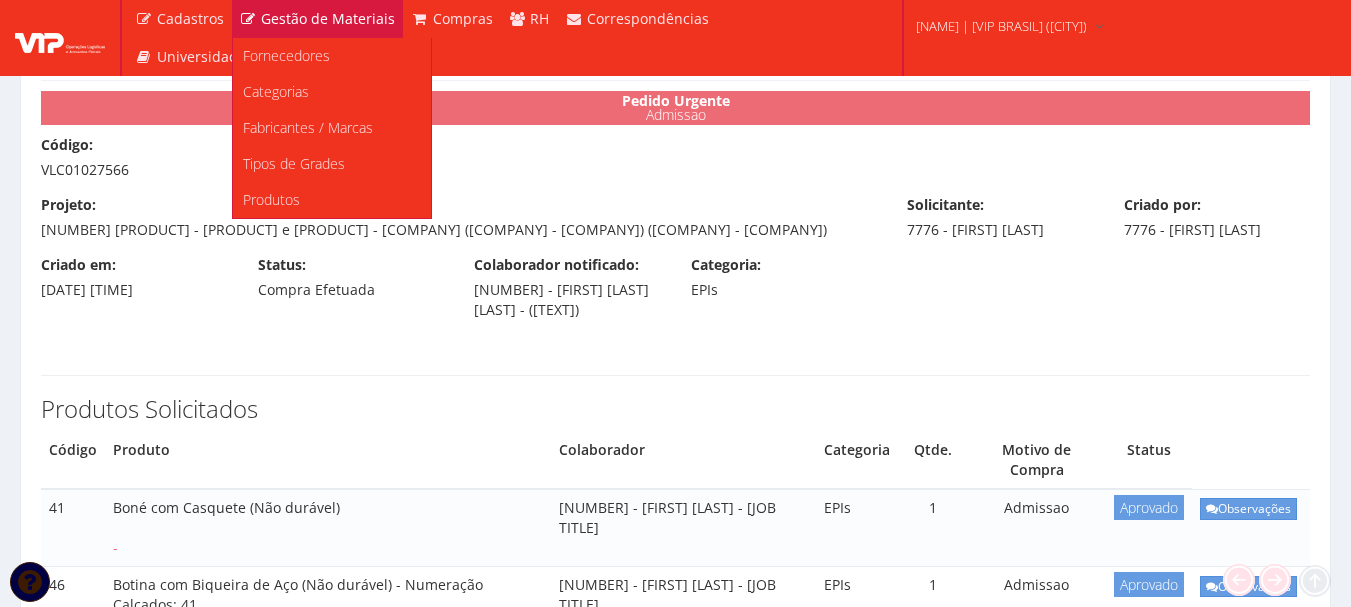 scroll, scrollTop: 0, scrollLeft: 0, axis: both 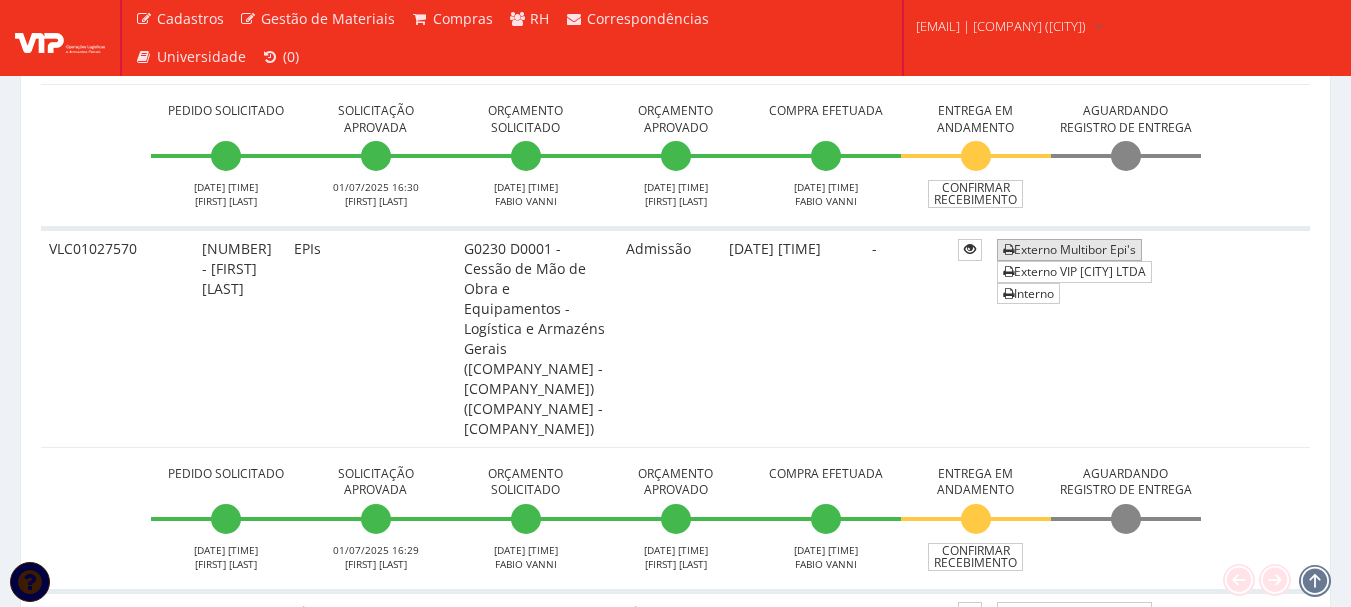 drag, startPoint x: 1017, startPoint y: 193, endPoint x: 956, endPoint y: 186, distance: 61.400326 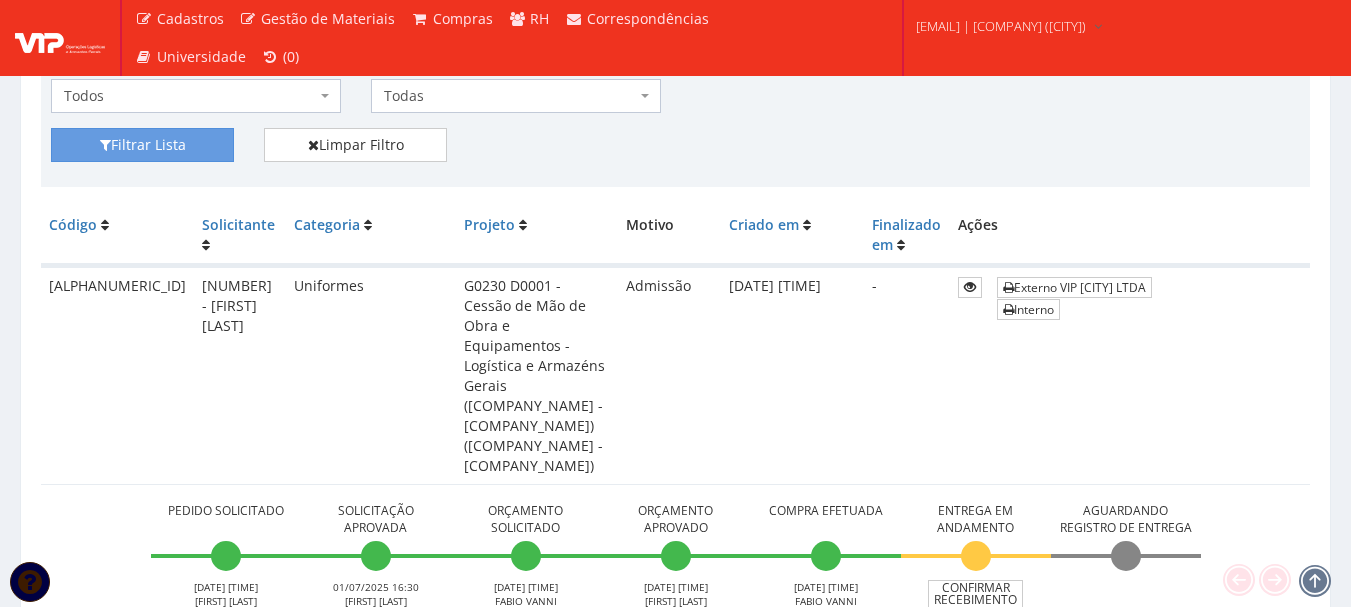 scroll, scrollTop: 0, scrollLeft: 0, axis: both 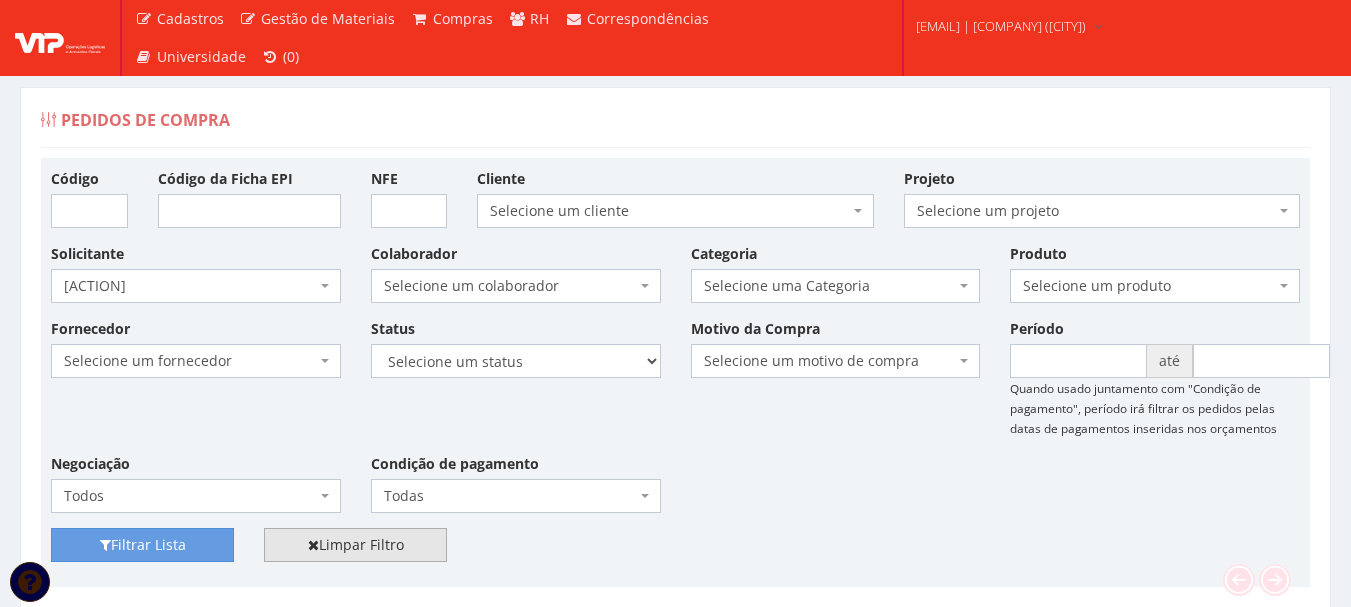 click on "Limpar Filtro" at bounding box center (355, 545) 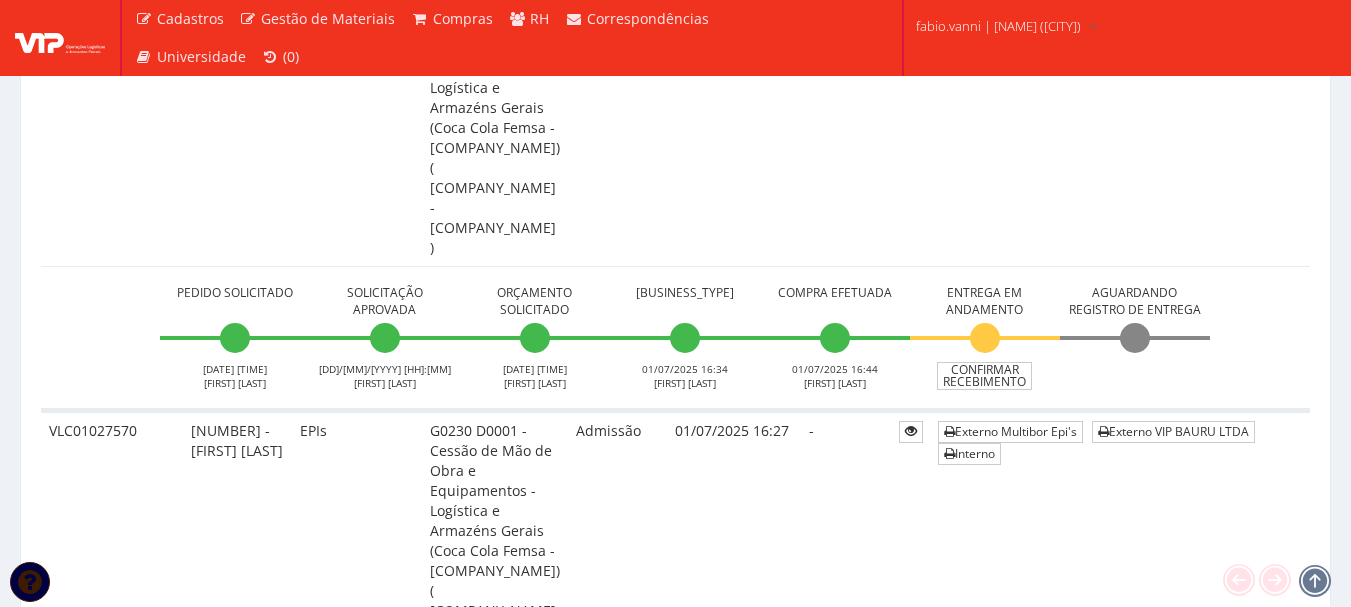 scroll, scrollTop: 0, scrollLeft: 0, axis: both 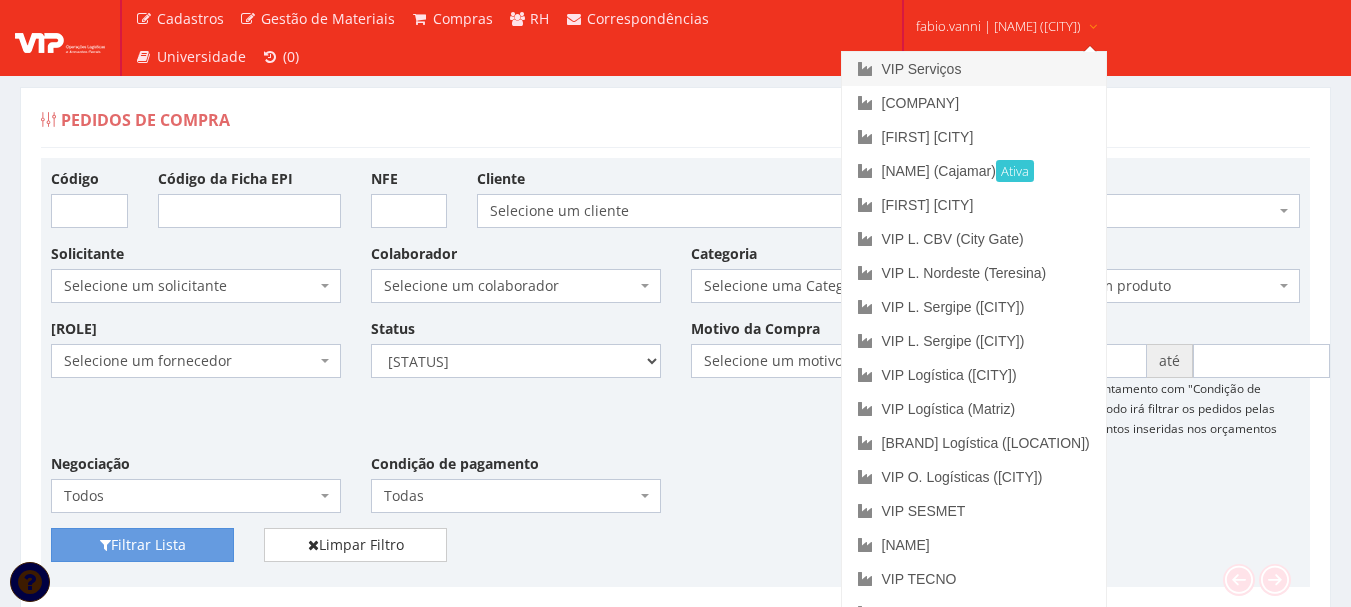 click on "VIP Serviços" at bounding box center [974, 69] 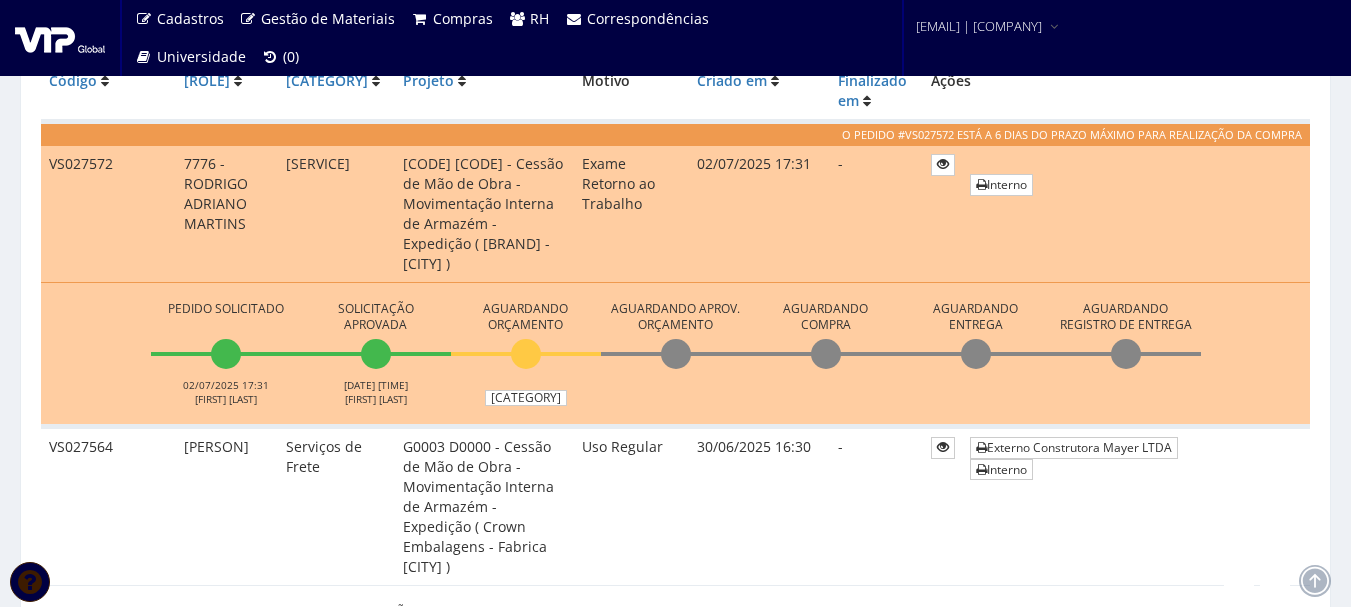 scroll, scrollTop: 600, scrollLeft: 0, axis: vertical 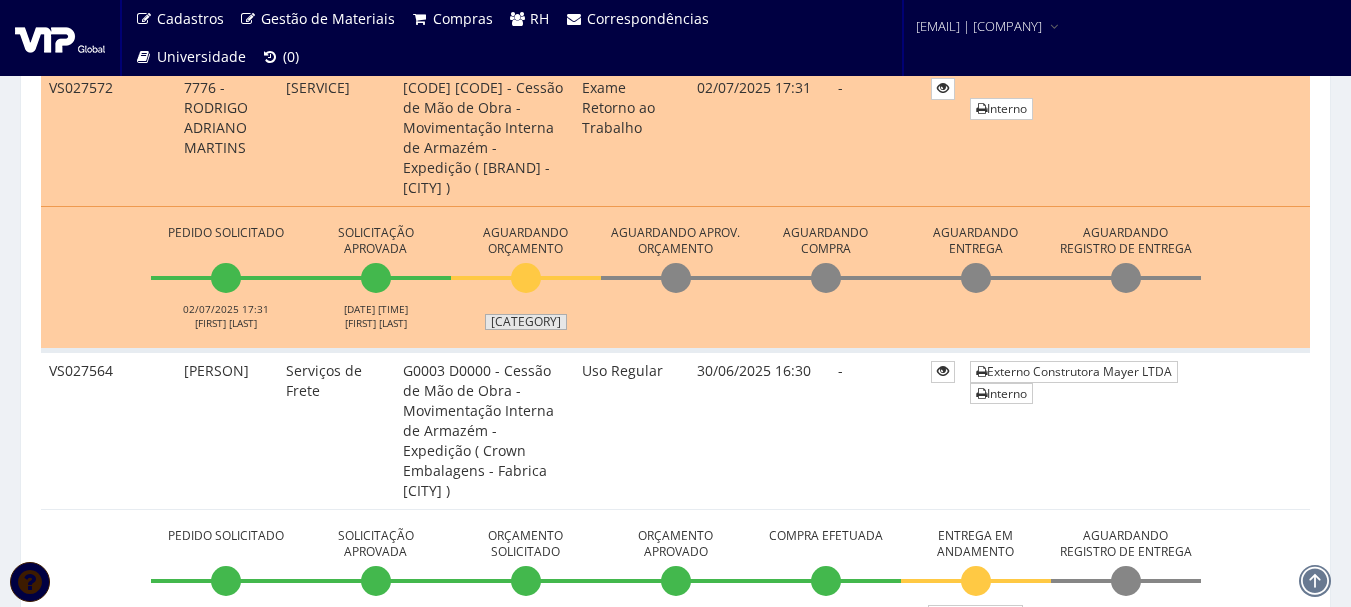 click on "Orçamentos" at bounding box center (526, 322) 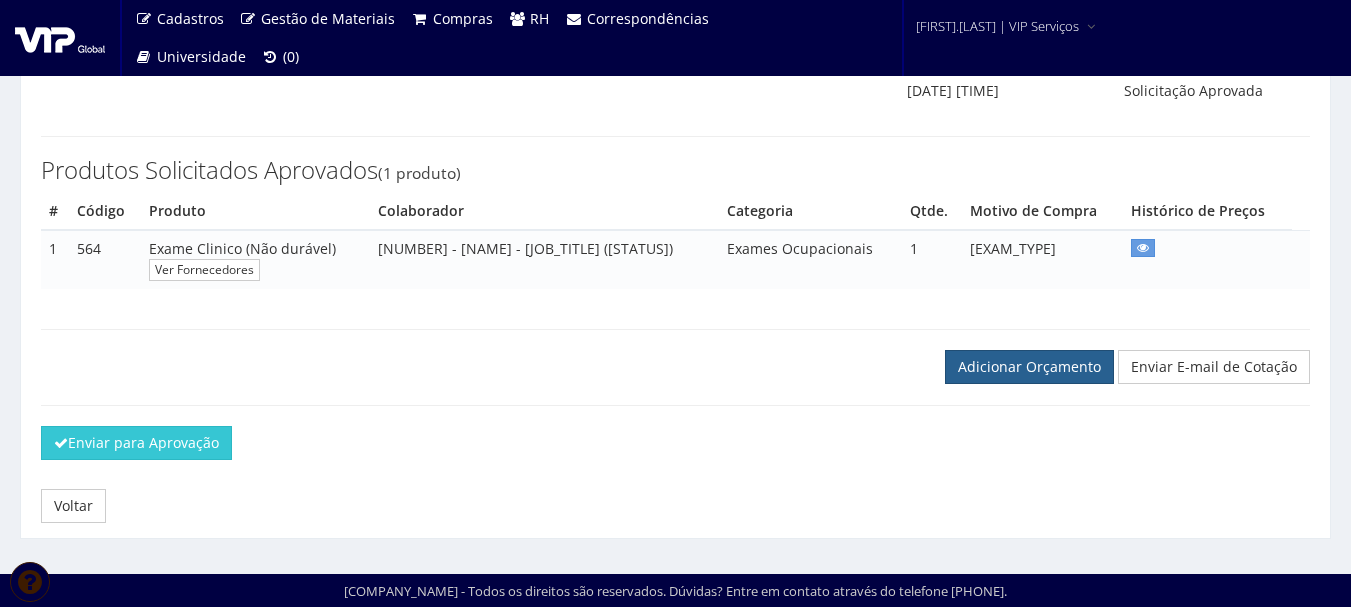 scroll, scrollTop: 326, scrollLeft: 0, axis: vertical 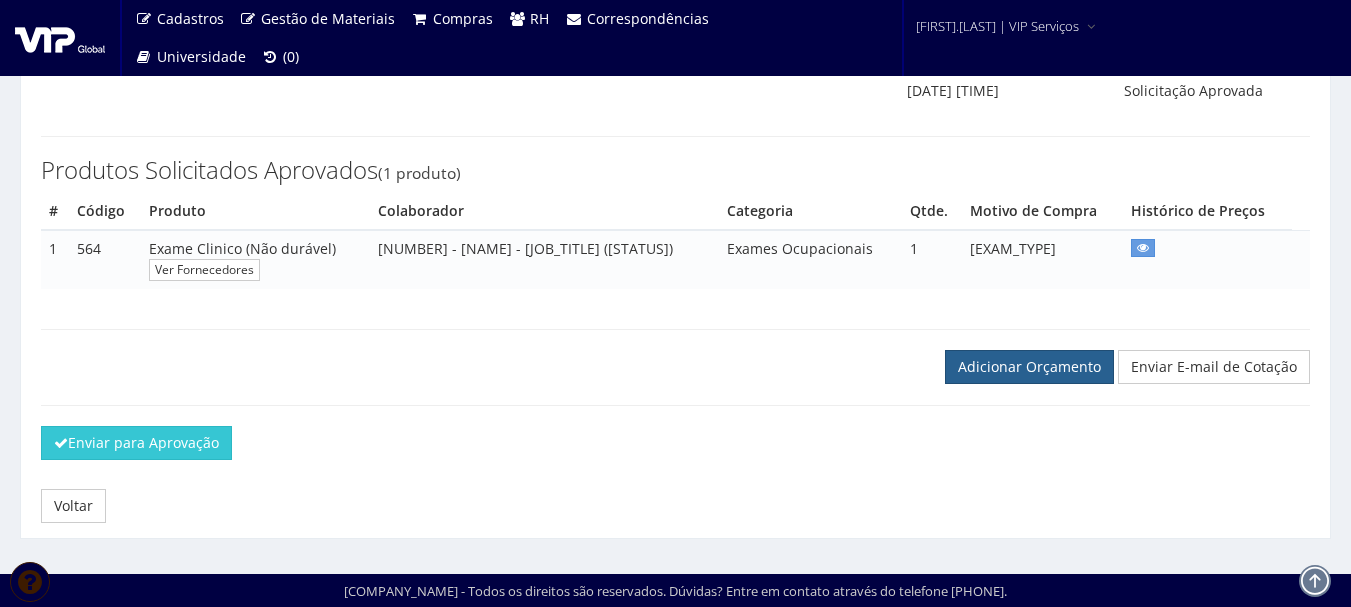 click on "Adicionar Orçamento" at bounding box center [1029, 367] 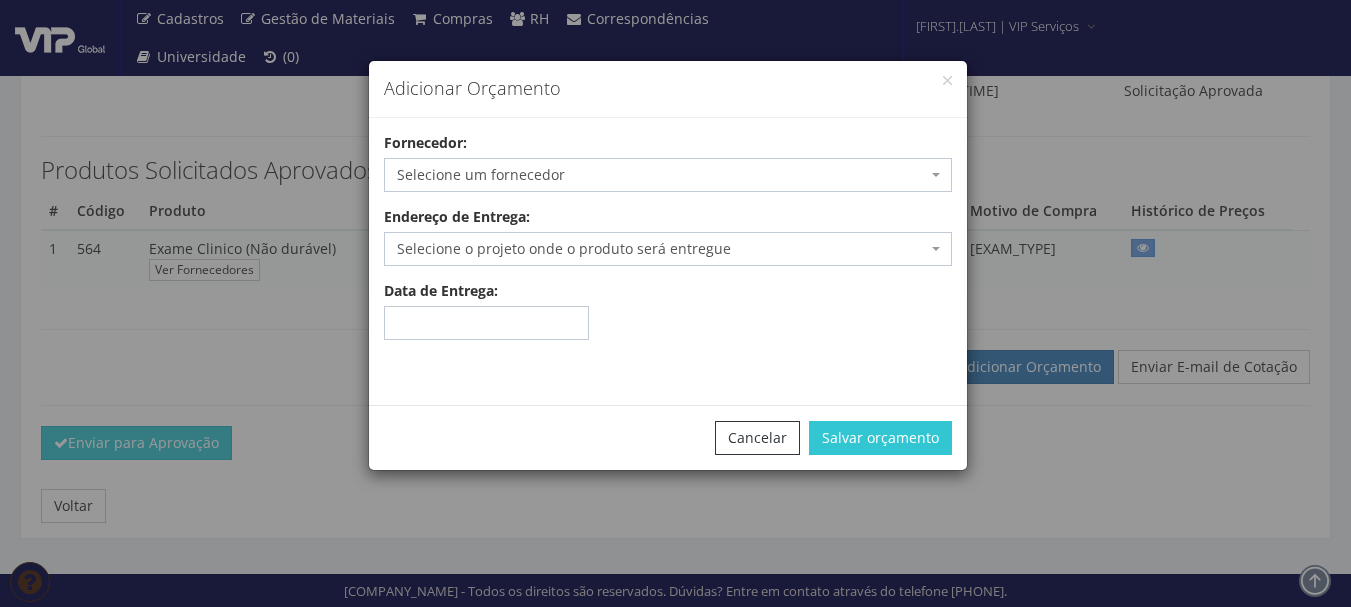 click on "Selecione um fornecedor" at bounding box center (662, 175) 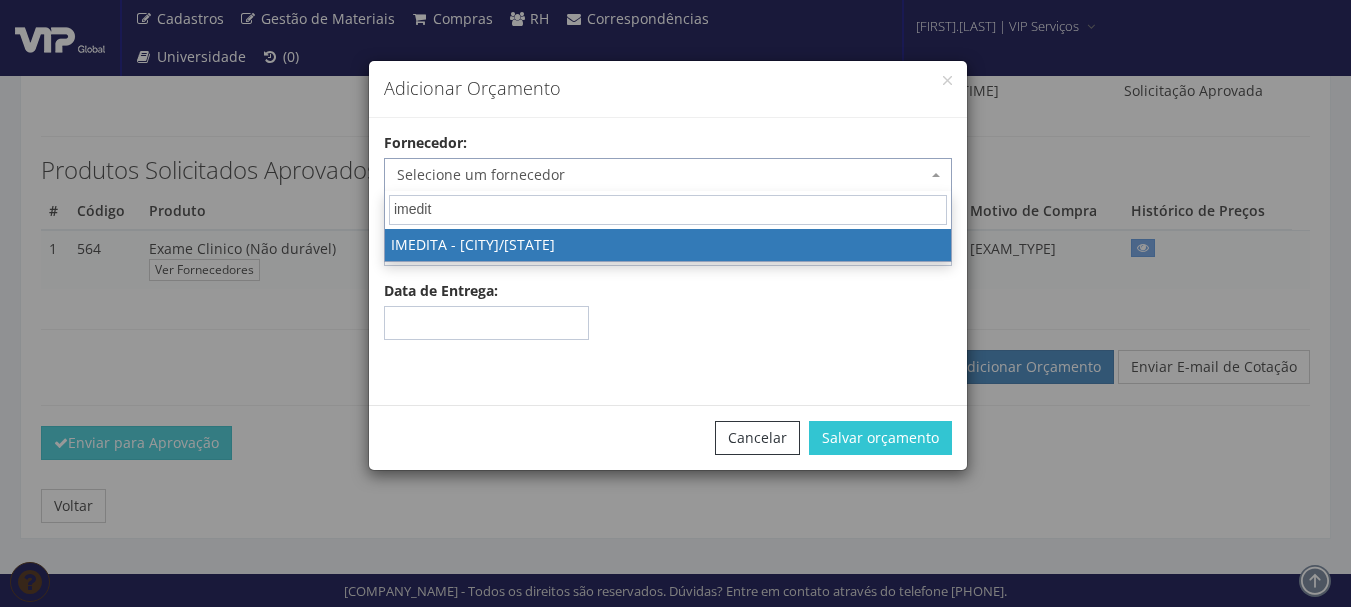 type on "imedit" 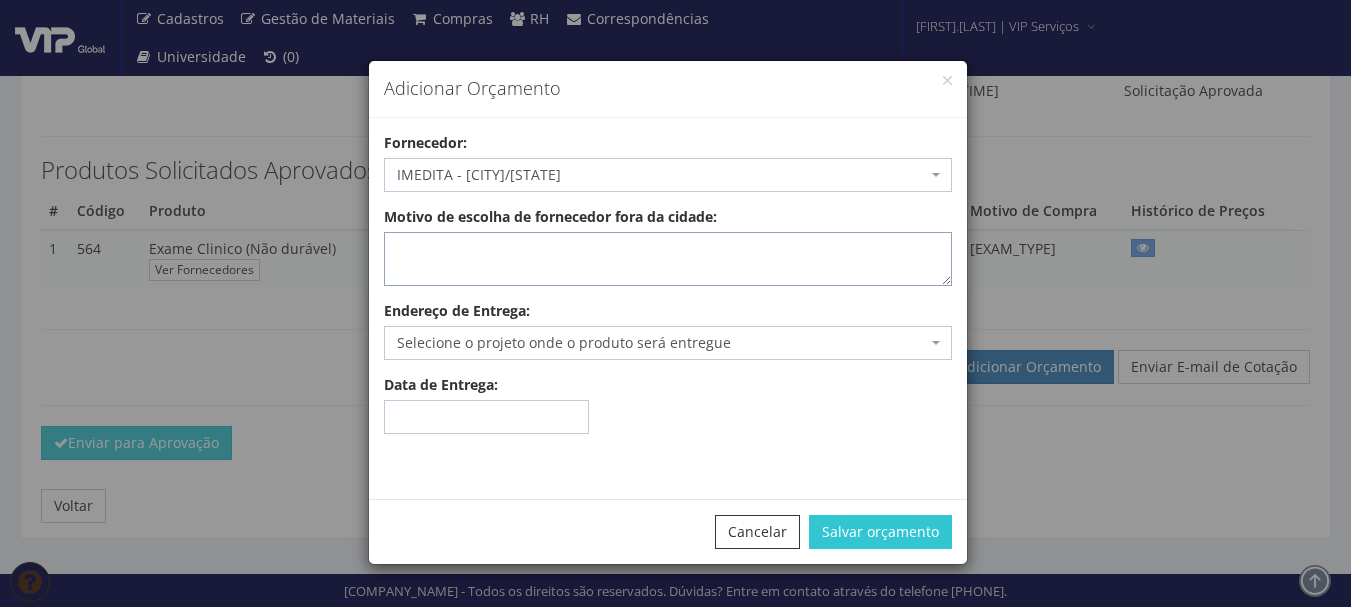 click on "Motivo de escolha de fornecedor fora da cidade:" at bounding box center (668, 259) 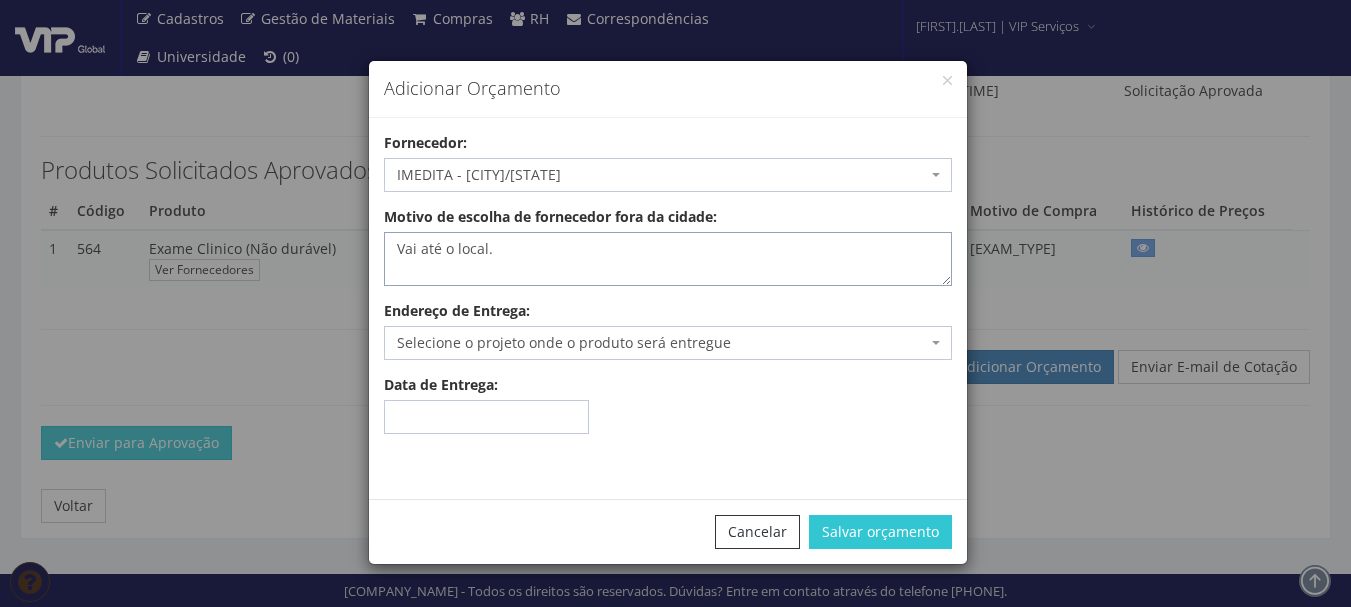 type on "Vai até o local." 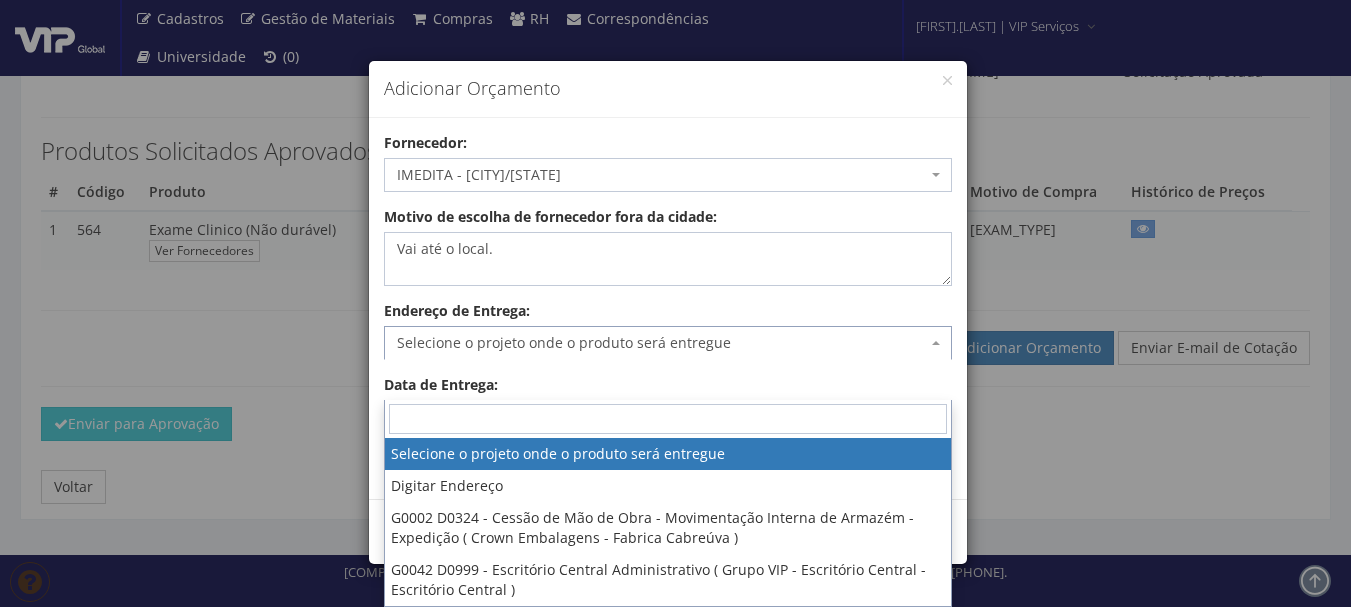 click on "Selecione o projeto onde o produto será entregue" at bounding box center (668, 343) 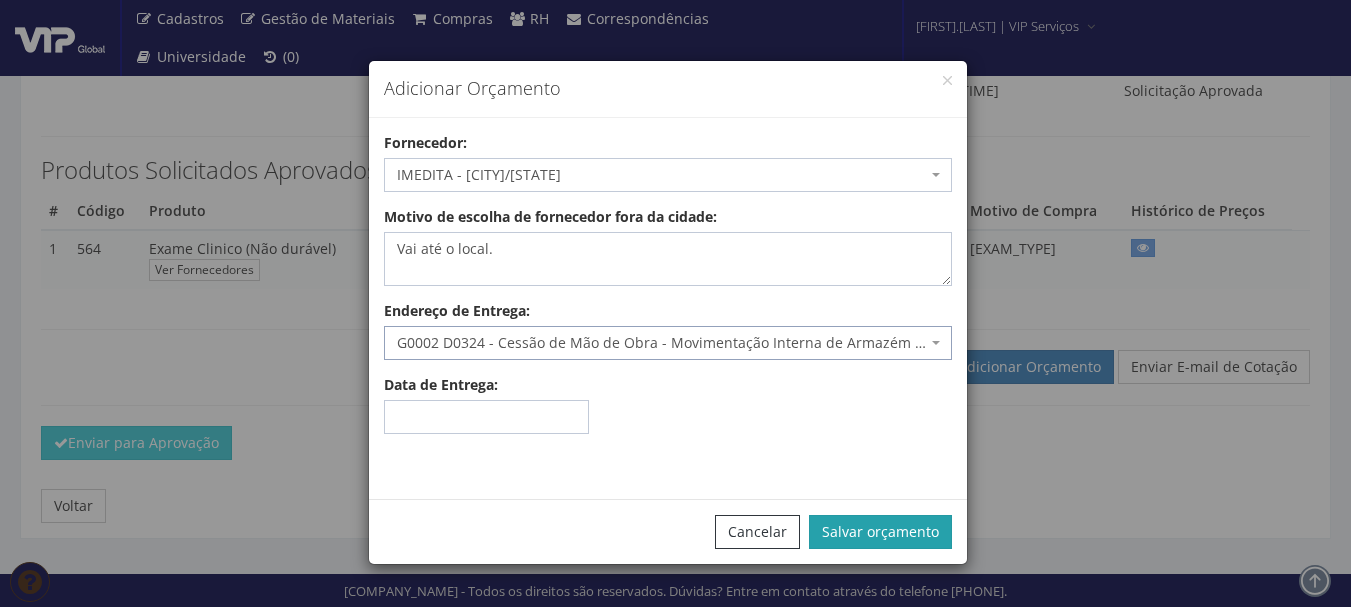 click on "Salvar orçamento" at bounding box center [880, 532] 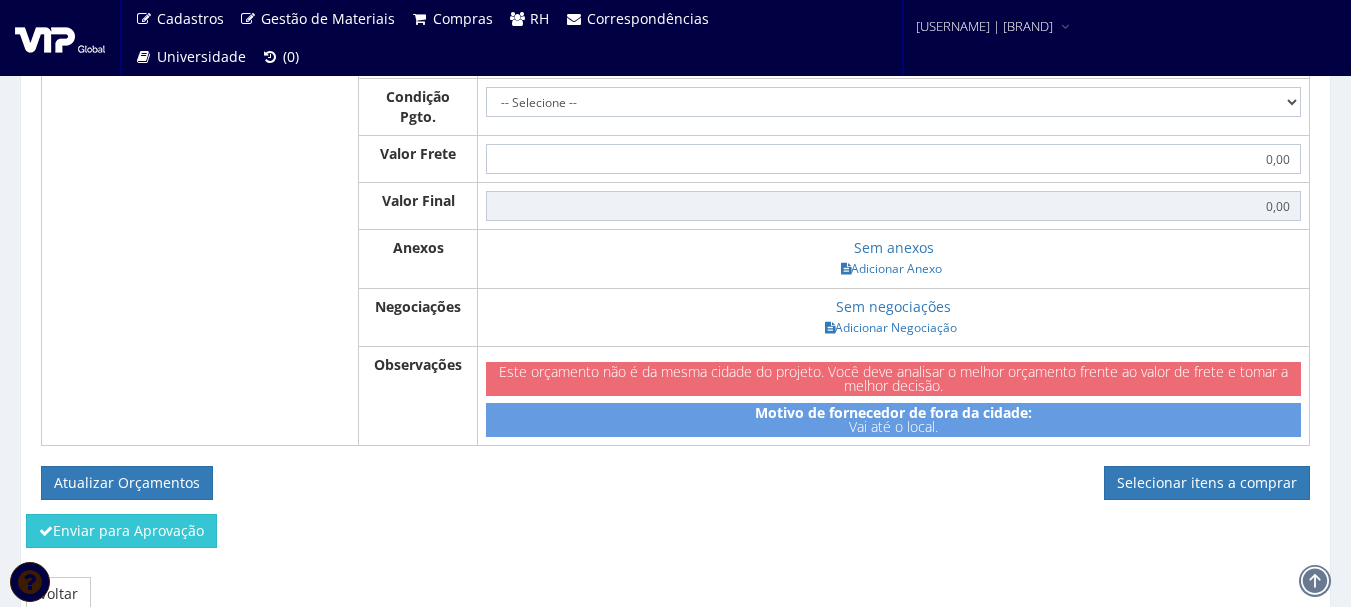 scroll, scrollTop: 500, scrollLeft: 0, axis: vertical 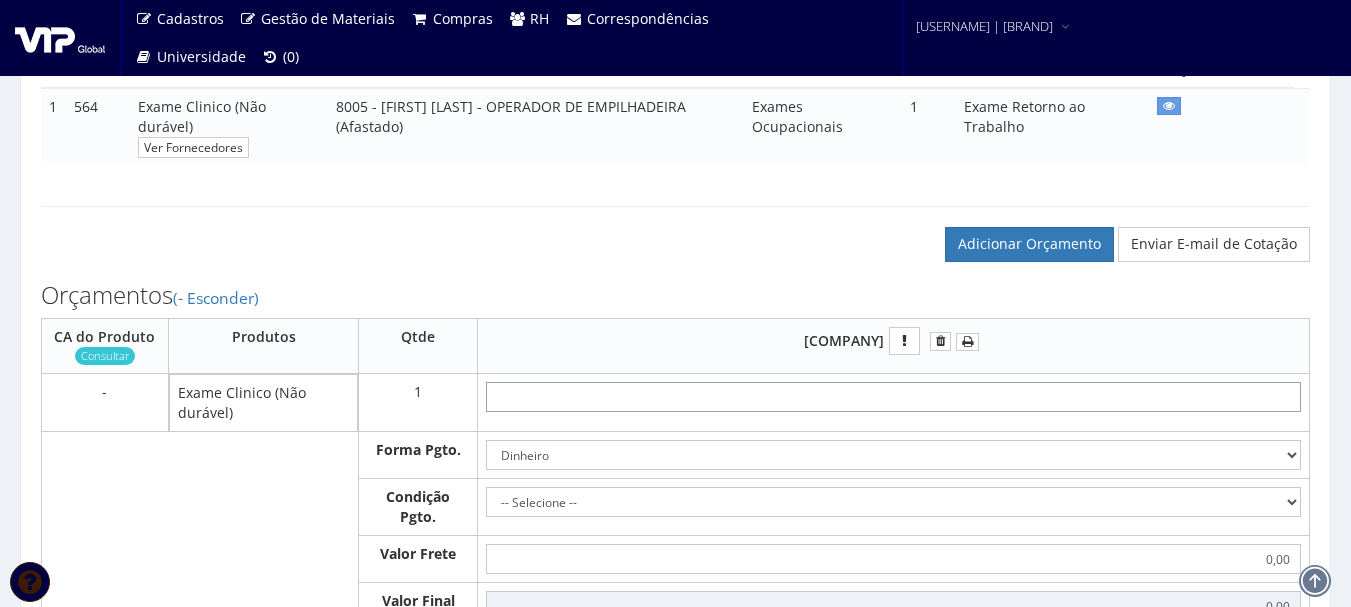 click at bounding box center [893, 397] 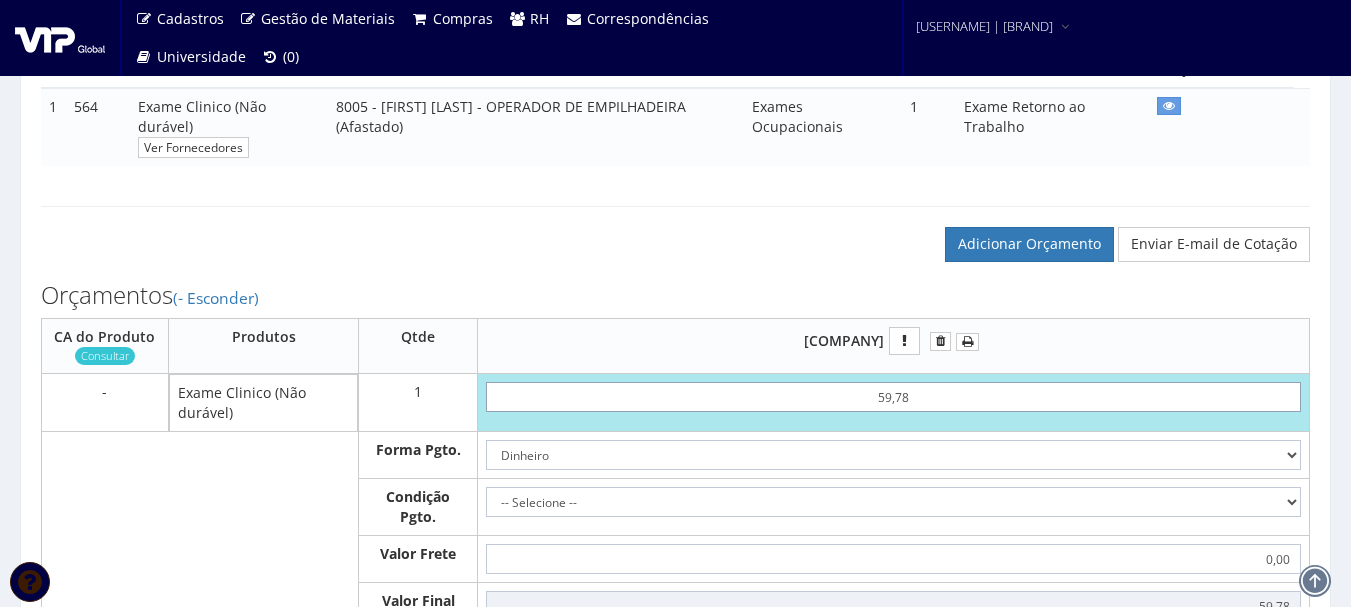 type on "59,78" 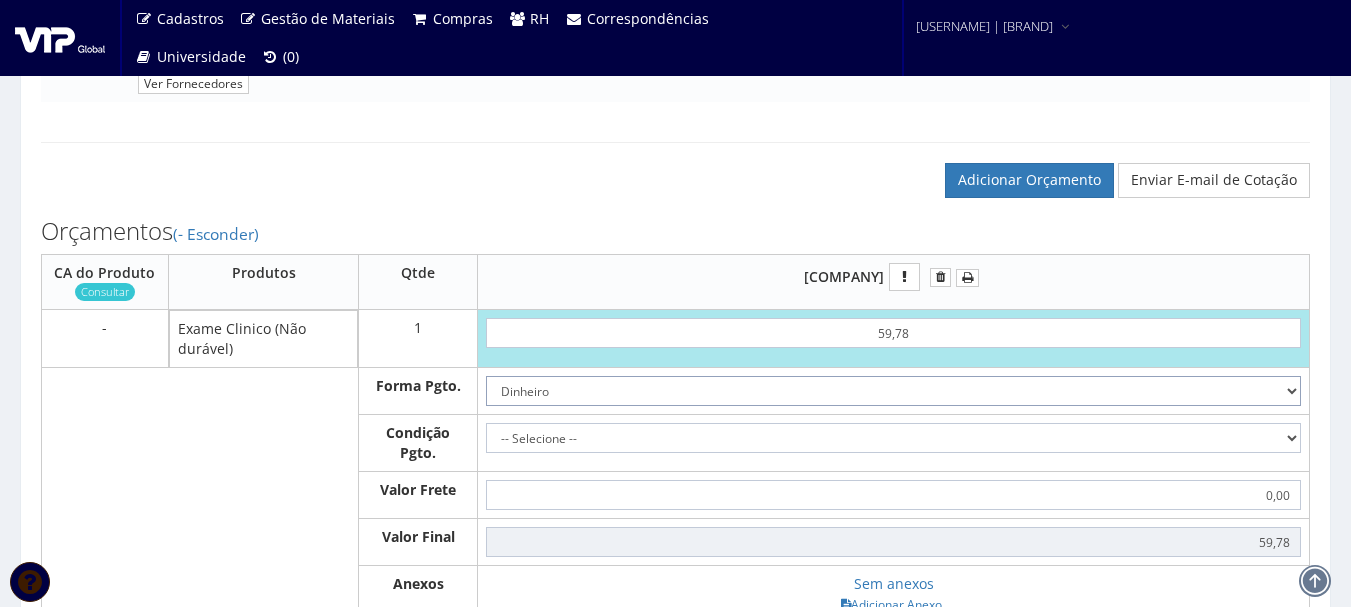 scroll, scrollTop: 700, scrollLeft: 0, axis: vertical 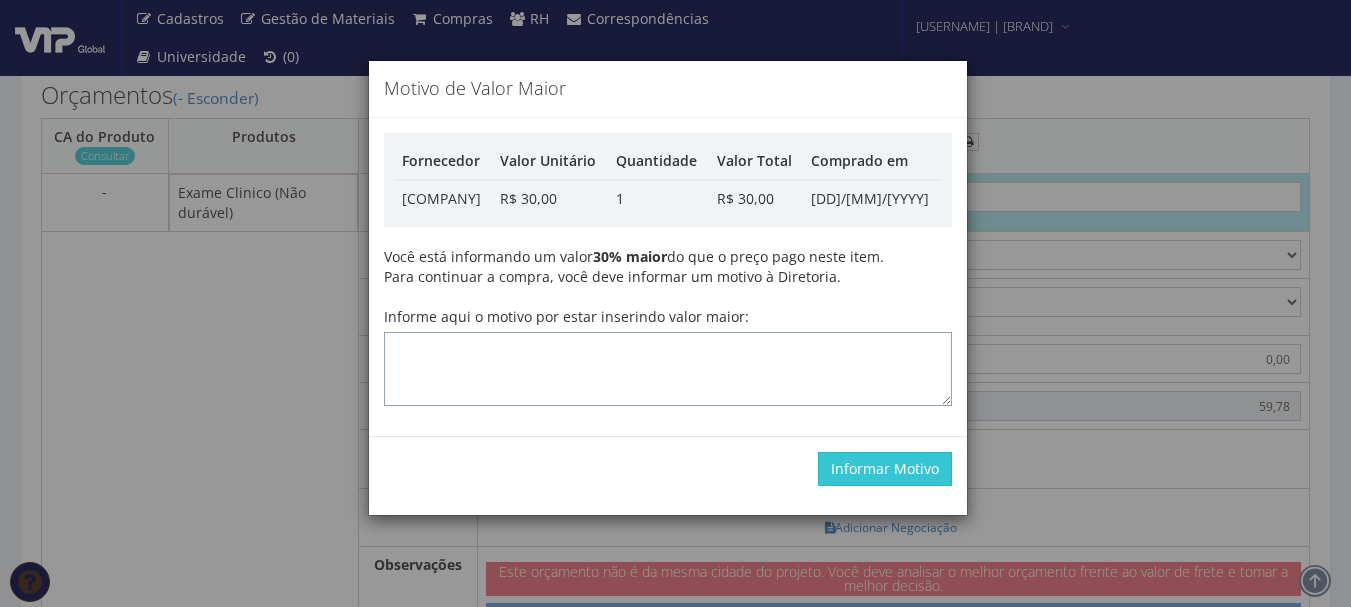 click on "Fornecedor
Valor Unitário
Quantidade
Valor Total
Comprado em
IMEDITA
R$ 30,00
1
R$ 30,00
12/06/2019
30% maior" at bounding box center [668, 269] 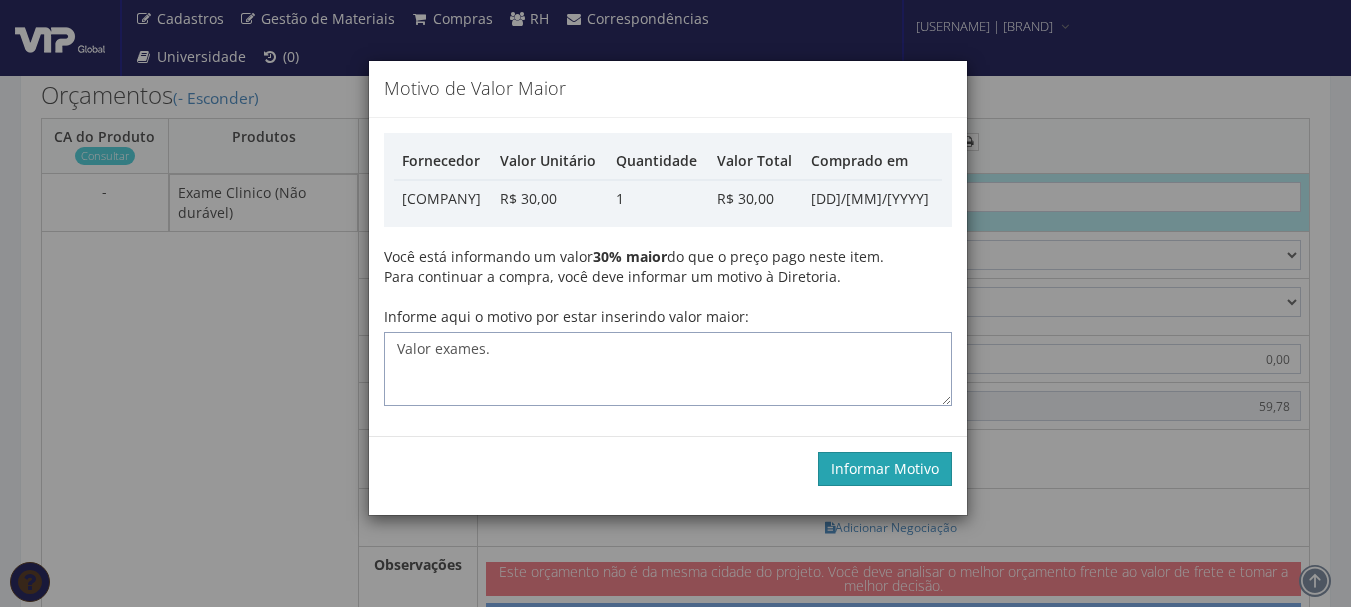 type on "Valor exames." 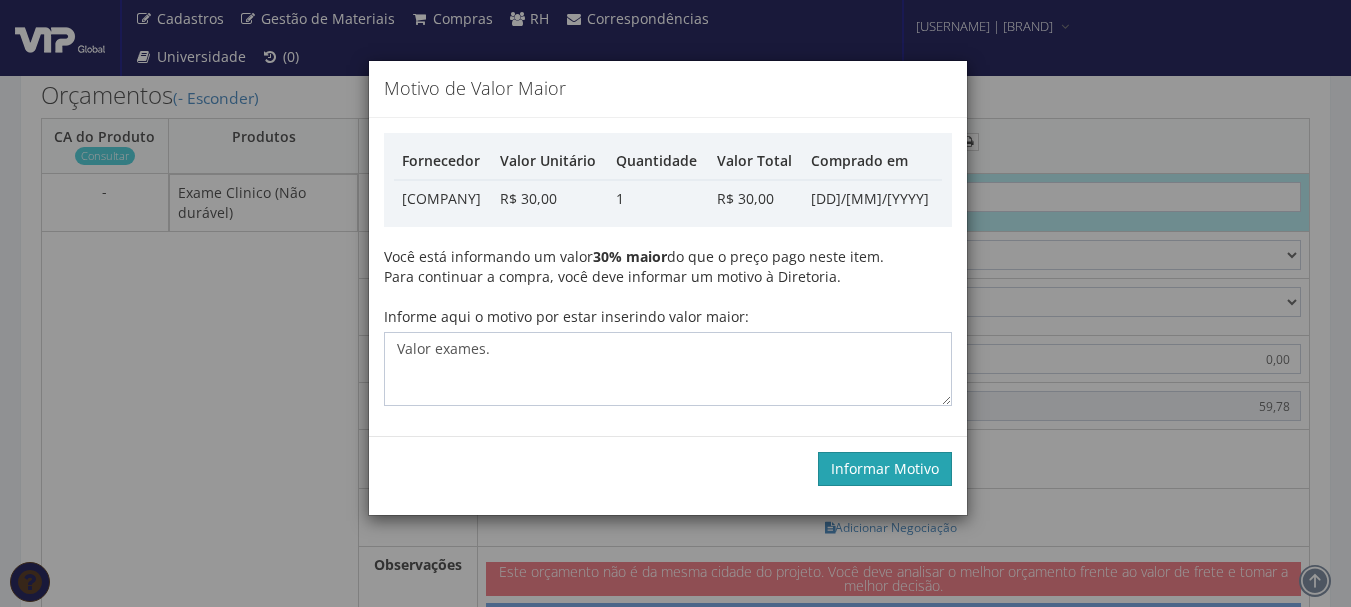 click on "Informar Motivo" at bounding box center (885, 469) 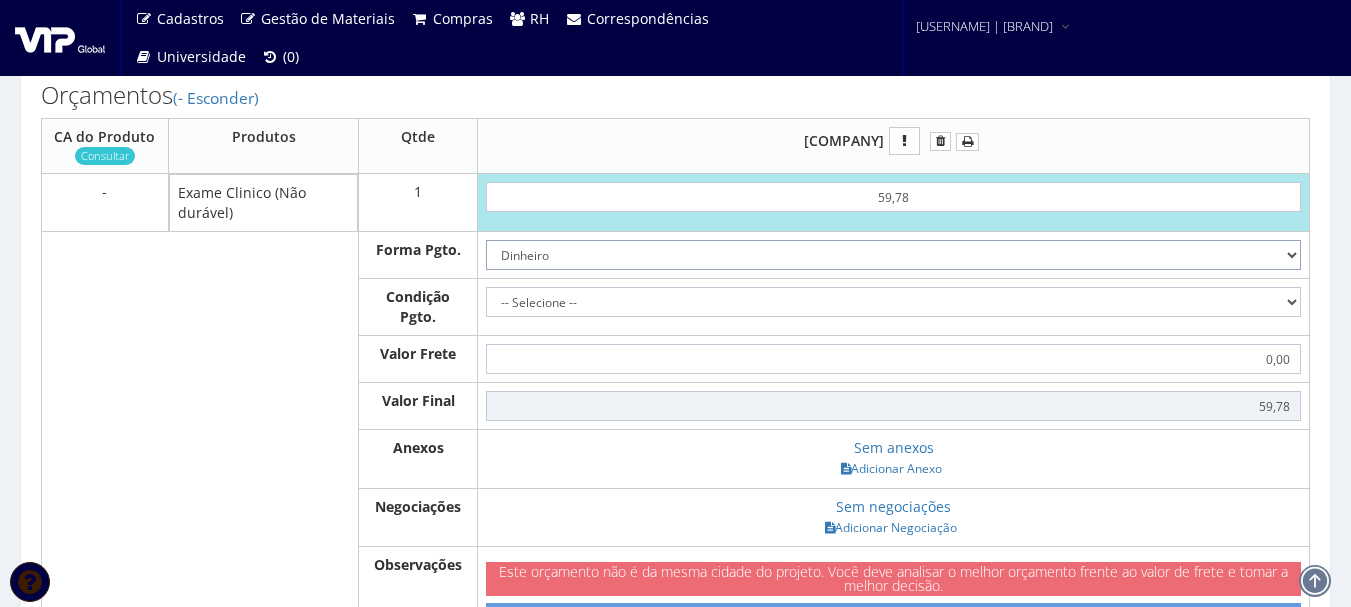 click on "Dinheiro Boleto Bancário Depósito Transferência Bancária Cartão de Crédito Cartão de Débito Cheque Contrato SPOT Negociações Especiais" at bounding box center (893, 255) 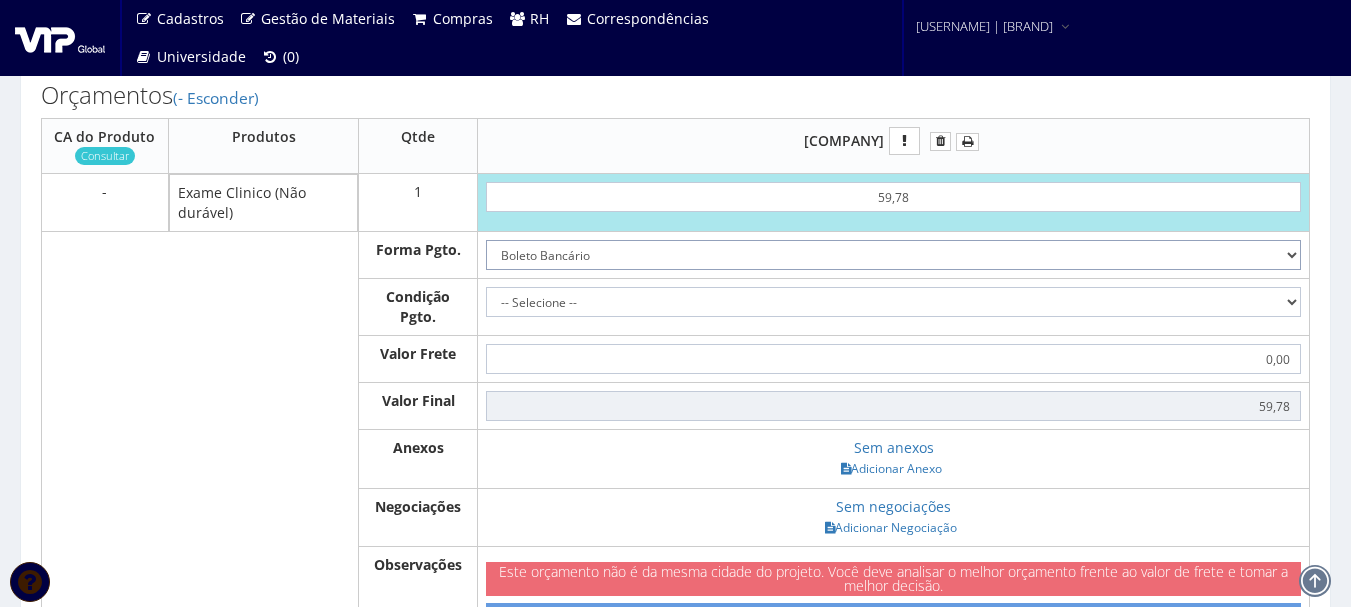 click on "Dinheiro Boleto Bancário Depósito Transferência Bancária Cartão de Crédito Cartão de Débito Cheque Contrato SPOT Negociações Especiais" at bounding box center [893, 255] 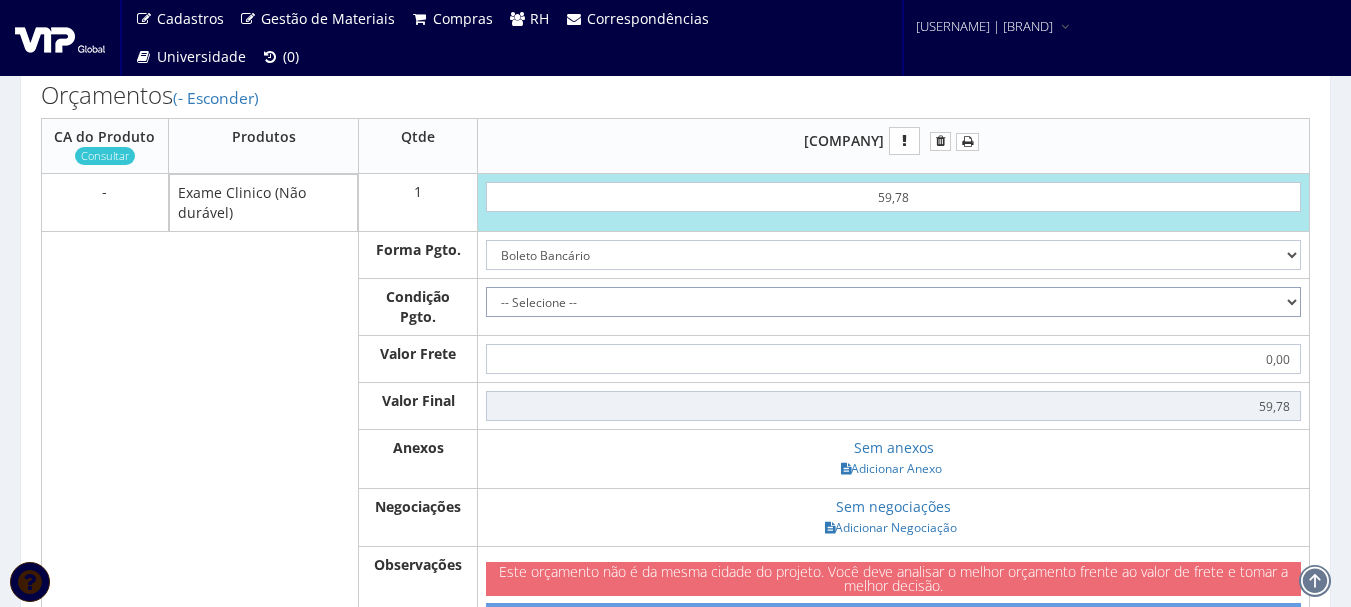 click on "-- Selecione --
À vista
7 dias
10 dias" at bounding box center (893, 302) 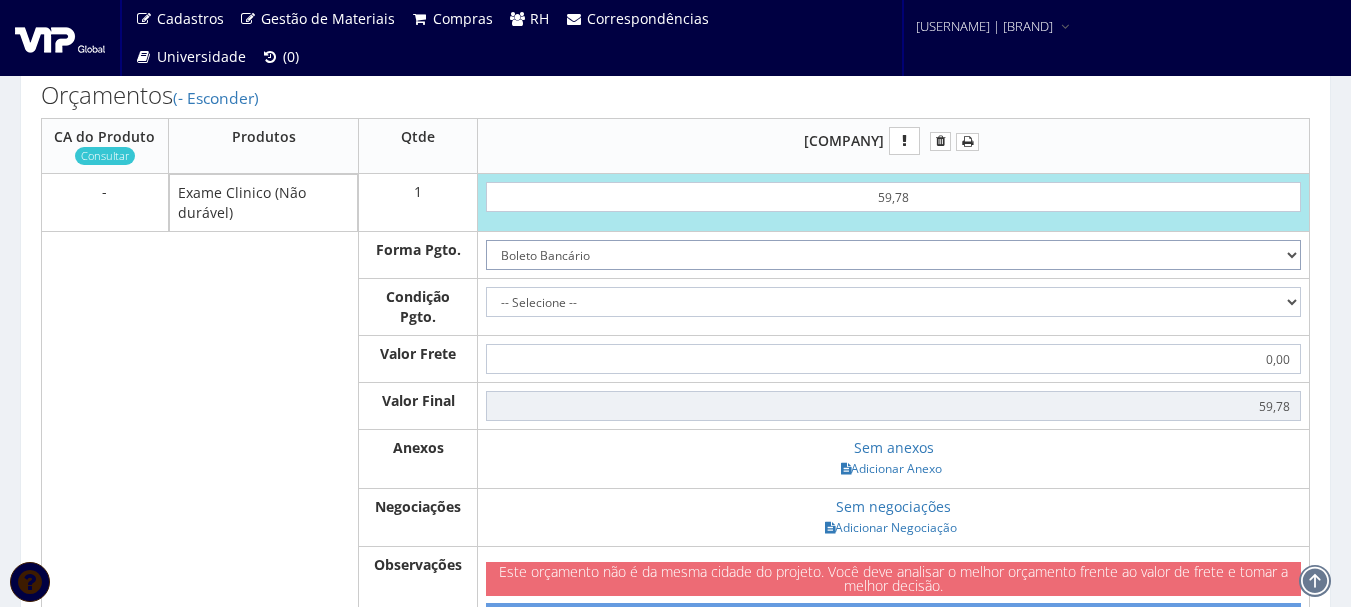 click on "Dinheiro Boleto Bancário Depósito Transferência Bancária Cartão de Crédito Cartão de Débito Cheque Contrato SPOT Negociações Especiais" at bounding box center (893, 255) 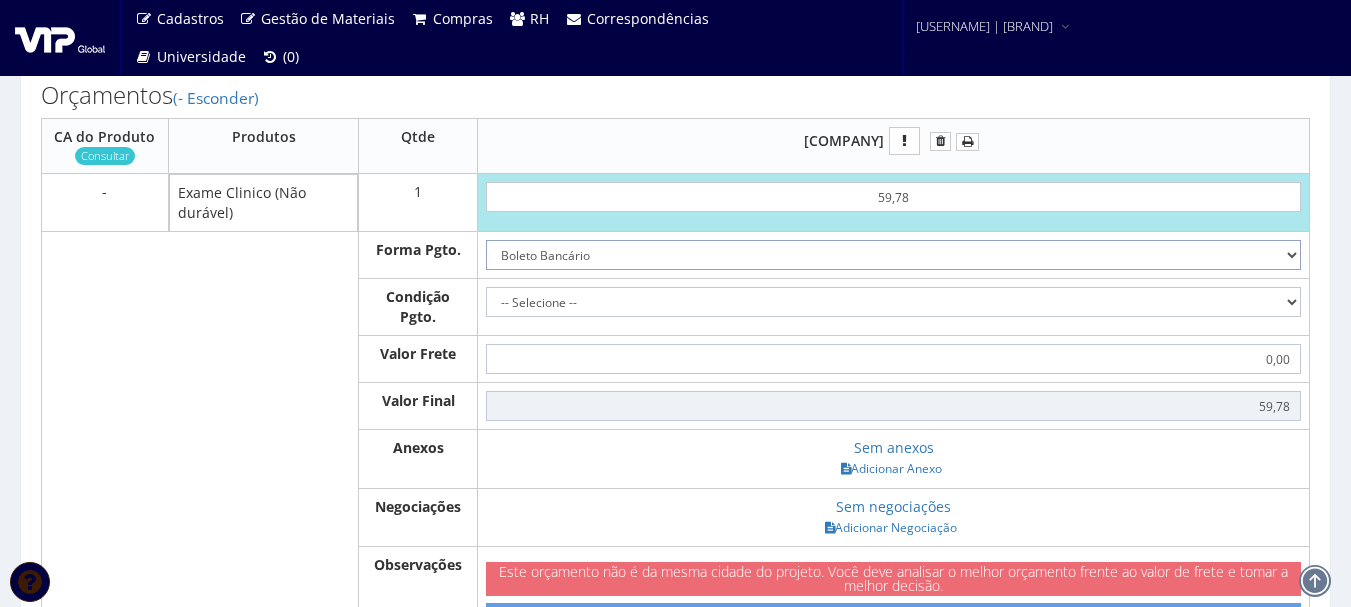 click on "Dinheiro Boleto Bancário Depósito Transferência Bancária Cartão de Crédito Cartão de Débito Cheque Contrato SPOT Negociações Especiais" at bounding box center (893, 255) 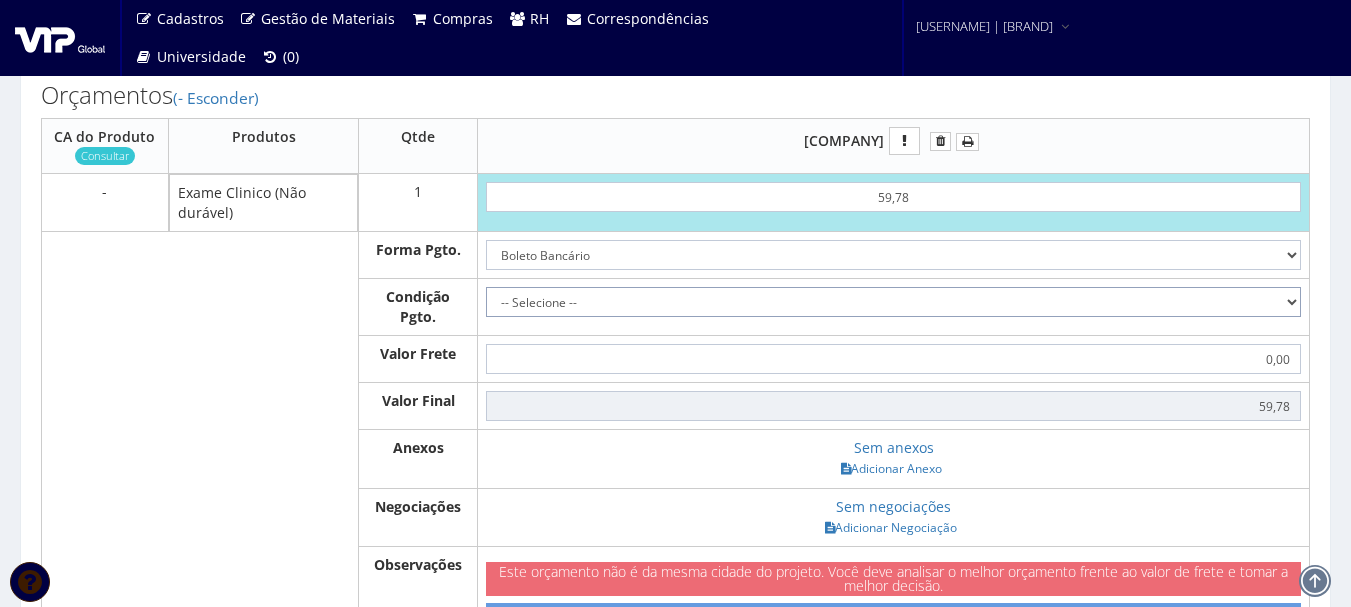 click on "-- Selecione --
À vista
7 dias
10 dias" at bounding box center [893, 302] 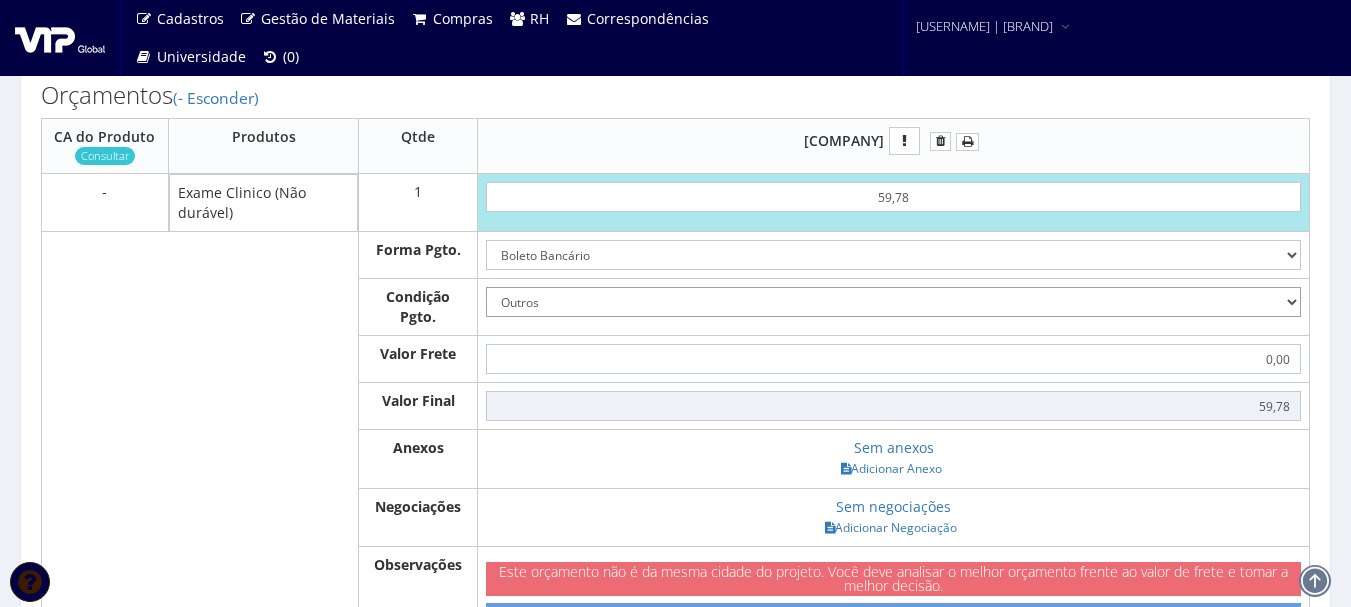 click on "-- Selecione --
À vista
7 dias
10 dias" at bounding box center (893, 302) 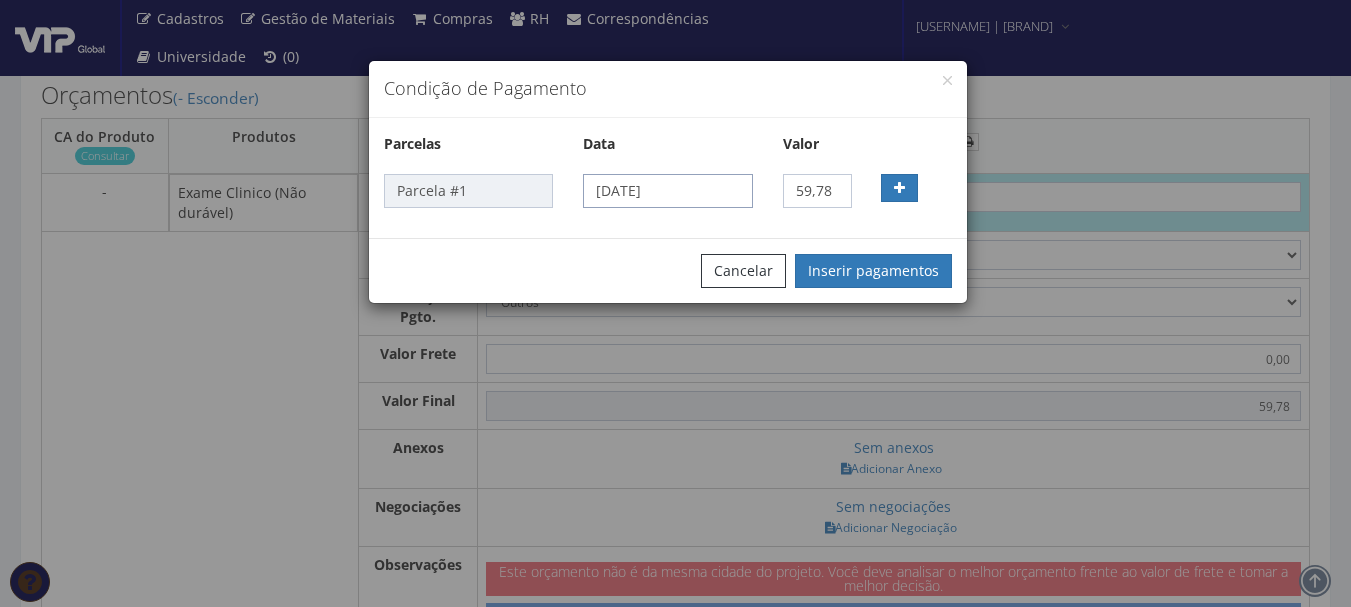 click on "03/07/2025" at bounding box center [667, 191] 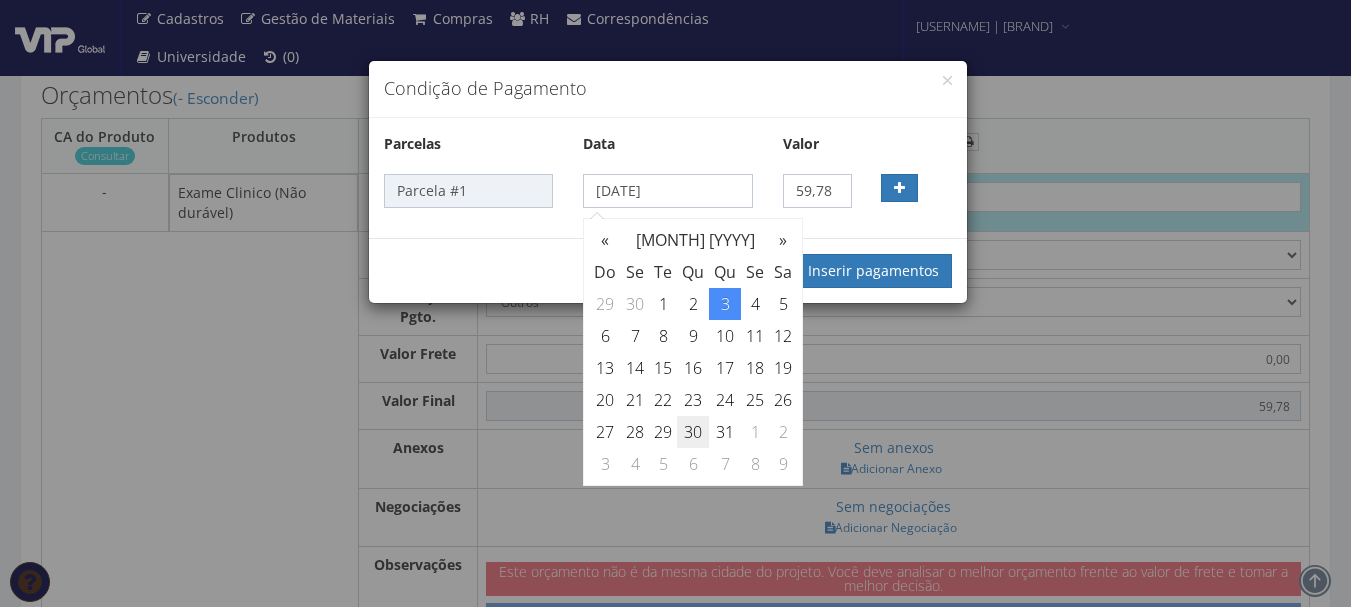 click on "30" at bounding box center [693, 304] 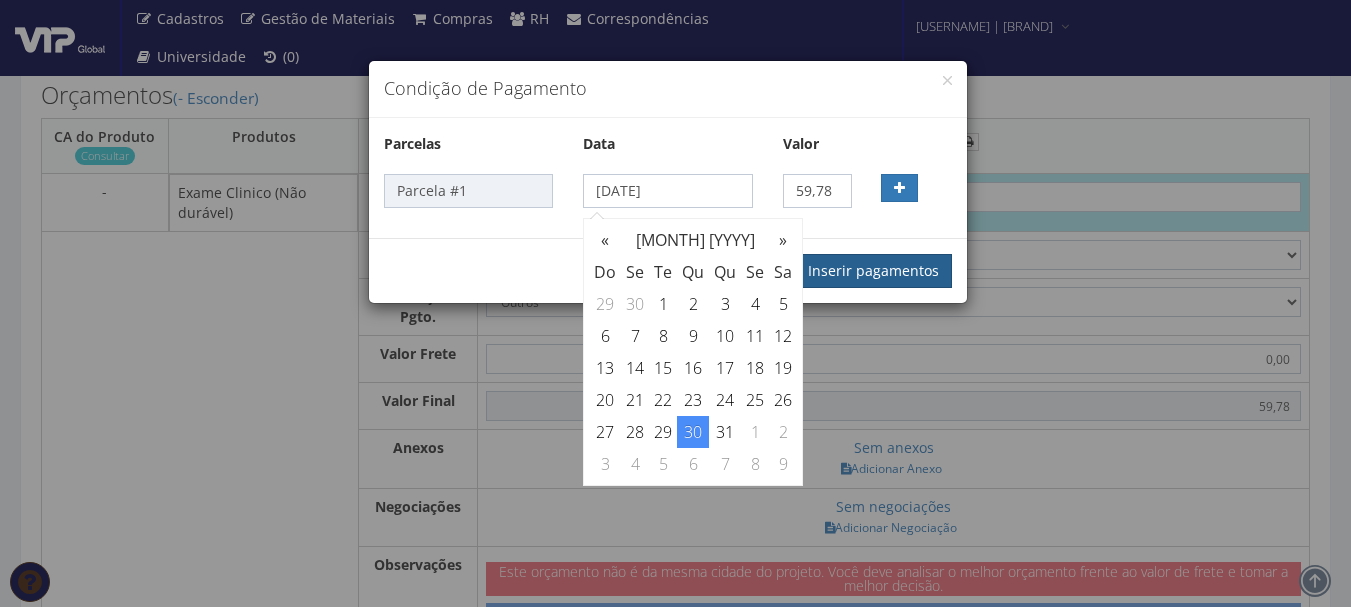 click on "Inserir pagamentos" at bounding box center [873, 271] 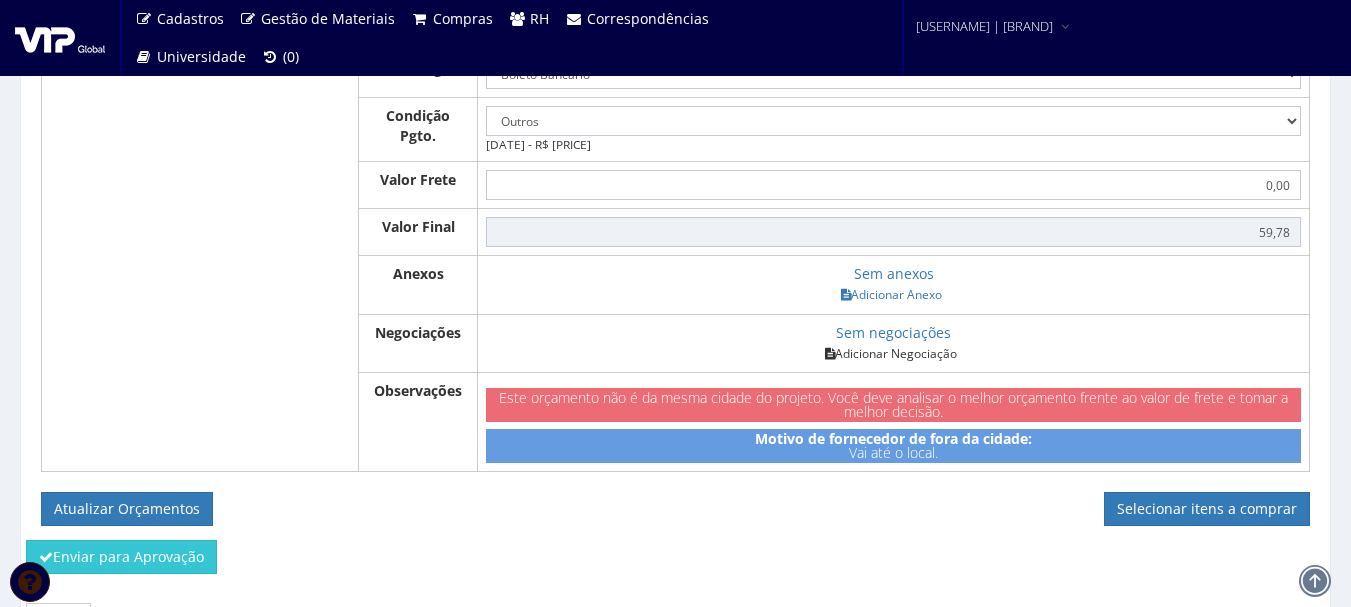 scroll, scrollTop: 900, scrollLeft: 0, axis: vertical 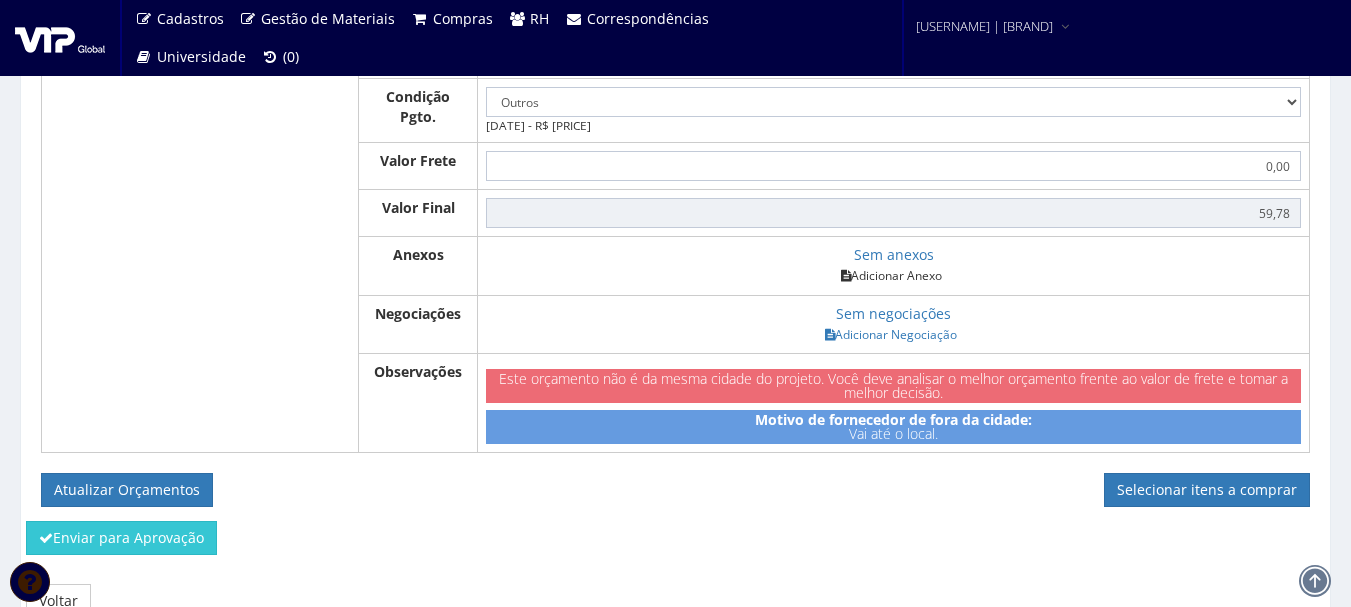 click on "Adicionar Anexo" at bounding box center [891, 275] 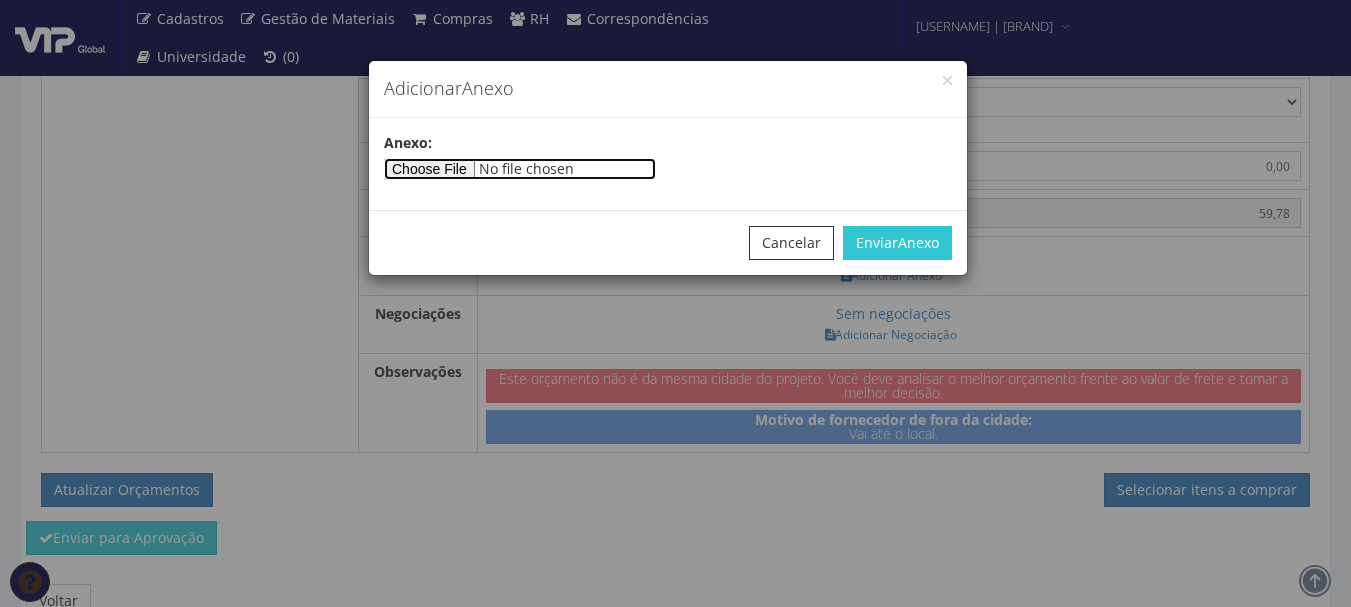 click at bounding box center [520, 169] 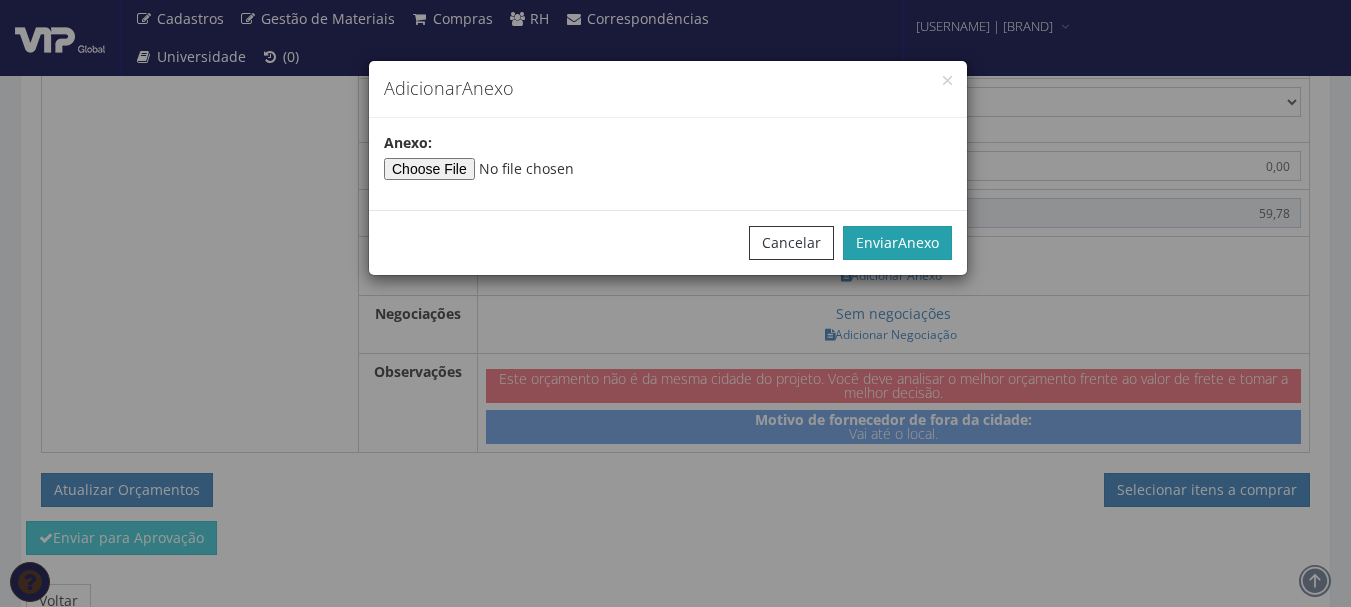 click on "Enviar  Anexo" at bounding box center [897, 243] 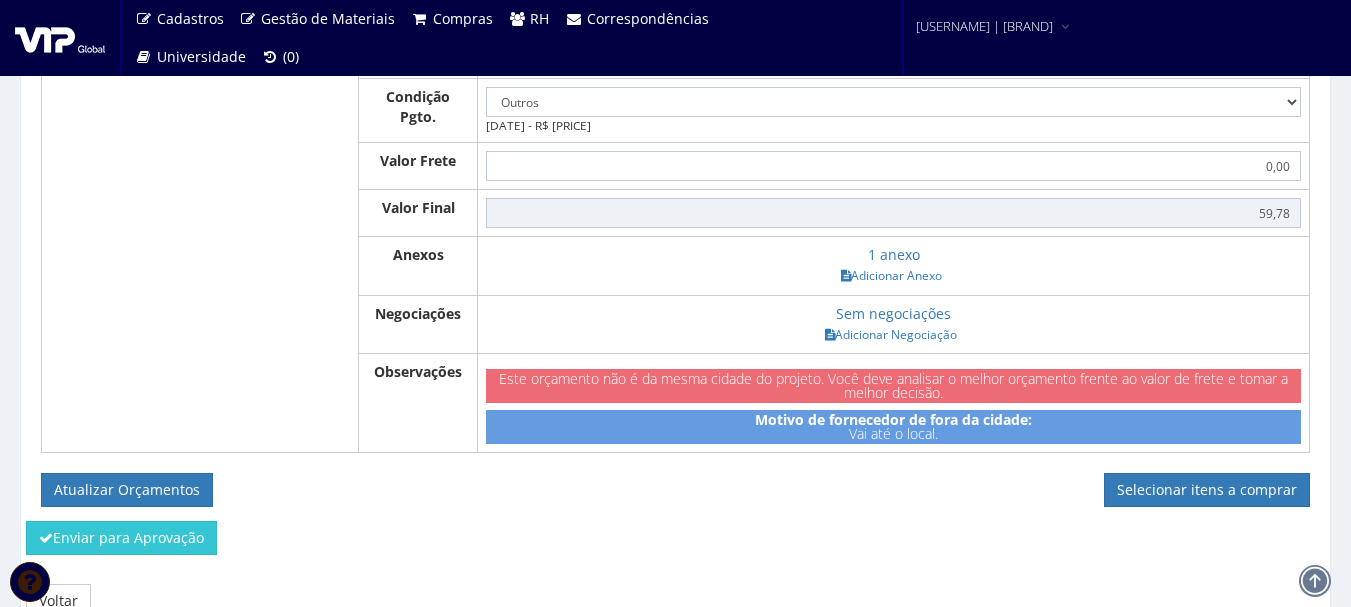 scroll, scrollTop: 1015, scrollLeft: 0, axis: vertical 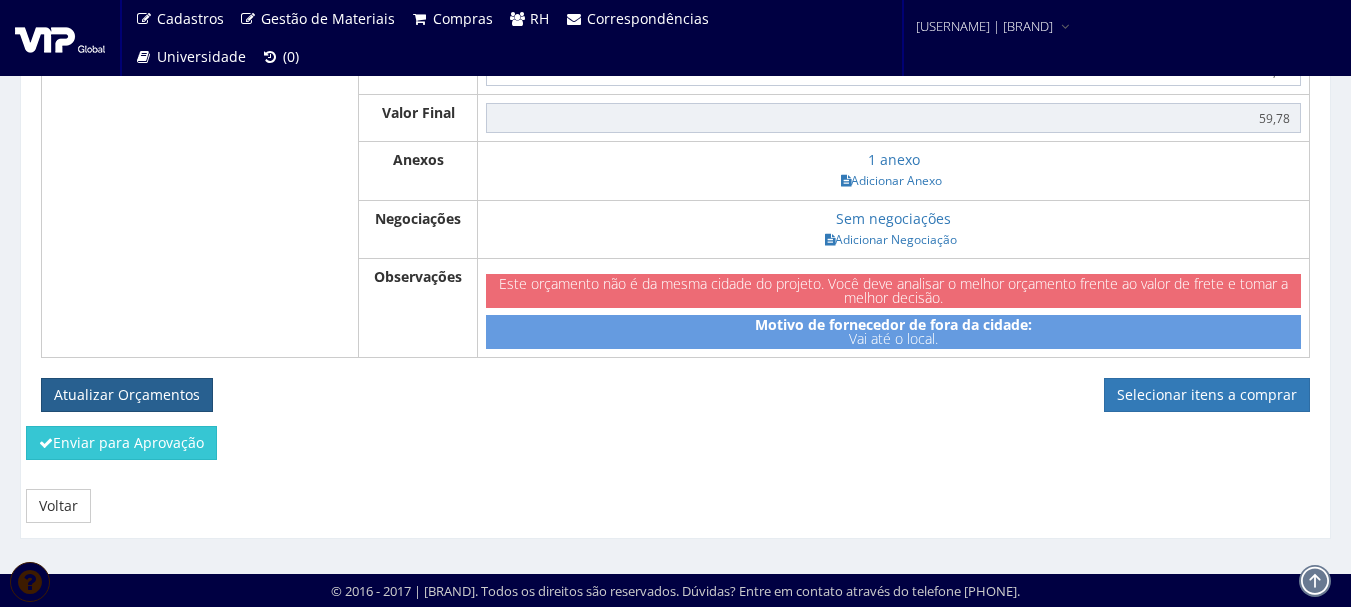 click on "Atualizar Orçamentos" at bounding box center (127, 395) 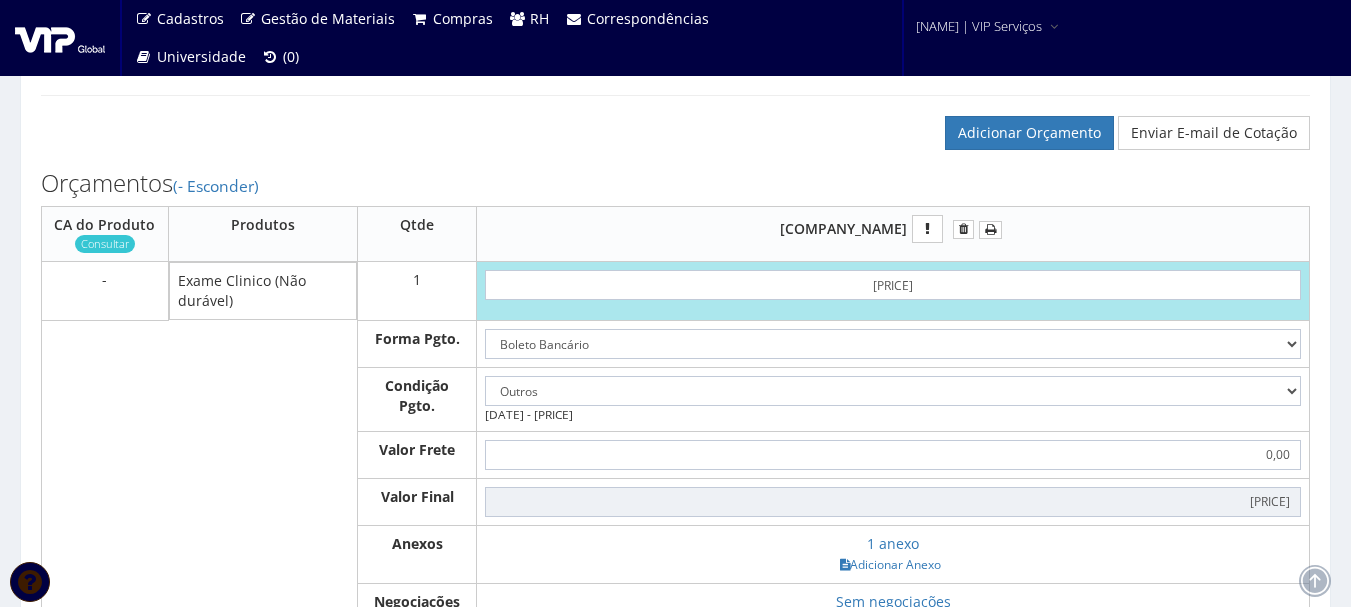 scroll, scrollTop: 943, scrollLeft: 0, axis: vertical 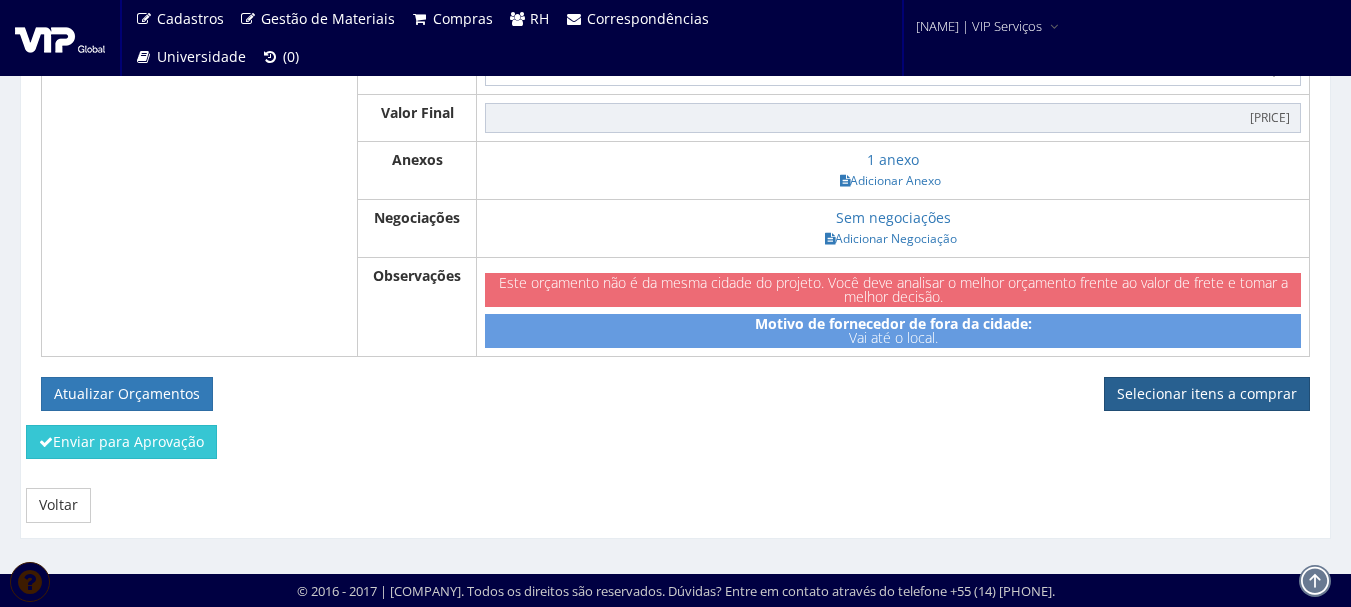 click on "Selecionar itens a
comprar" at bounding box center [1207, 394] 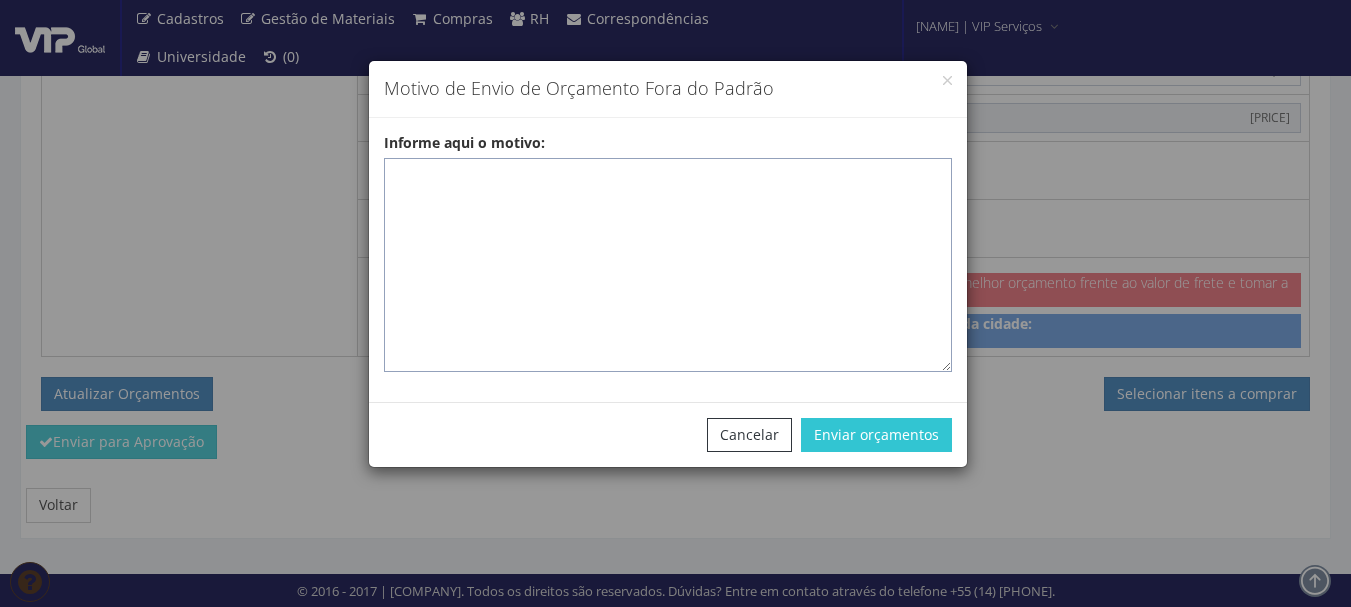 click on "Informe aqui o motivo:" at bounding box center [668, 265] 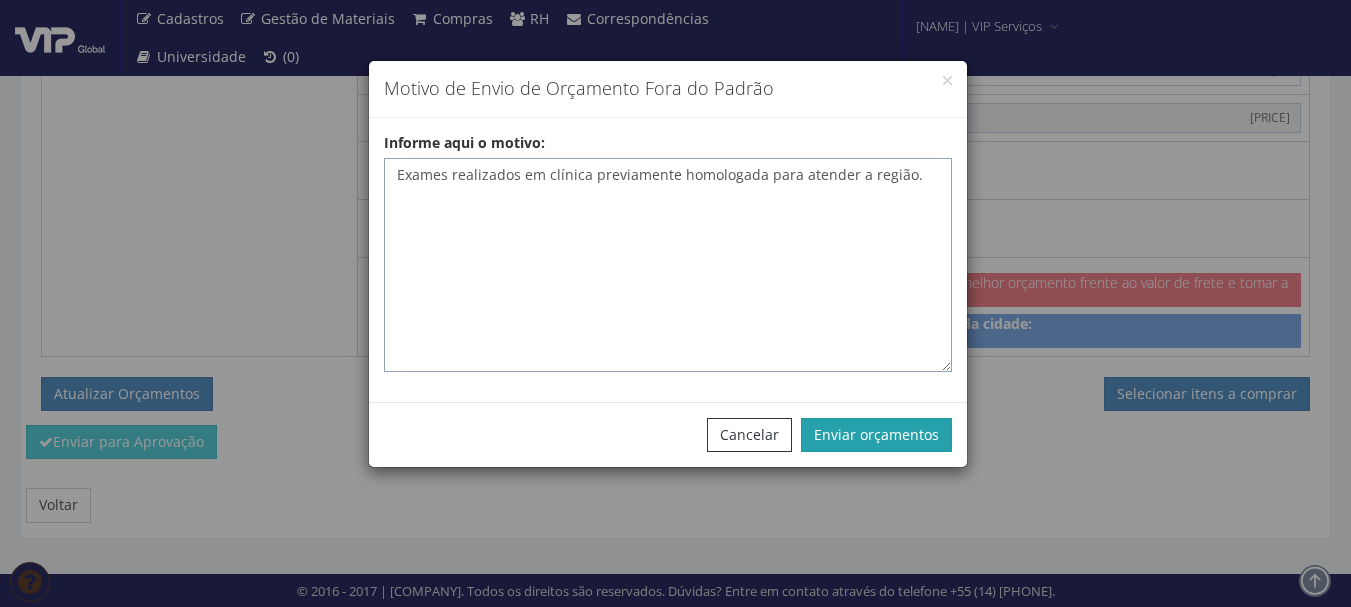 type on "Exames realizados em clínica previamente homologada para atender a região." 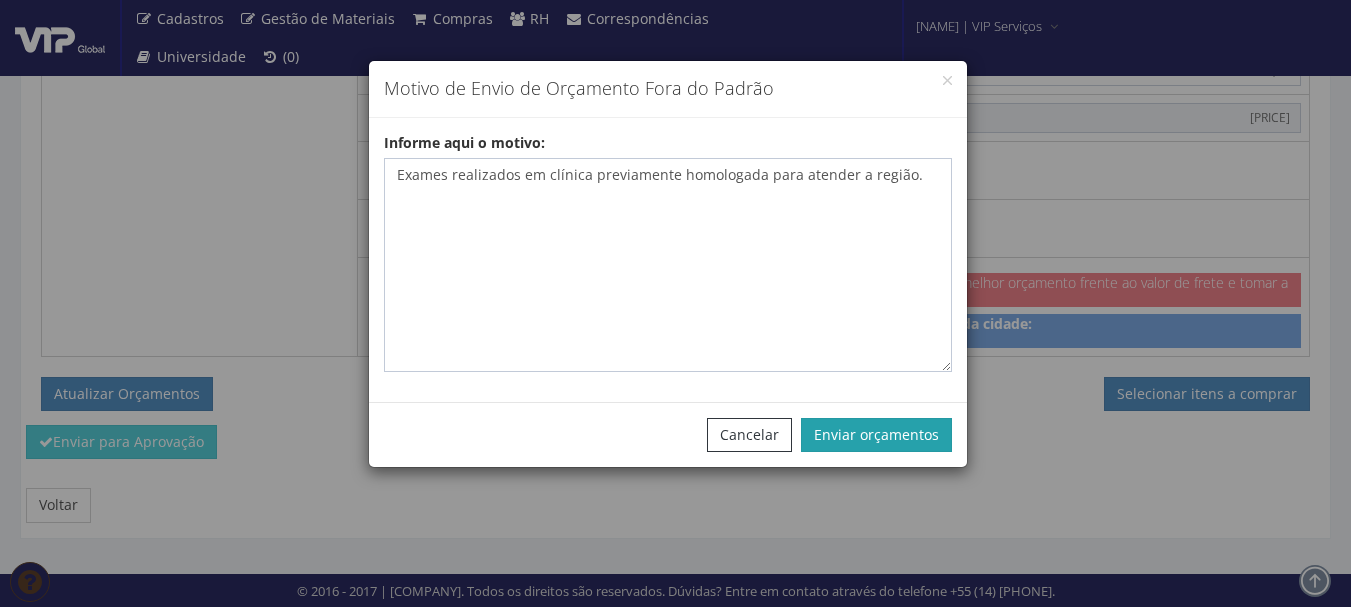 click on "Enviar orçamentos" at bounding box center [876, 435] 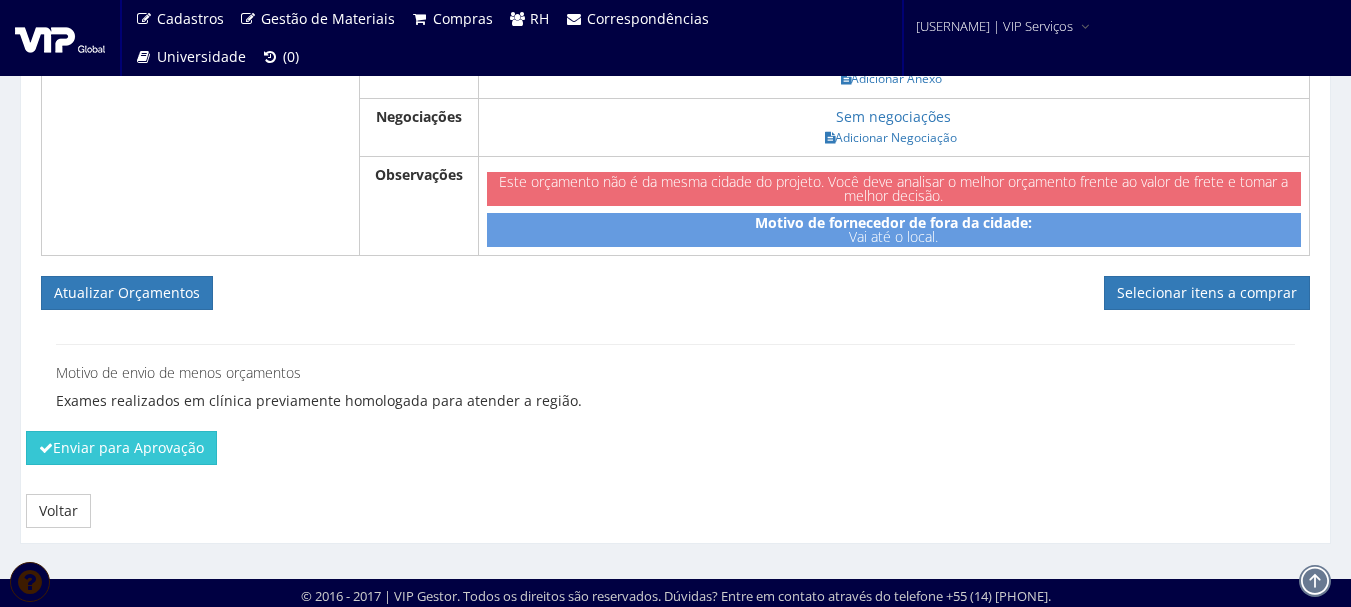 scroll, scrollTop: 1100, scrollLeft: 0, axis: vertical 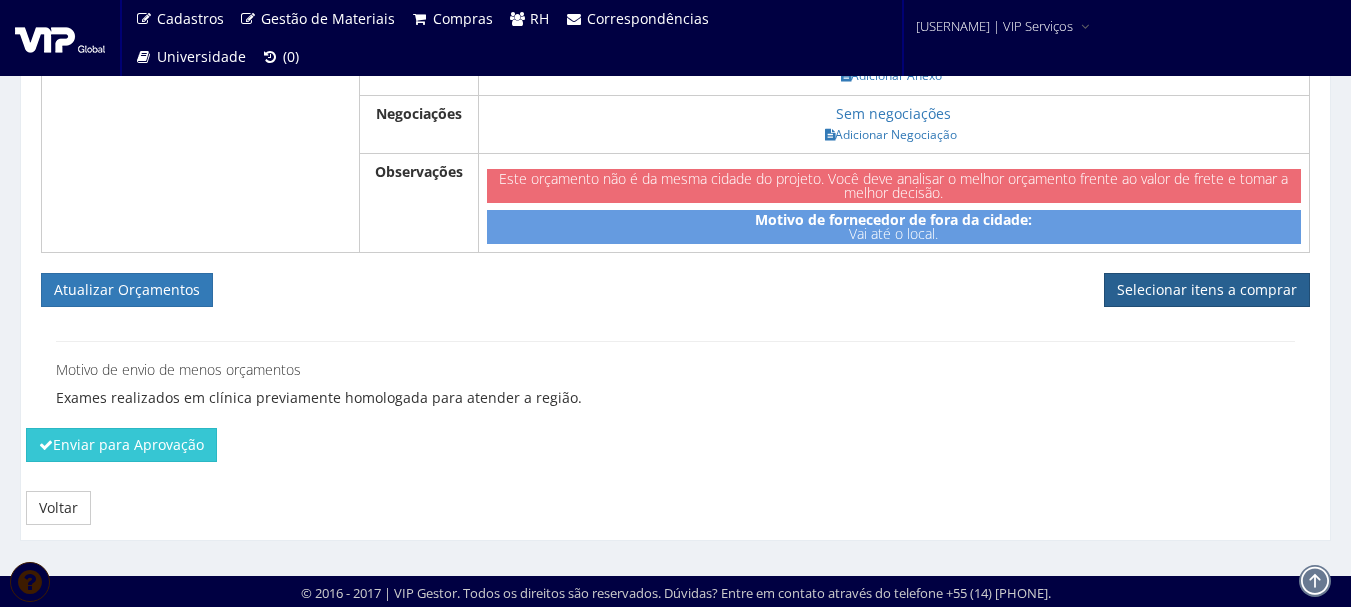 click on "Selecionar itens a
comprar" at bounding box center (1207, 290) 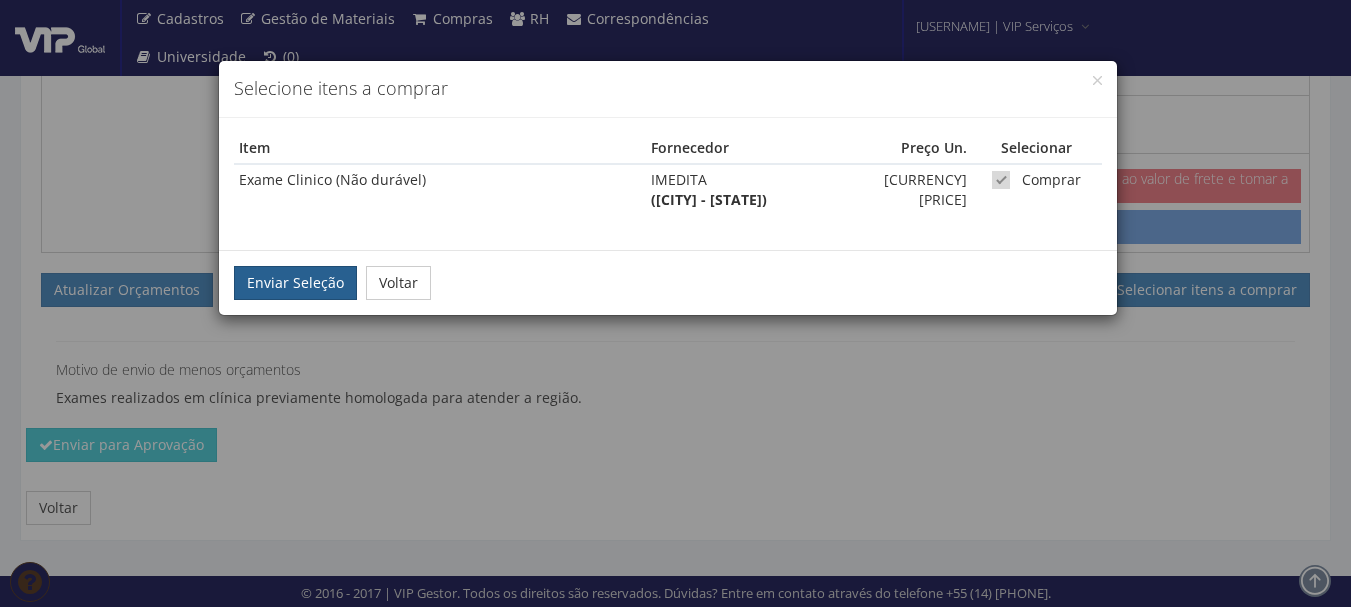 click on "Enviar Seleção" at bounding box center (295, 283) 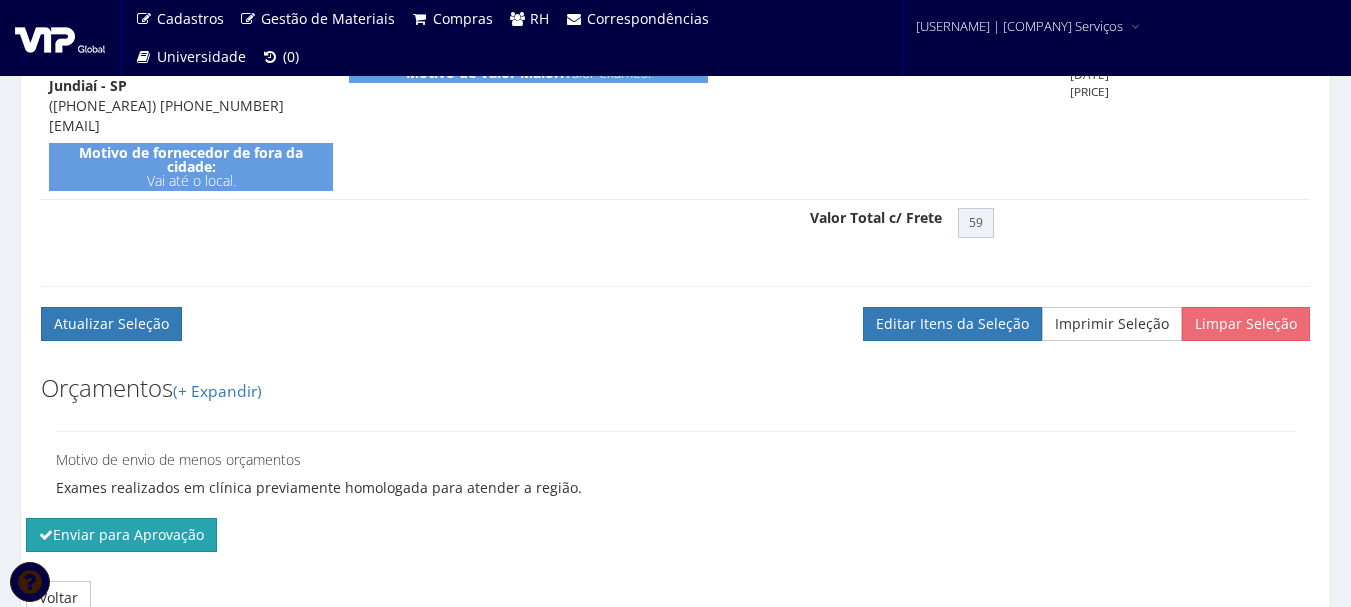scroll, scrollTop: 885, scrollLeft: 0, axis: vertical 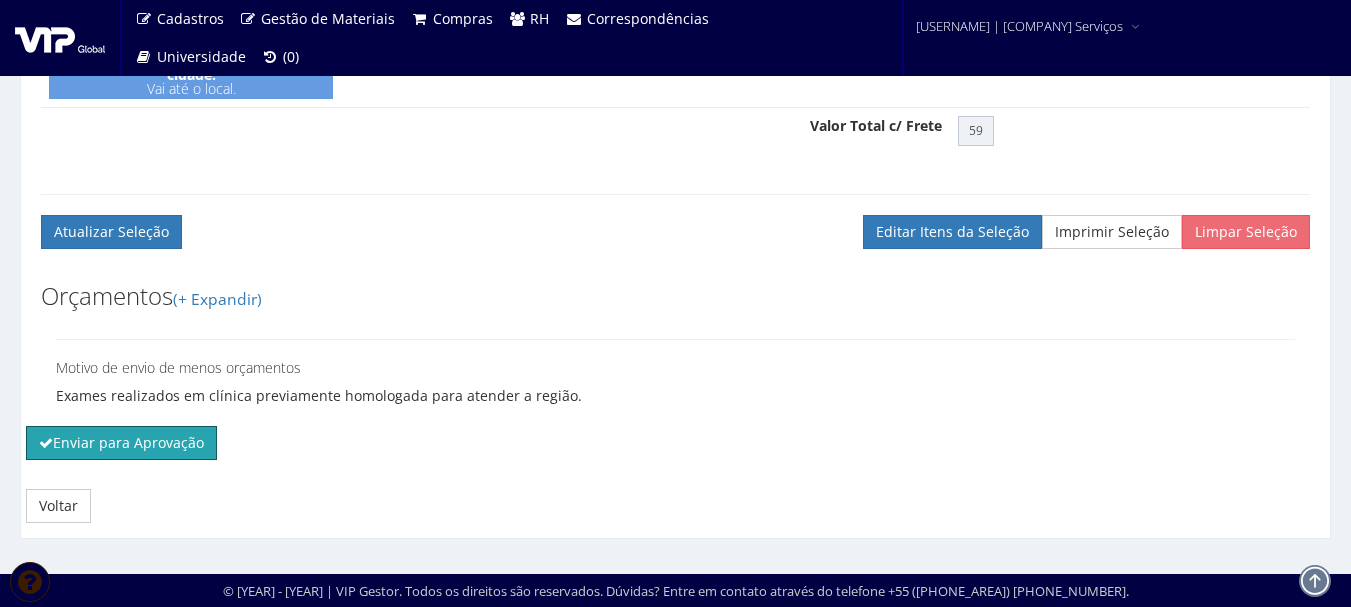 drag, startPoint x: 131, startPoint y: 444, endPoint x: 759, endPoint y: 66, distance: 732.98566 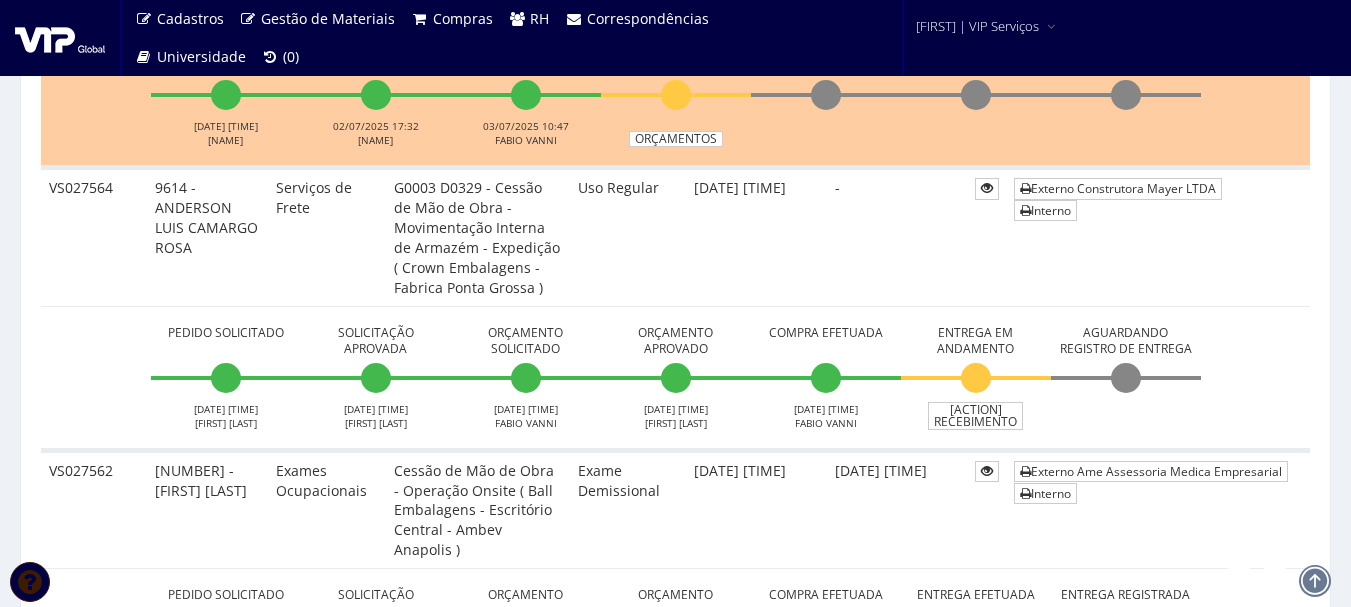 scroll, scrollTop: 800, scrollLeft: 0, axis: vertical 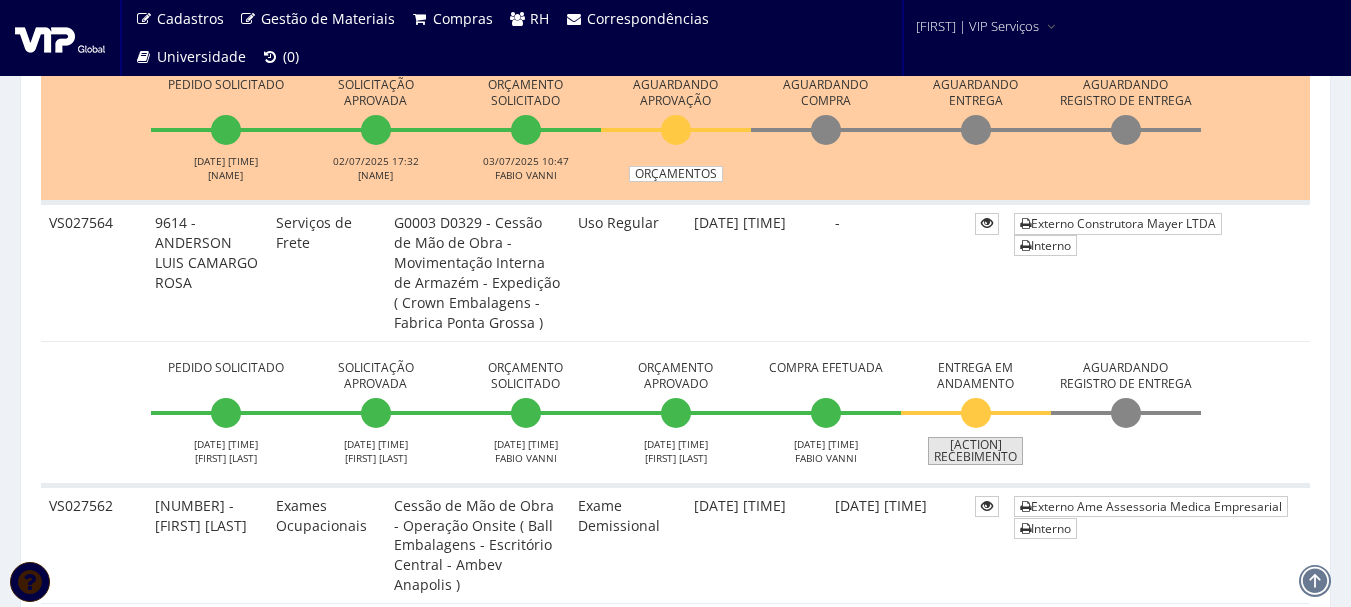 click on "Confirmar Recebimento" at bounding box center (975, 451) 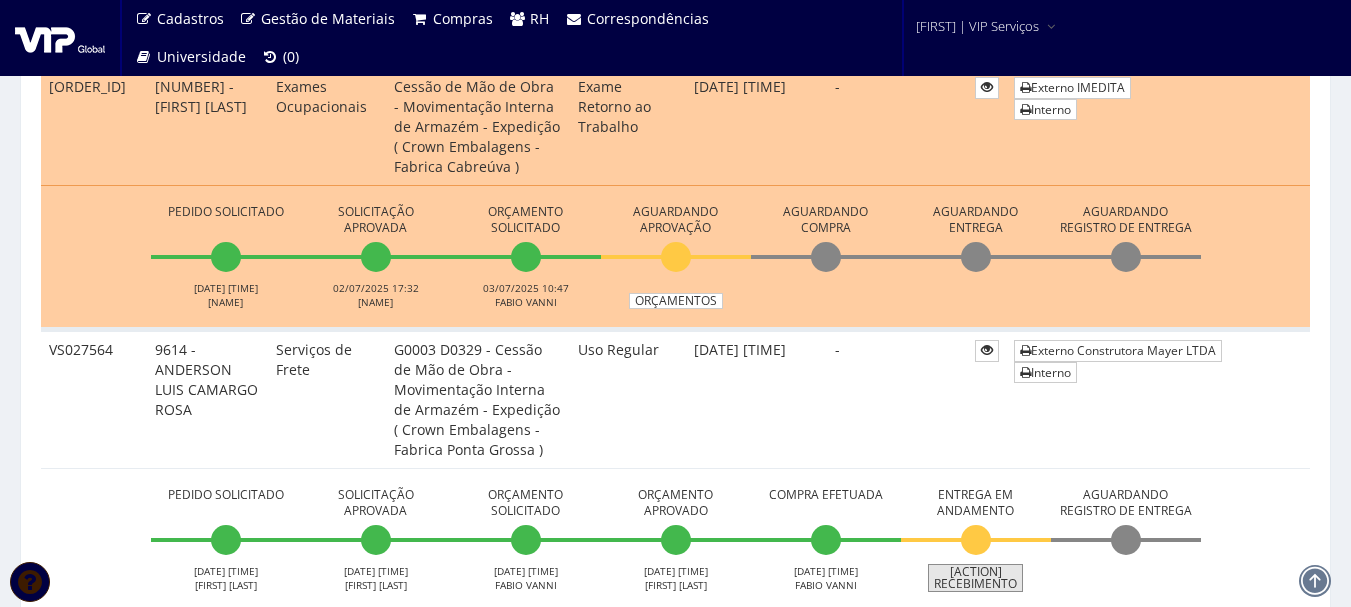 scroll, scrollTop: 900, scrollLeft: 0, axis: vertical 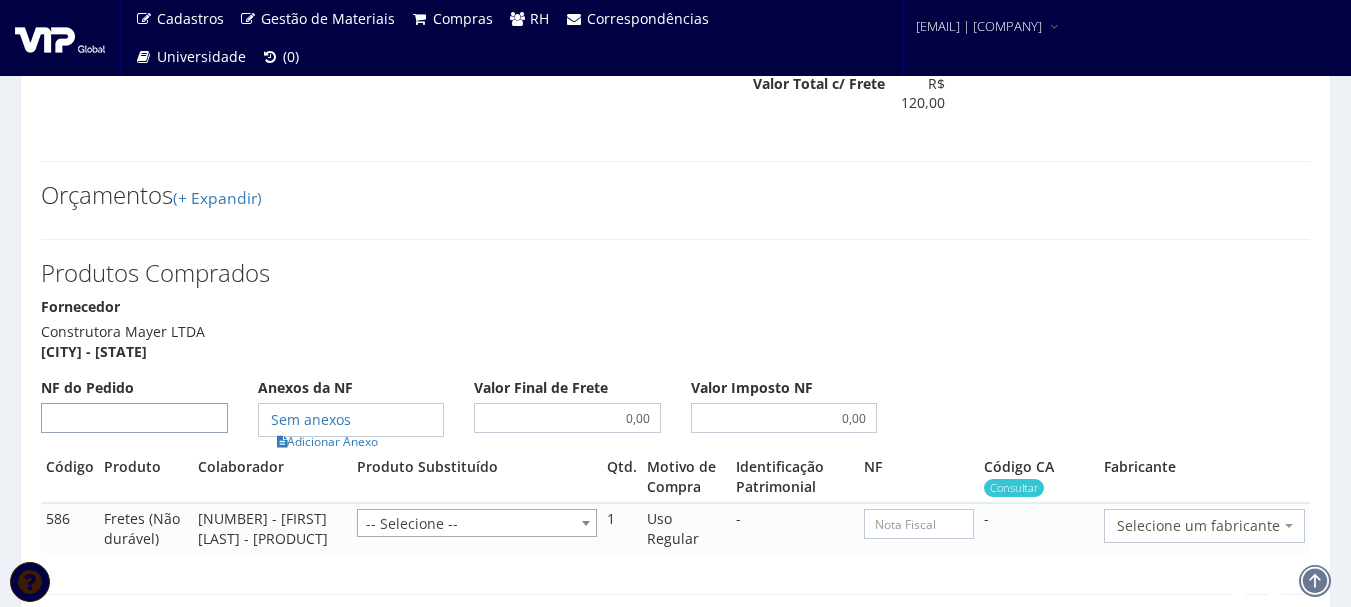 click on "NF do Pedido" at bounding box center [134, 418] 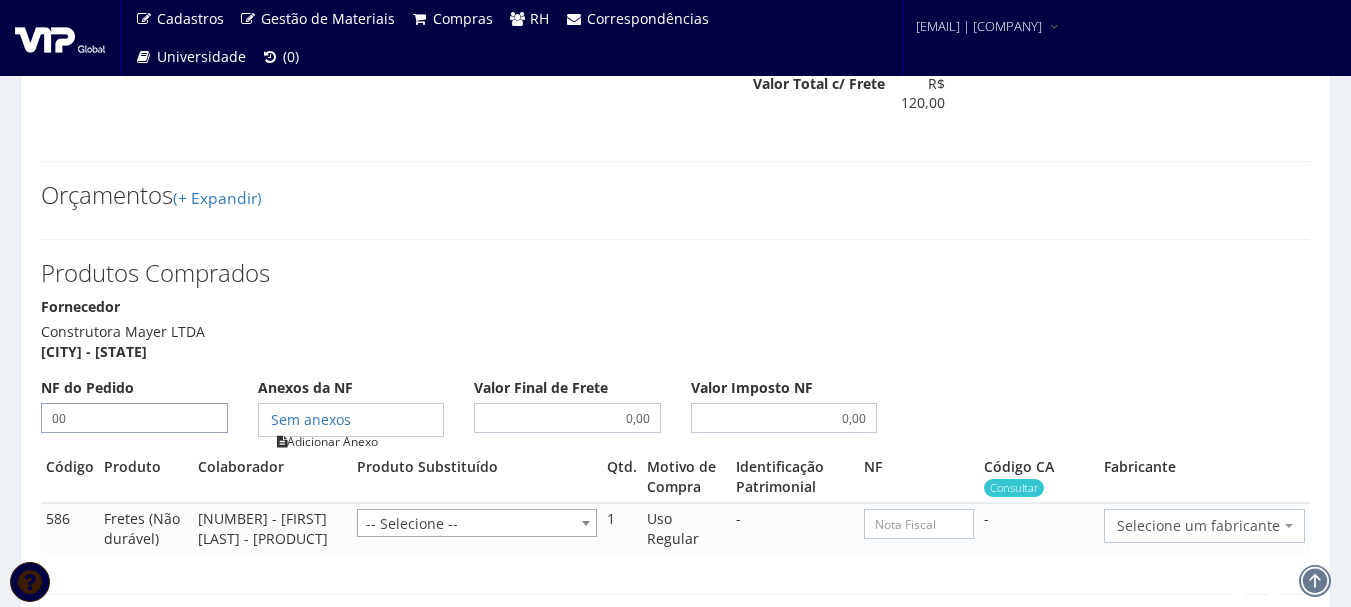 type on "00" 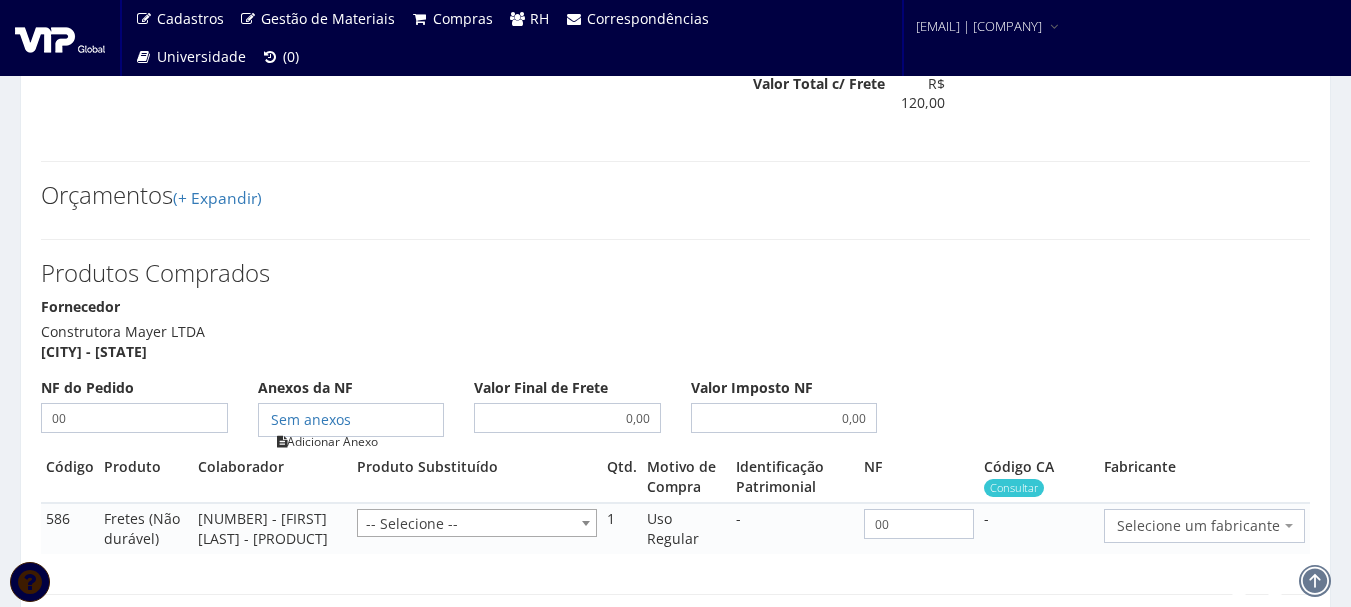 click on "Adicionar Anexo" at bounding box center (327, 441) 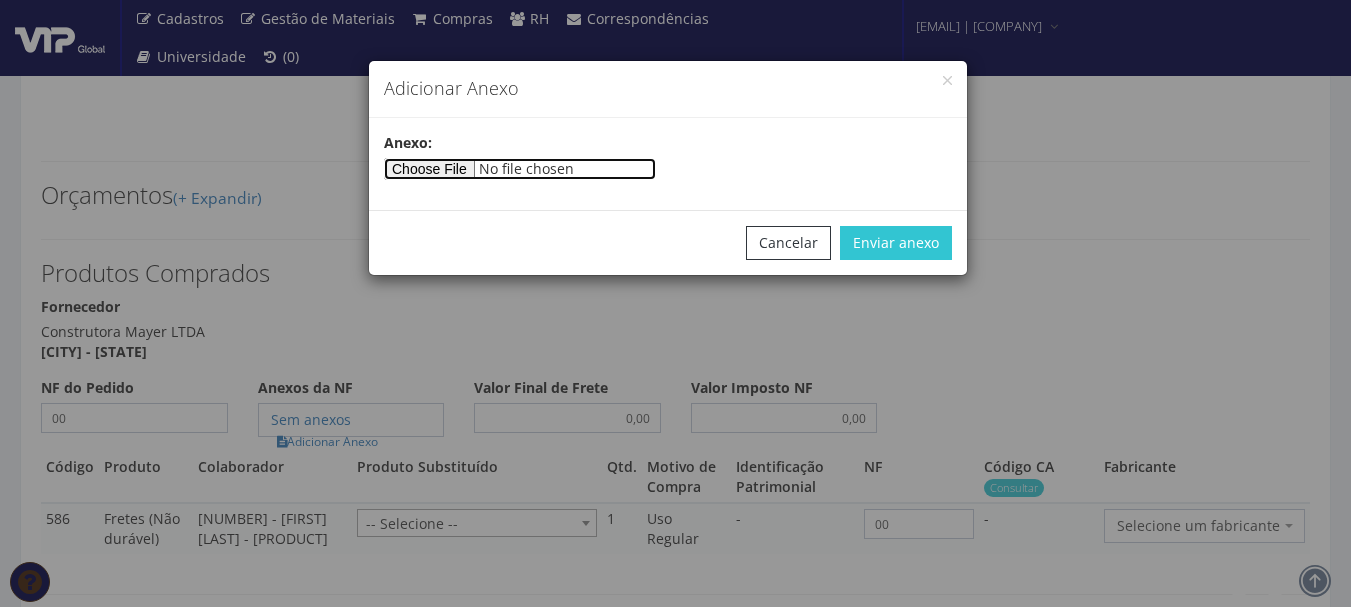 click at bounding box center (520, 169) 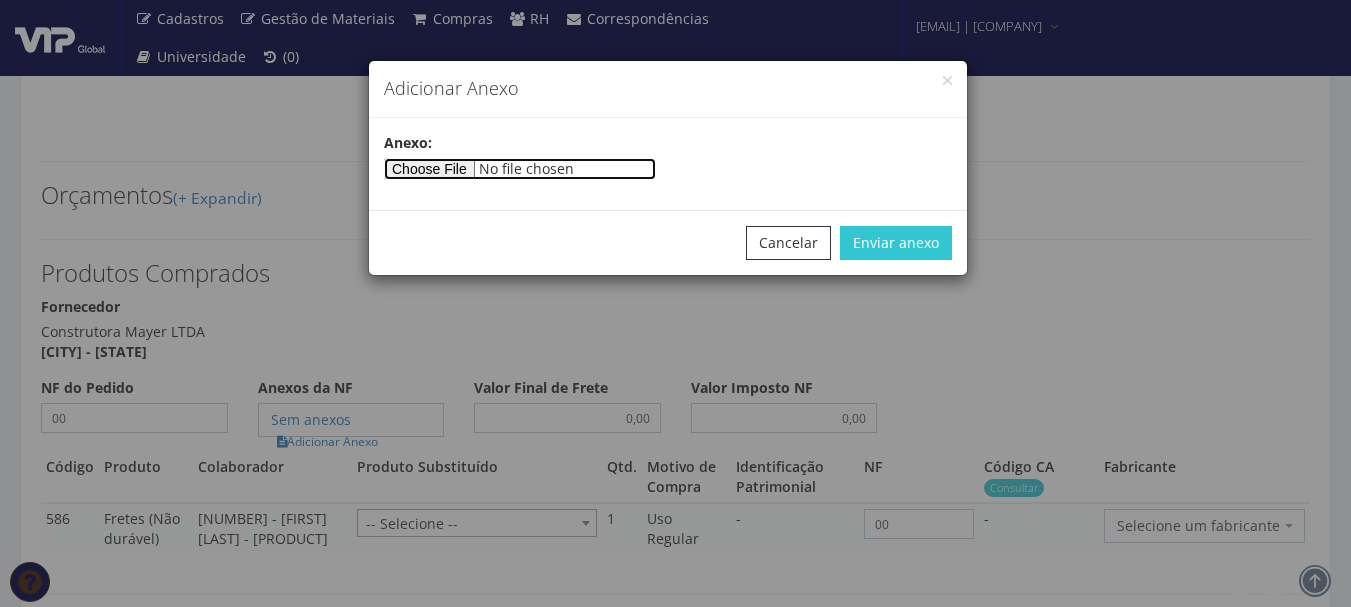 type on "[PATH] [NUMBER] [BRAND] [CITY] - [PRICE]" 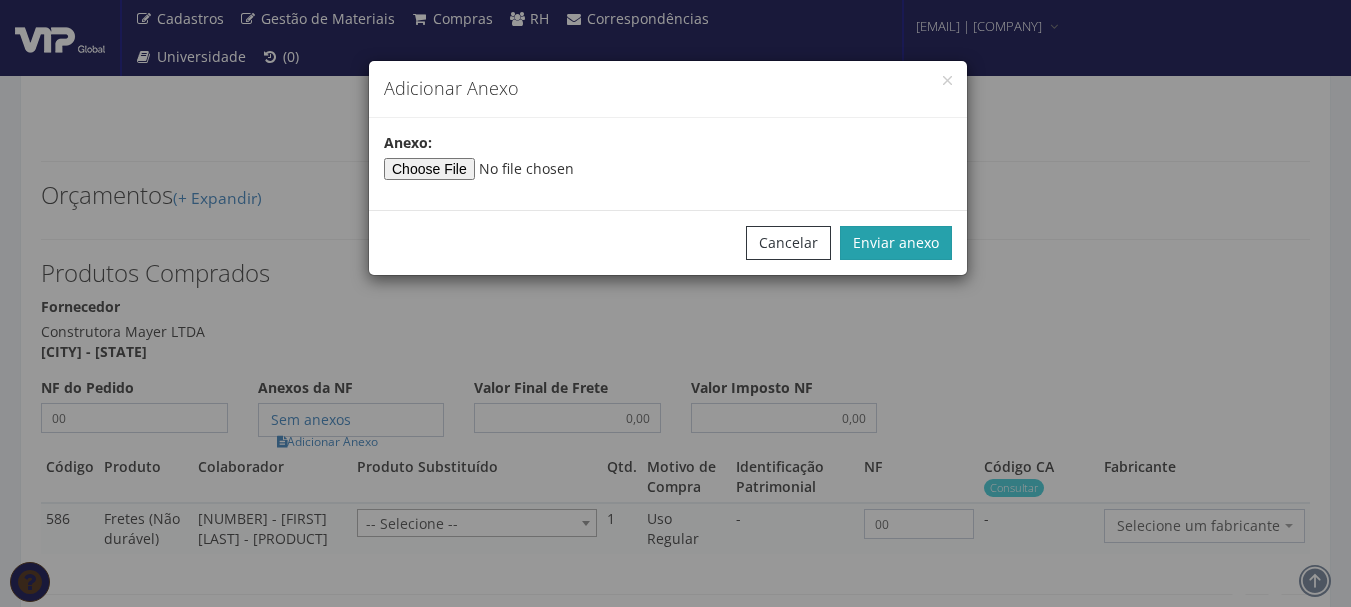 click on "Enviar anexo" at bounding box center [896, 243] 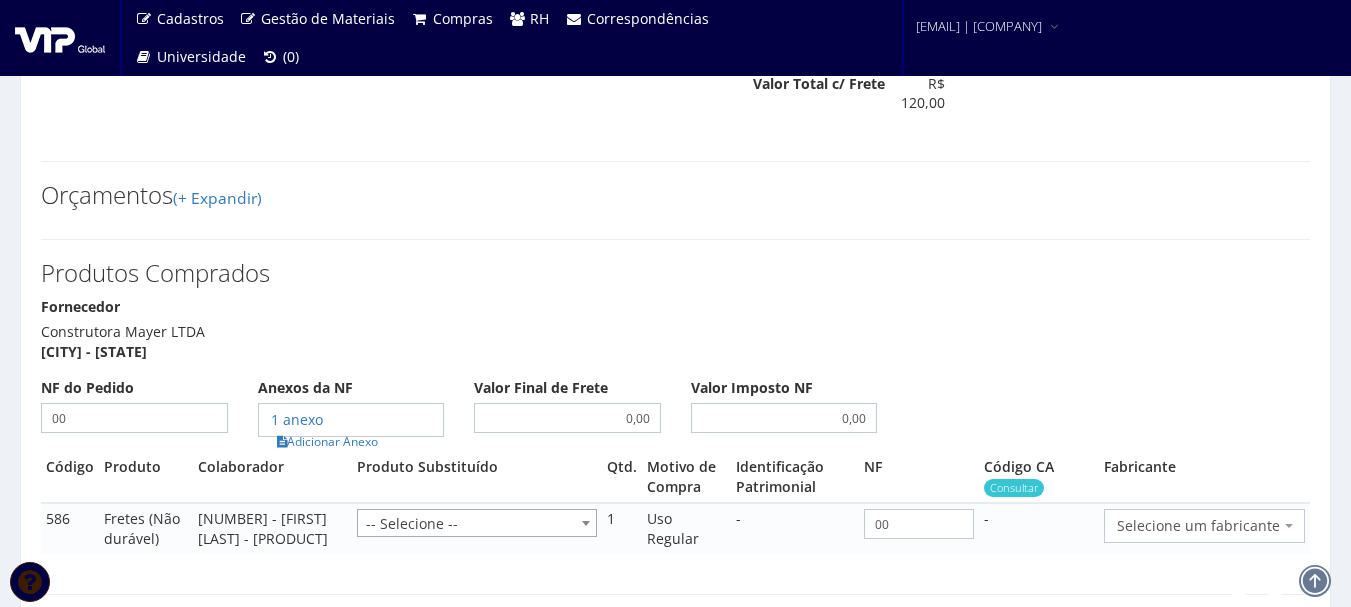 click on "Selecione um fabricante" at bounding box center [1198, 526] 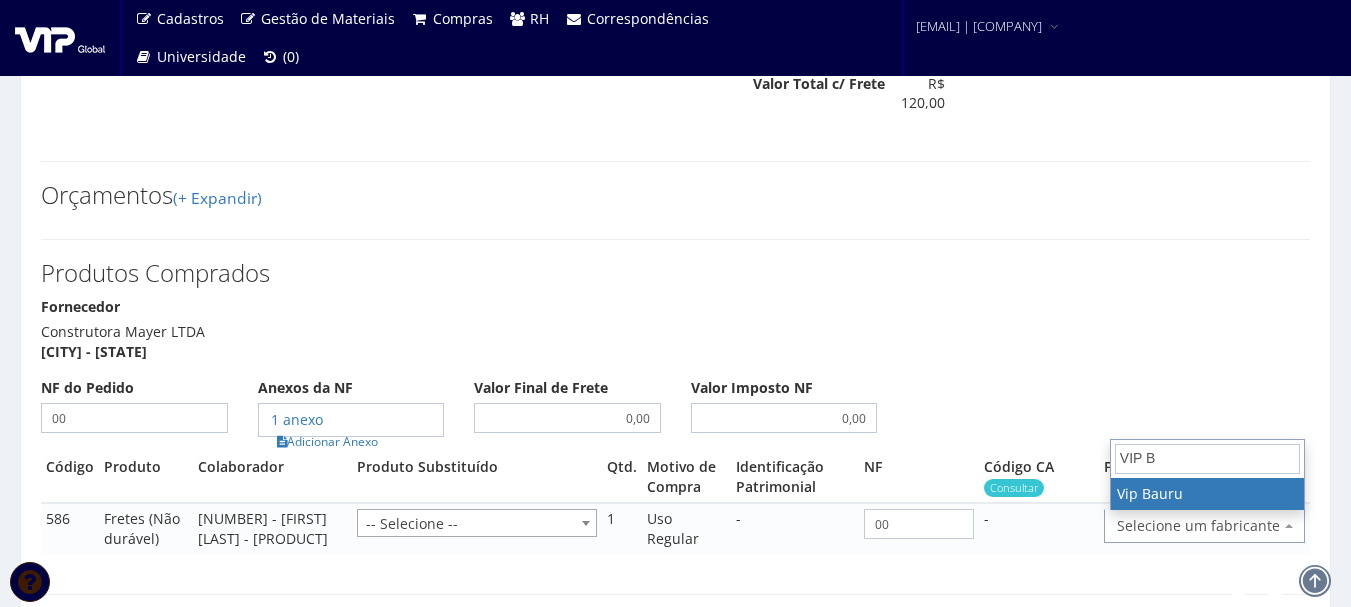 type on "VIP B" 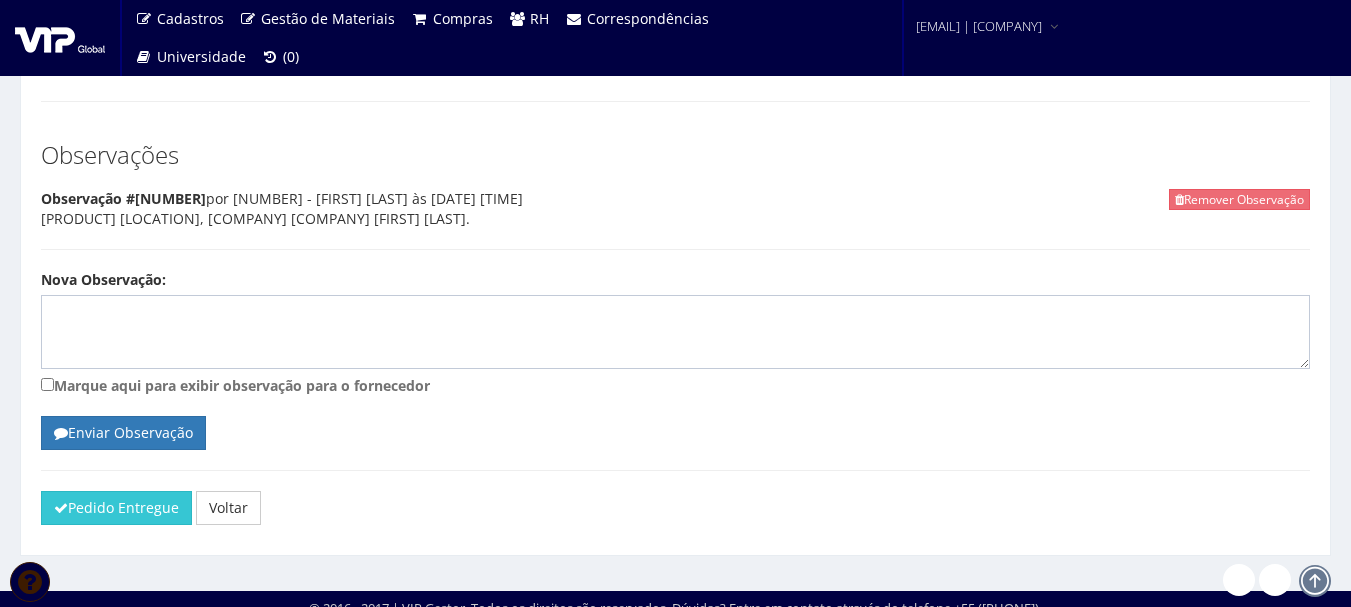 scroll, scrollTop: 1300, scrollLeft: 0, axis: vertical 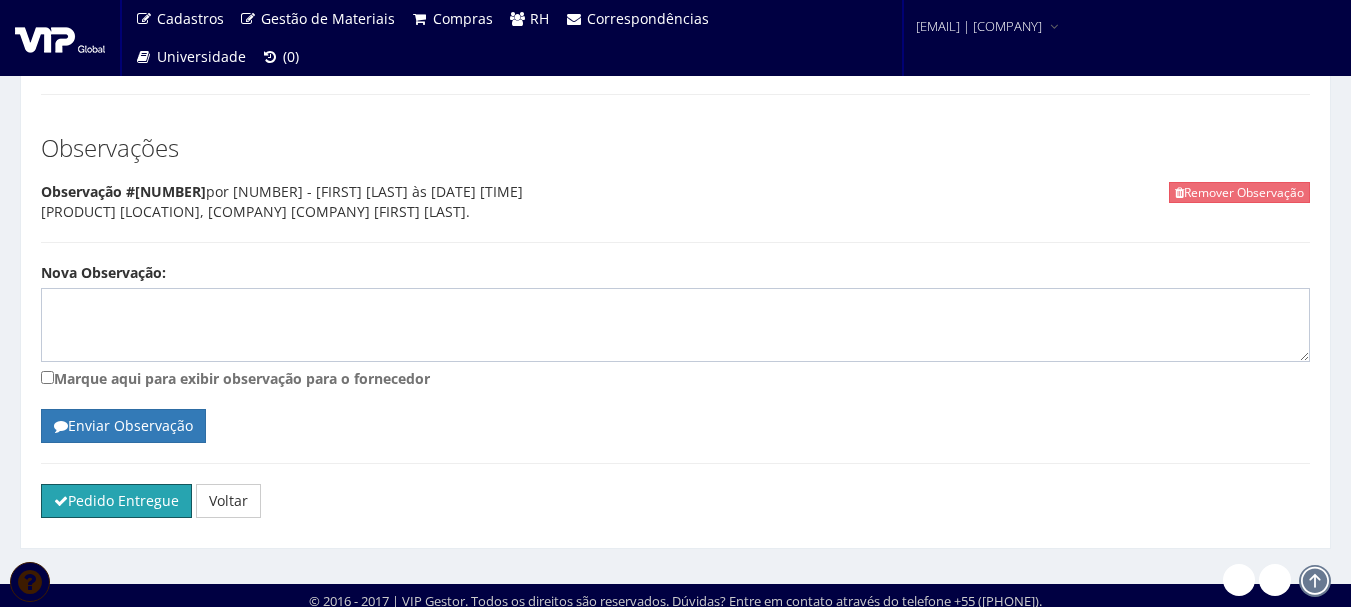 click on "Pedido Entregue" at bounding box center [116, 501] 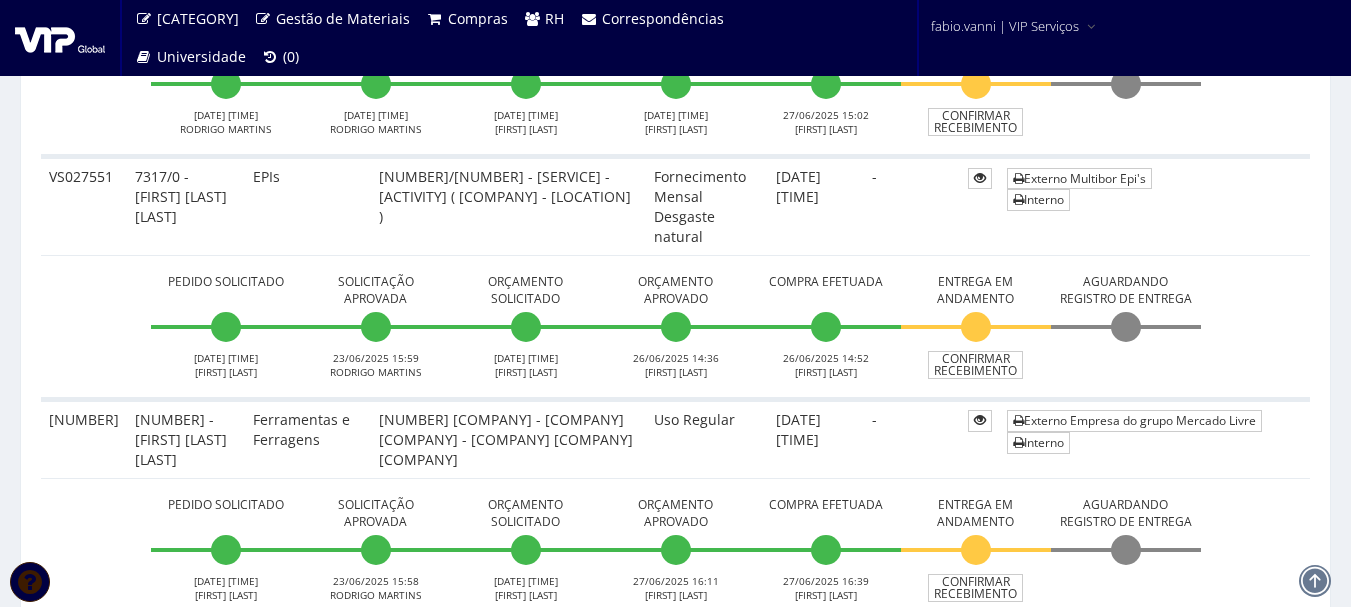 scroll, scrollTop: 2200, scrollLeft: 0, axis: vertical 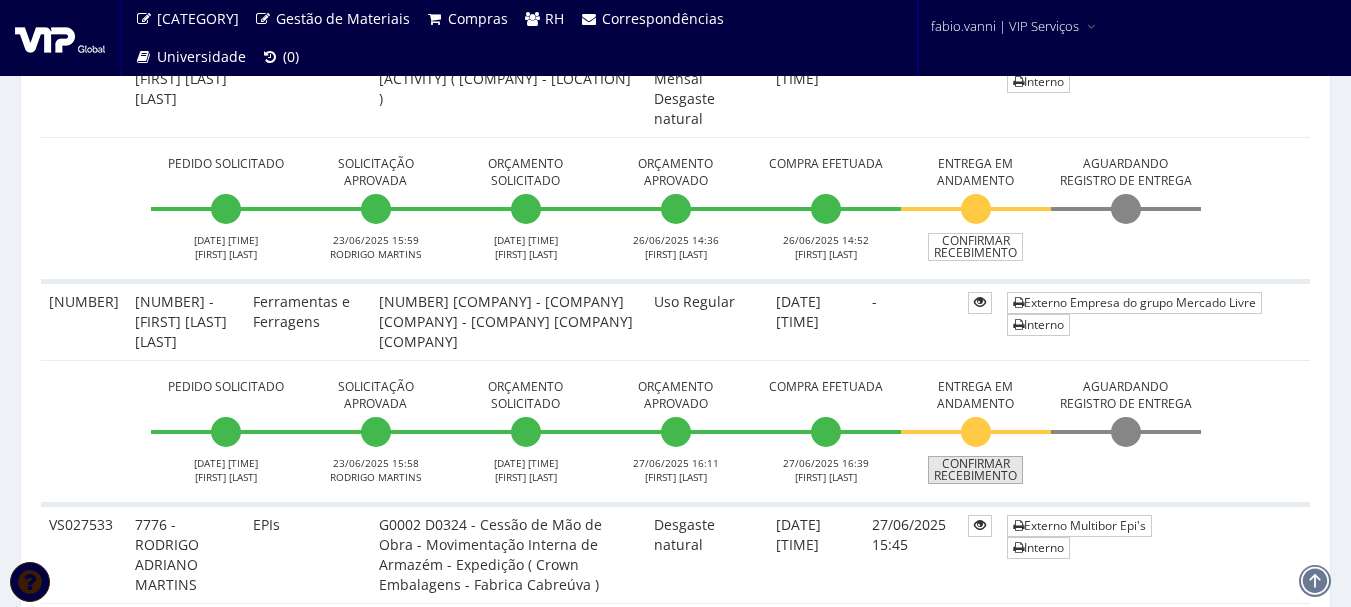 click on "Confirmar Recebimento" at bounding box center [975, 470] 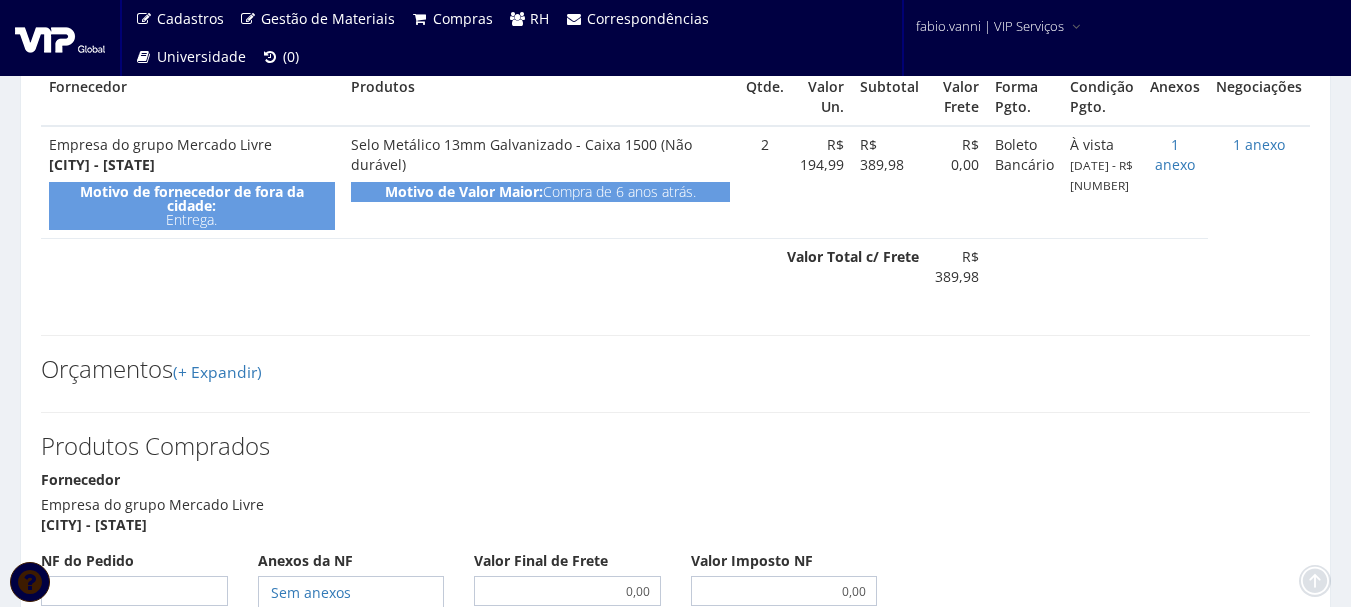 scroll, scrollTop: 900, scrollLeft: 0, axis: vertical 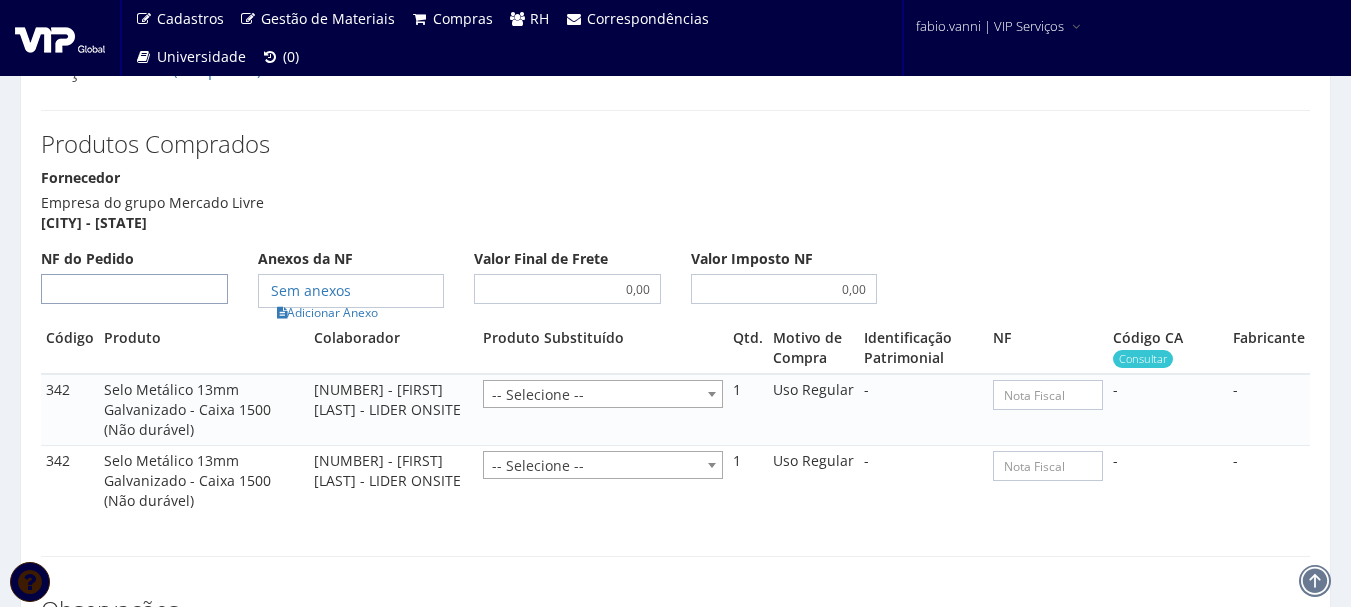 click on "NF do Pedido" at bounding box center (134, 289) 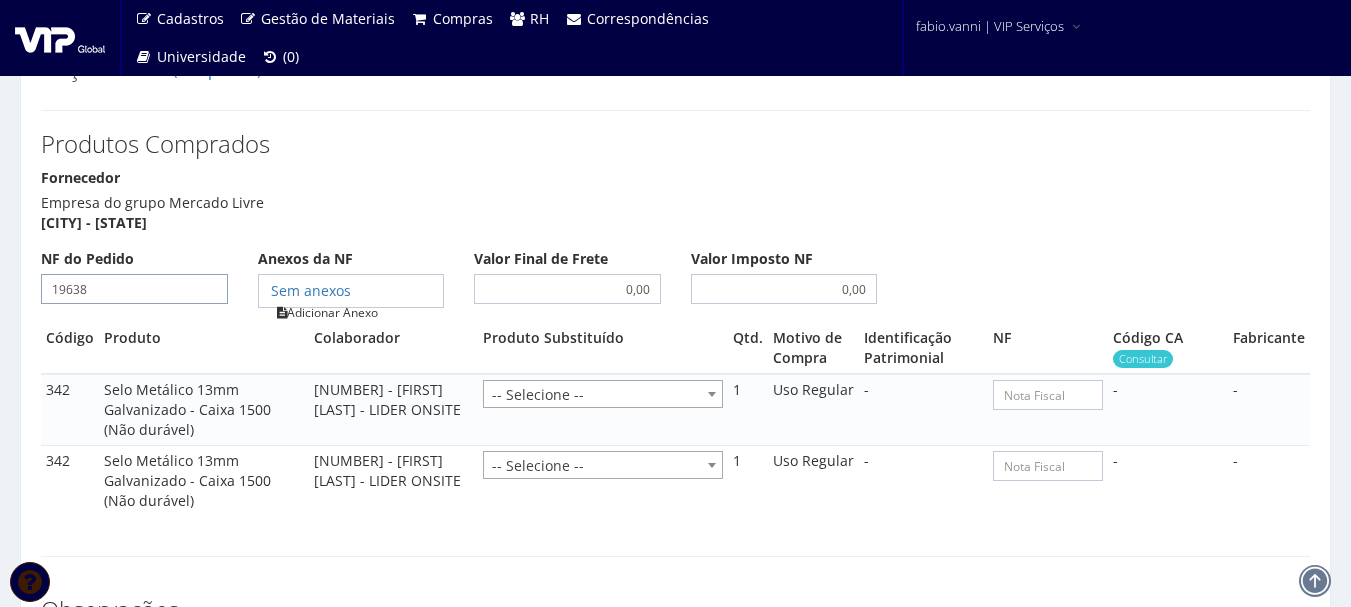 type on "19638" 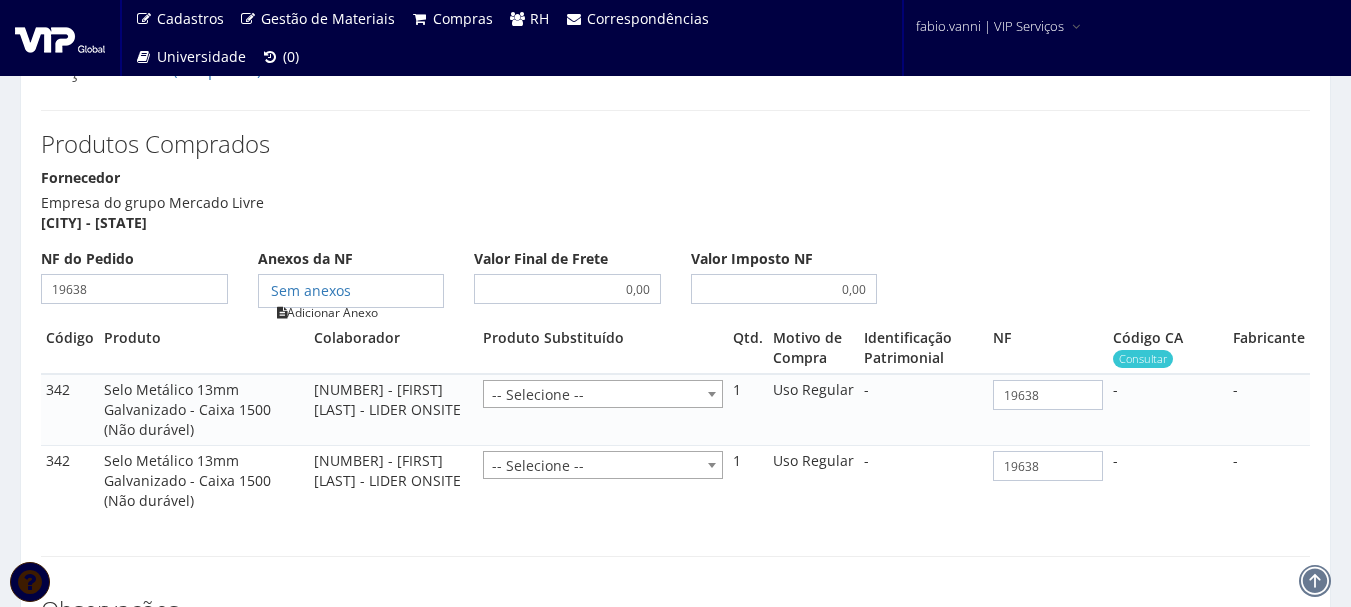click on "Adicionar Anexo" at bounding box center [327, 312] 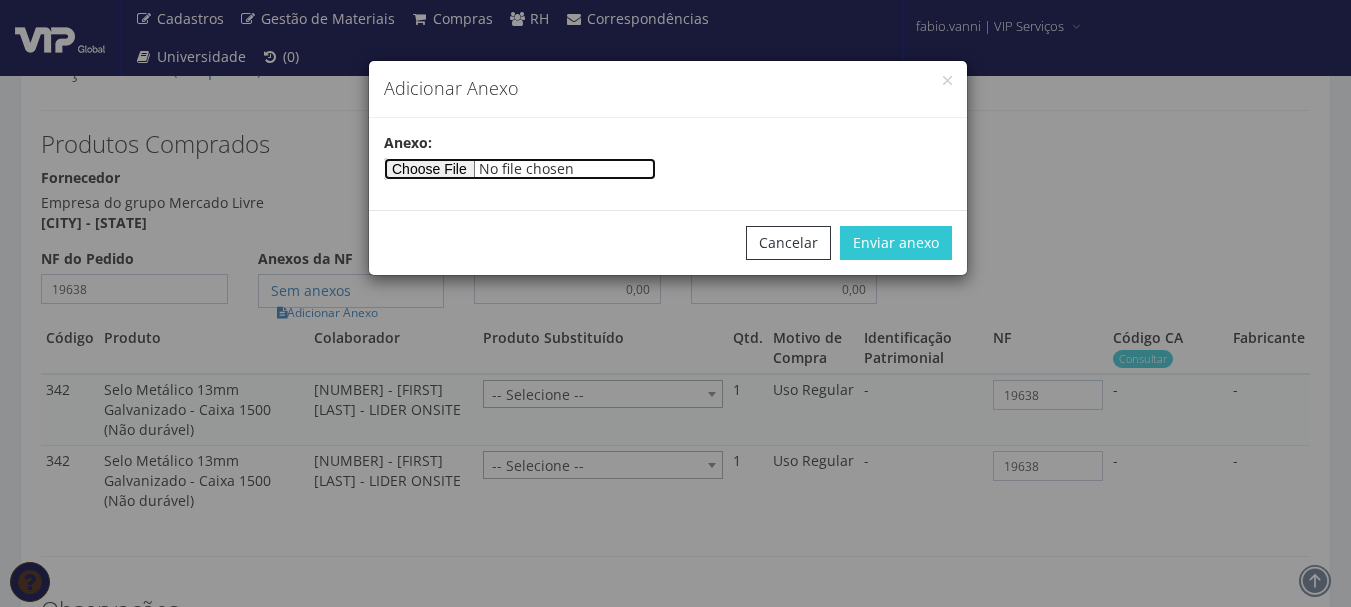 click at bounding box center [520, 169] 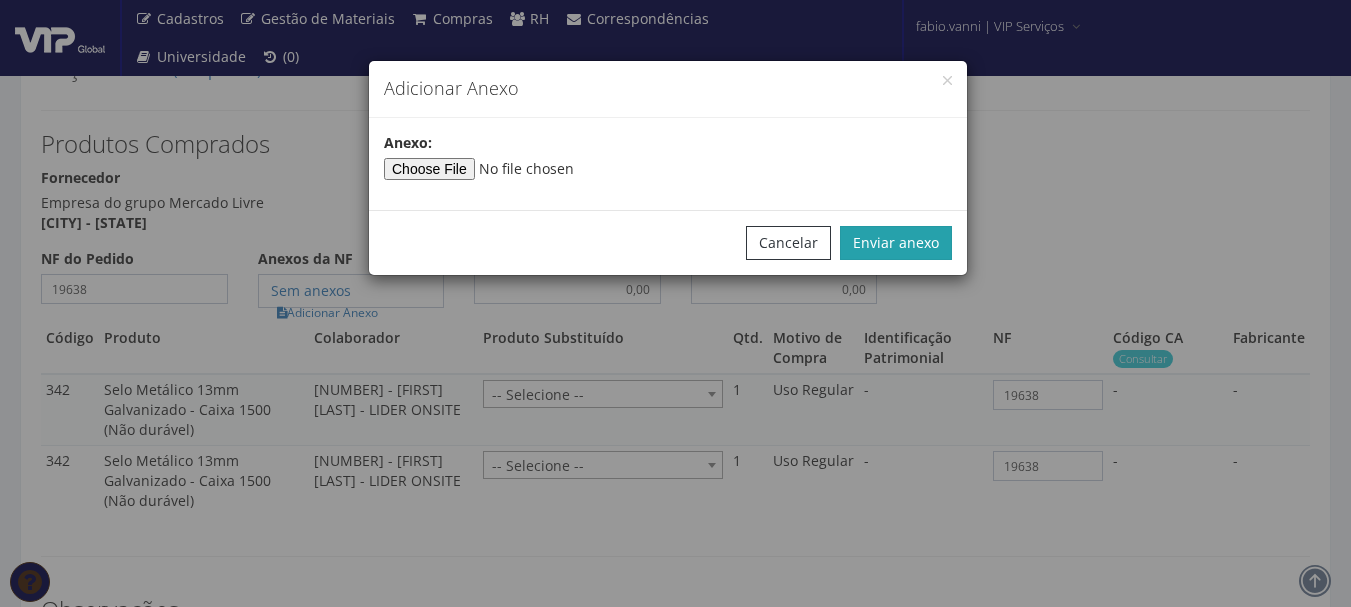 click on "Enviar anexo" at bounding box center [896, 243] 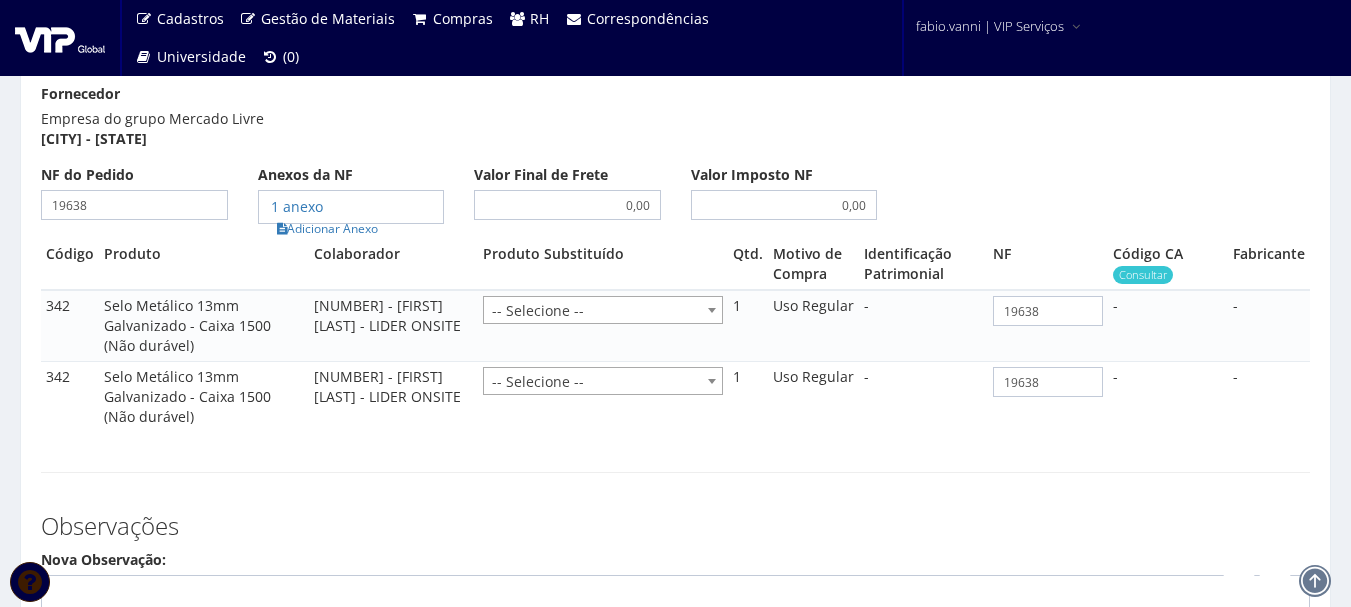 scroll, scrollTop: 1321, scrollLeft: 0, axis: vertical 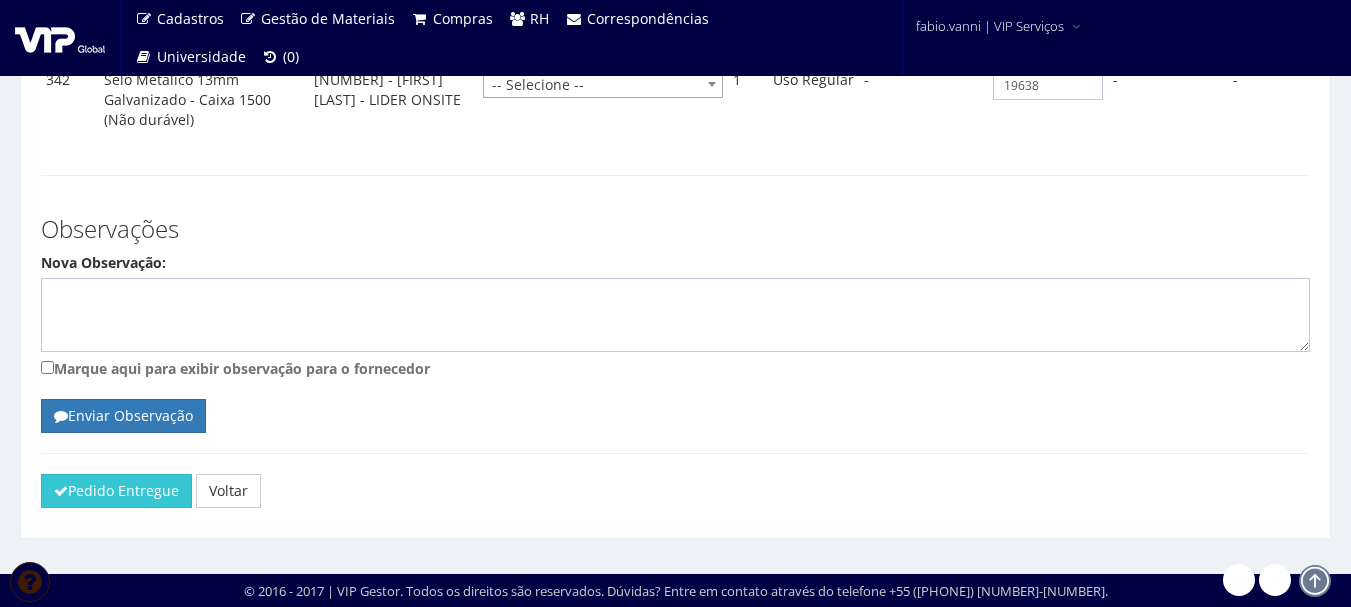 click on "Código:
VS027549
Projeto:
G0027 D0637 - Cessão de Mão de Obra - Operação Onsite ( Ball Embalagens - Escritório Central - Onsite Ambev Uberlândia )
Solicitante:
9604 - ANDERSON APARECIDO ARCENCIO DA SILVA
Criado por:
9604 - ANDERSON APARECIDO ARCENCIO DA SILVA
Criado em:
23/06/2025 09:28
Status:
Compra Efetuada
Colaborador notificado:
Categoria: Código" at bounding box center (675, -300) 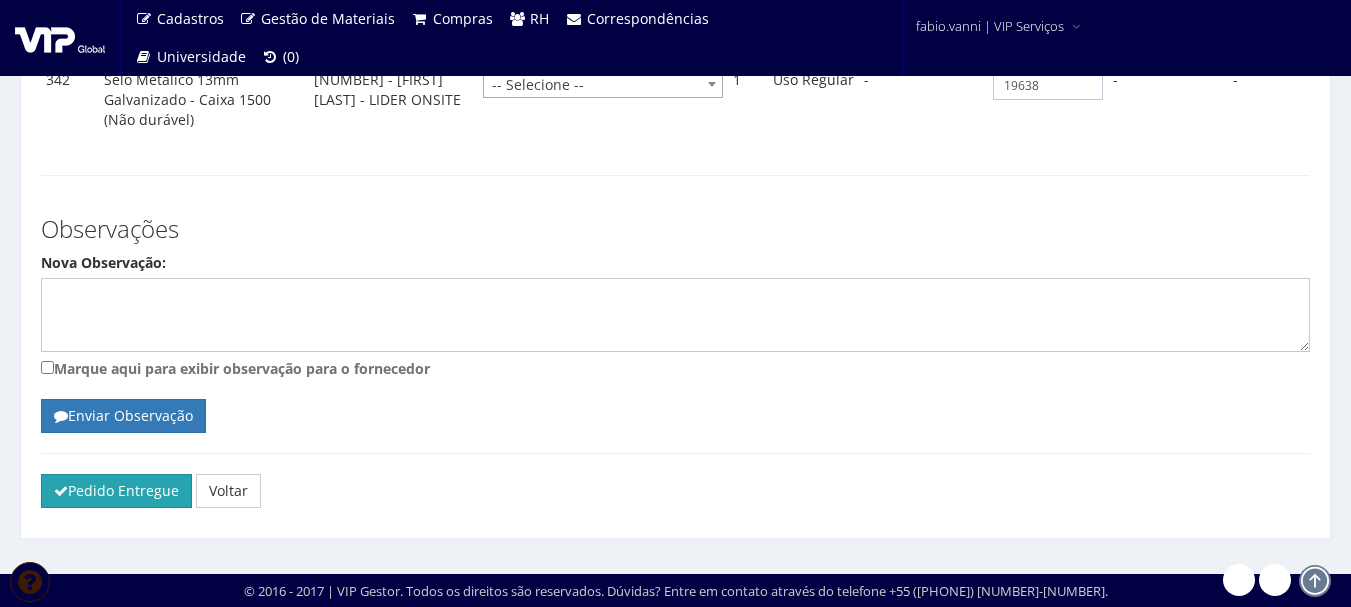click on "Pedido Entregue" at bounding box center (116, 491) 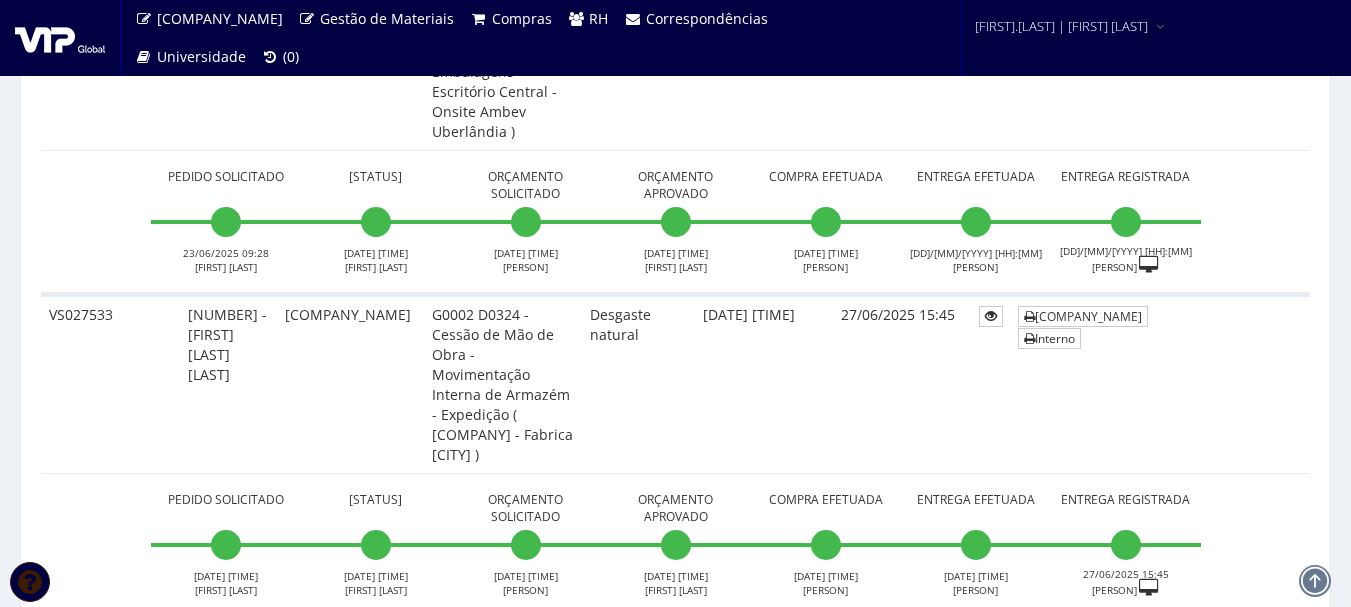 scroll, scrollTop: 3100, scrollLeft: 0, axis: vertical 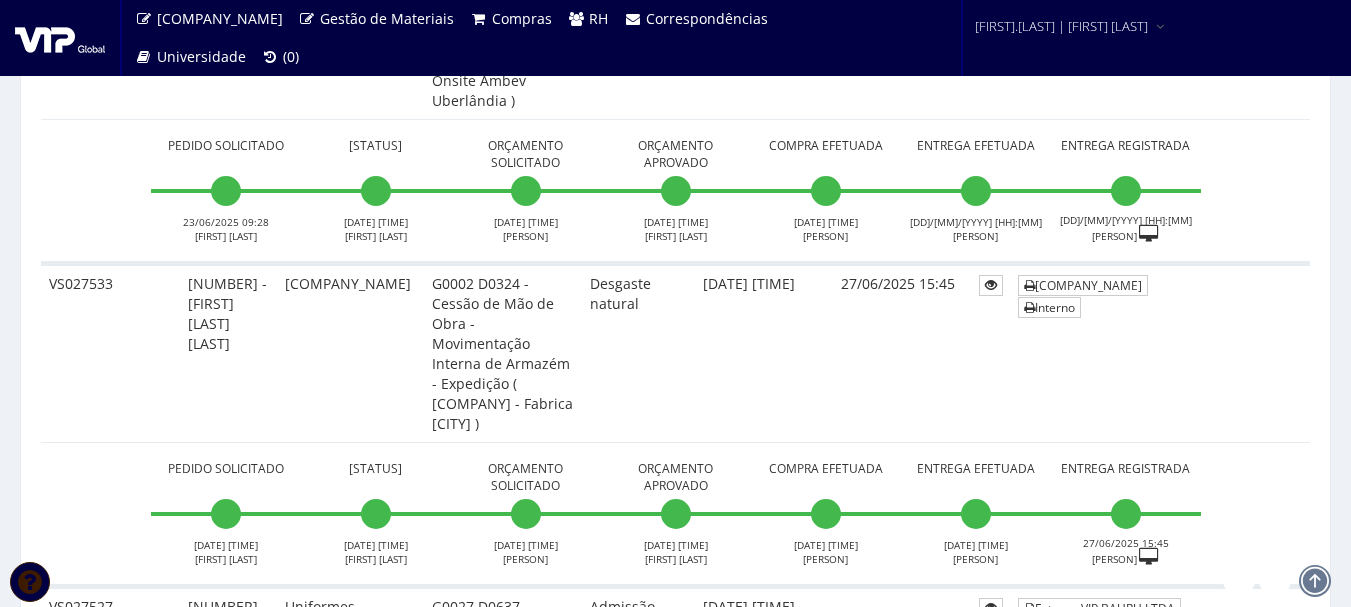click on "Confirmar Recebimento" at bounding box center [975, 1198] 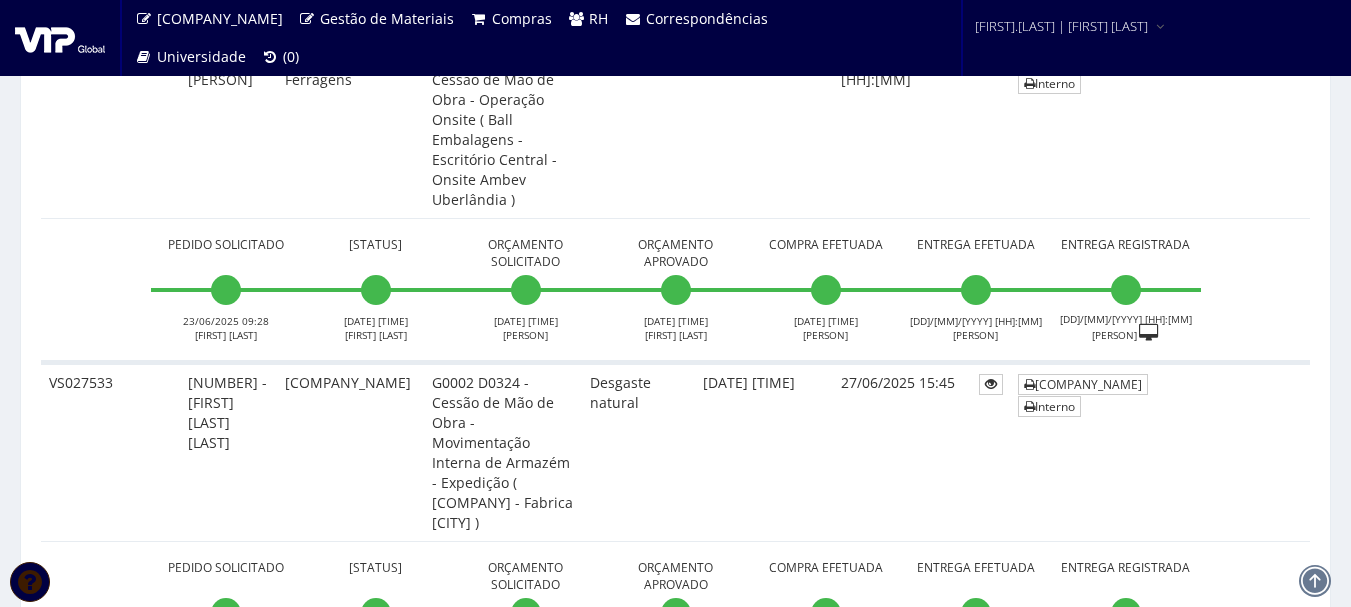 scroll, scrollTop: 3000, scrollLeft: 0, axis: vertical 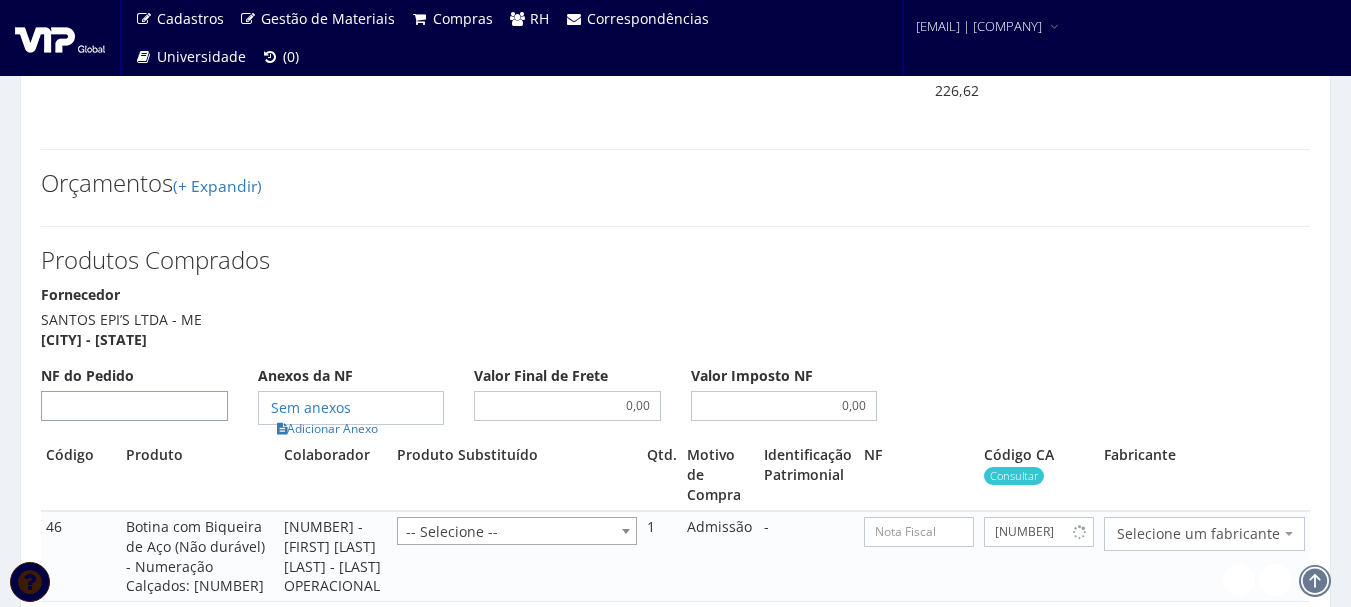 click on "NF do Pedido" at bounding box center [134, 406] 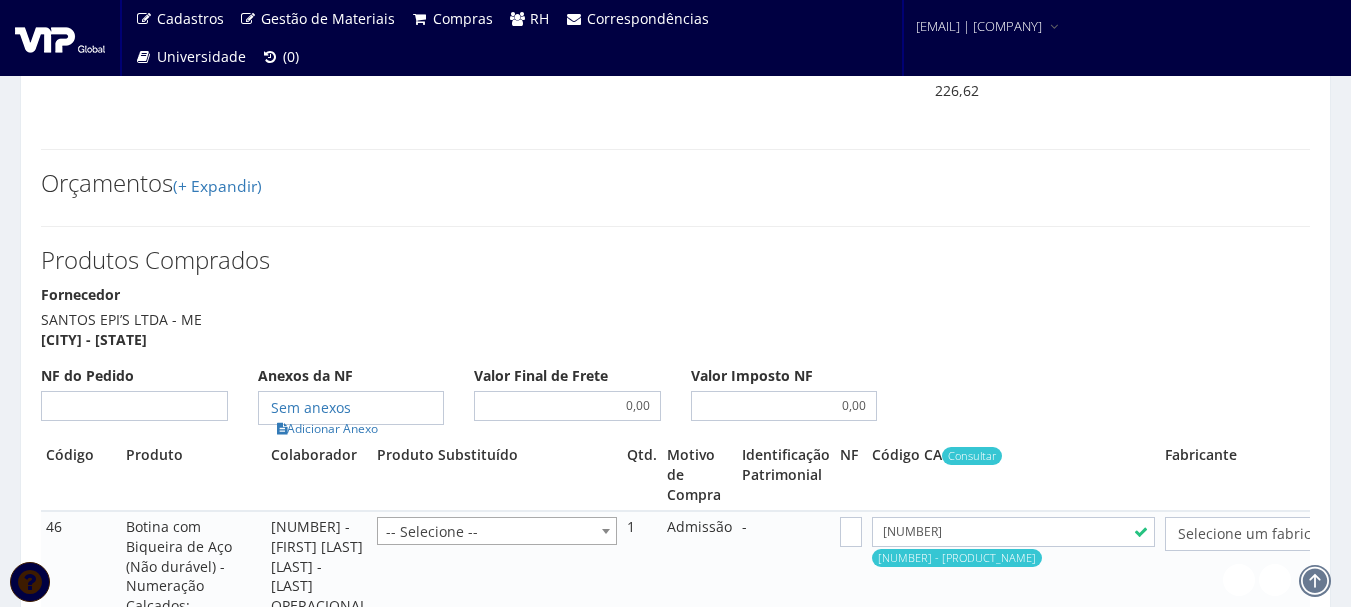 click on "Produtos Comprados
Fornecedor
SANTOS EPI’S LTDA - ME
[LOCATION] - [STATE]
NF do Pedido
Anexos da NF  Adicionar Anexo 0,00 0,00 NF" at bounding box center (675, 1250) 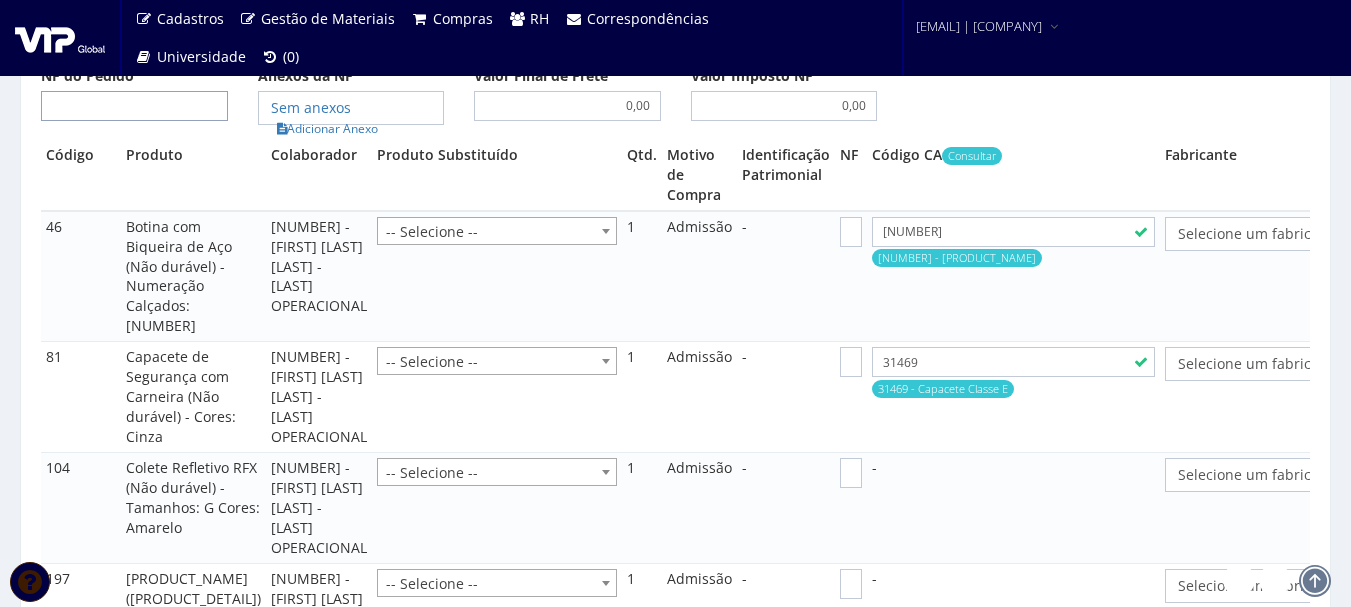 click on "NF do Pedido" at bounding box center (134, 106) 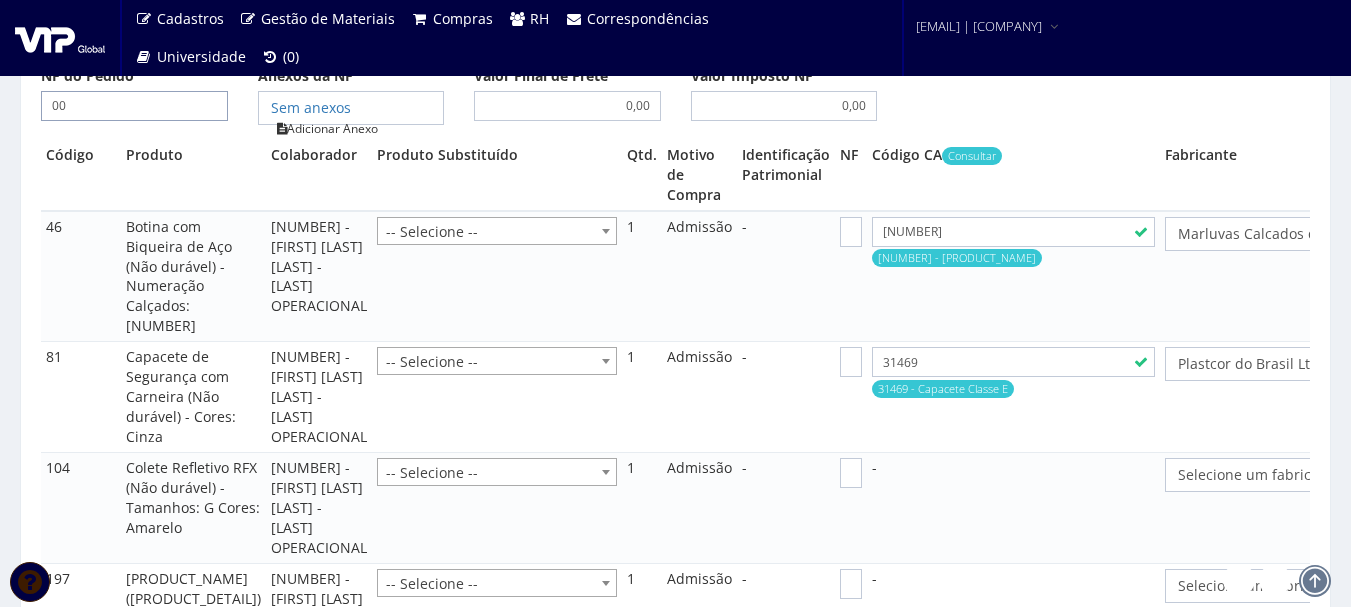 type on "00" 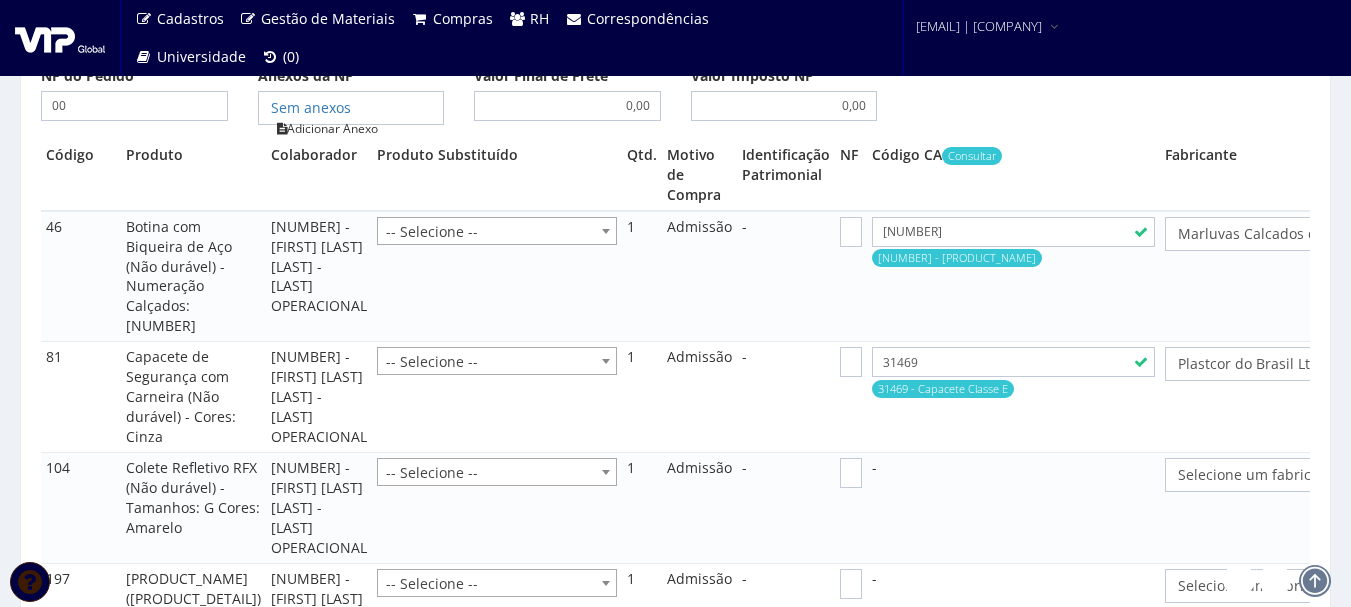 click on "Adicionar Anexo" at bounding box center [327, 128] 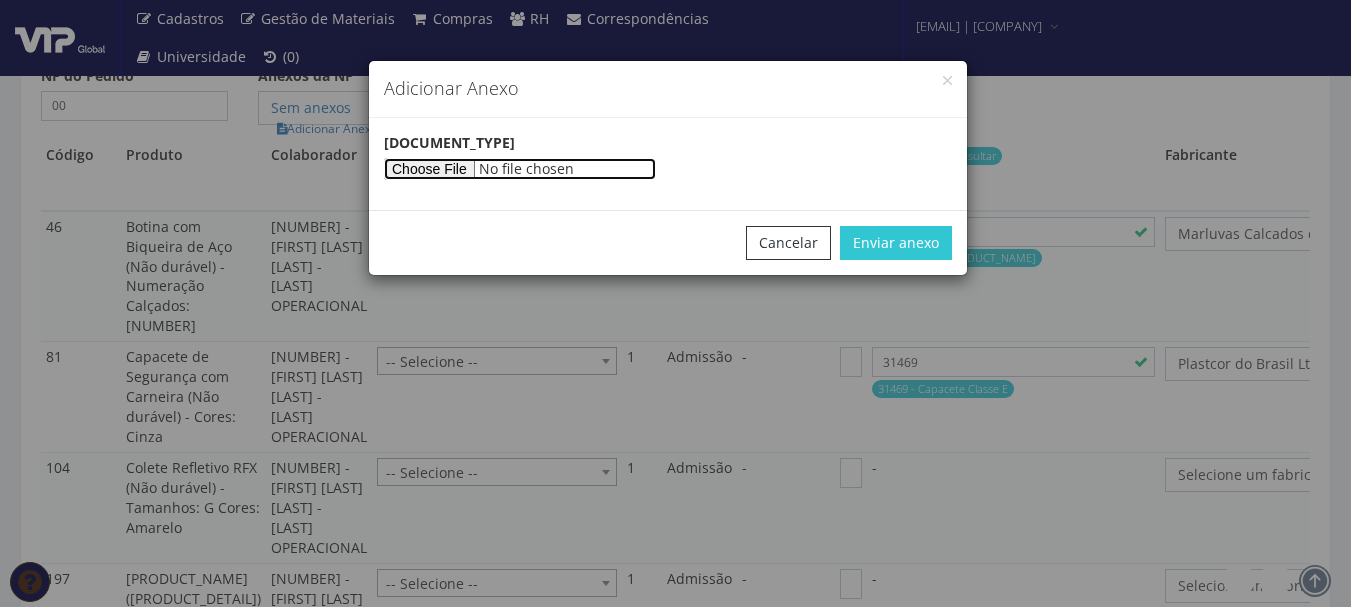 click at bounding box center [520, 169] 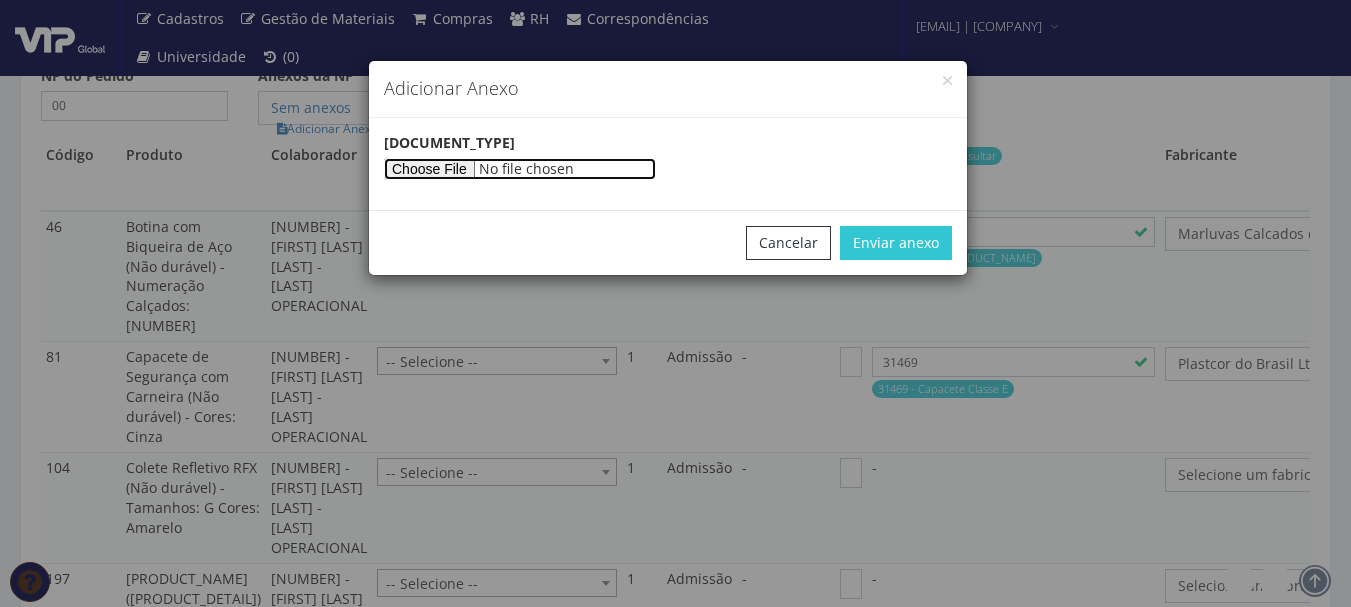 type on "C:\fakepath\PEDIDOS SEM NOTA FISCAL ESTOQUE.docx" 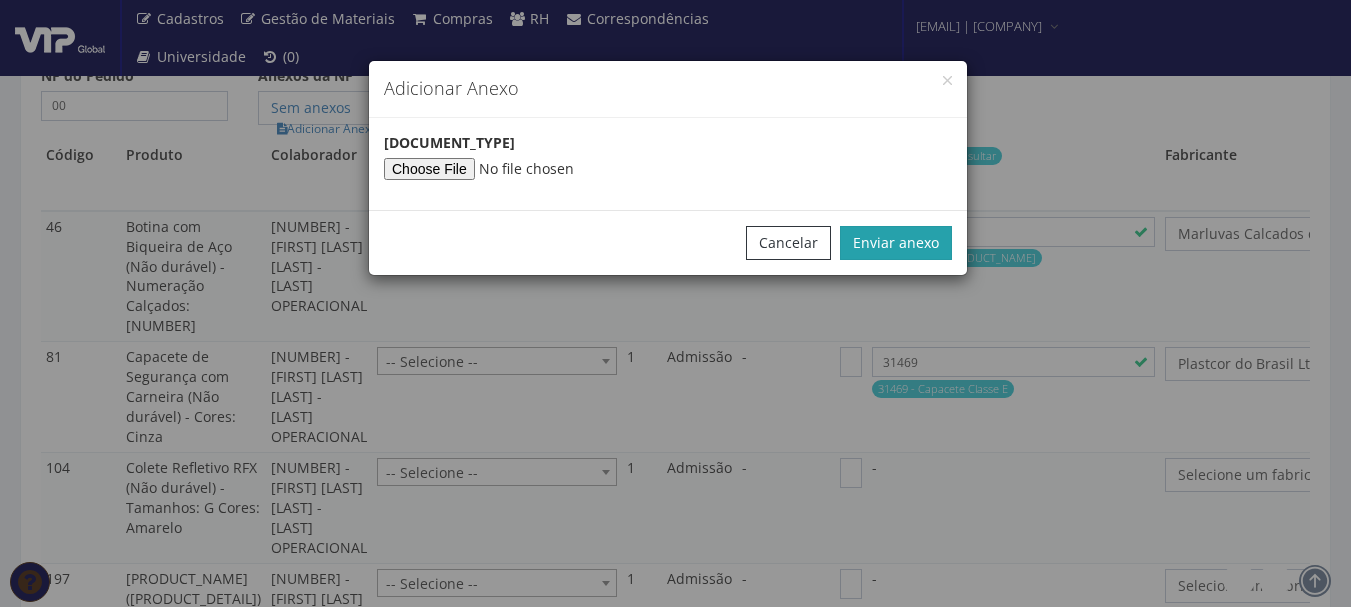 click on "Enviar anexo" at bounding box center (896, 243) 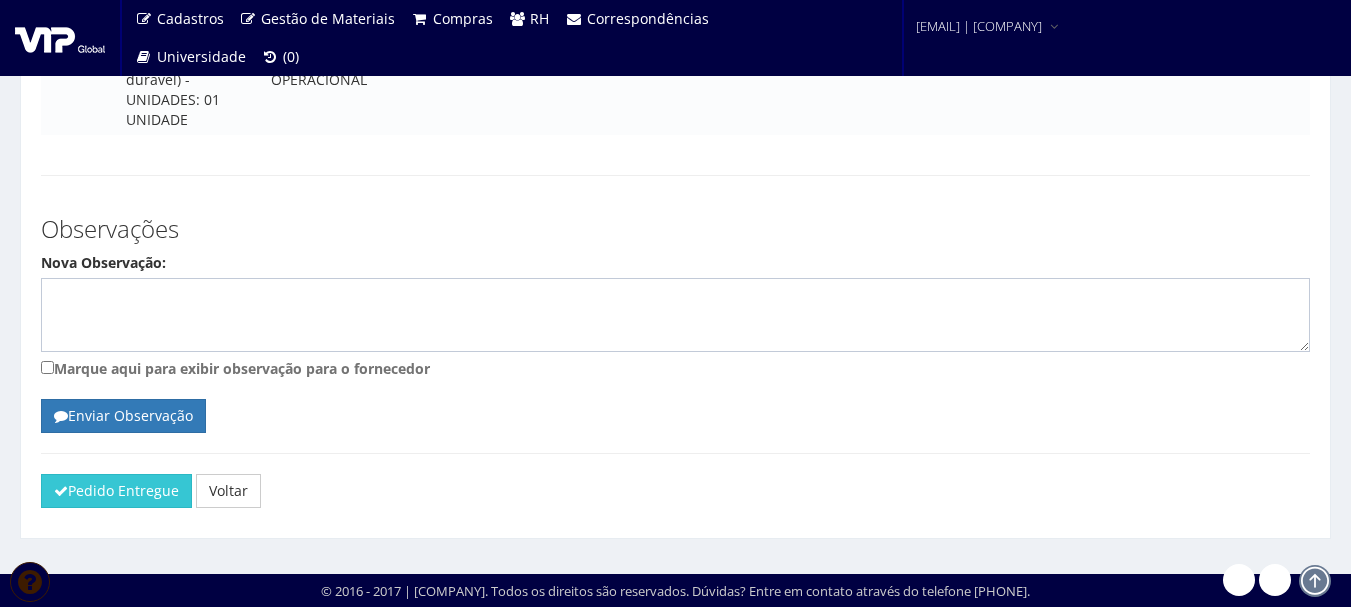 scroll, scrollTop: 4470, scrollLeft: 0, axis: vertical 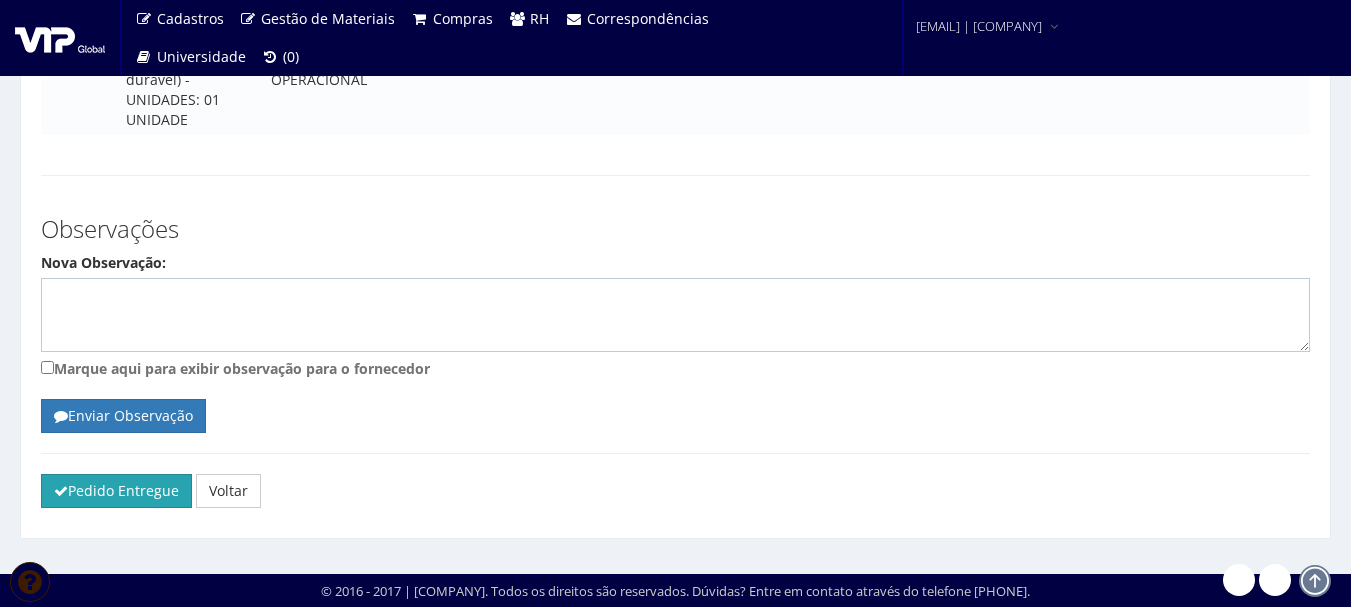 click on "Pedido Entregue" at bounding box center [116, 491] 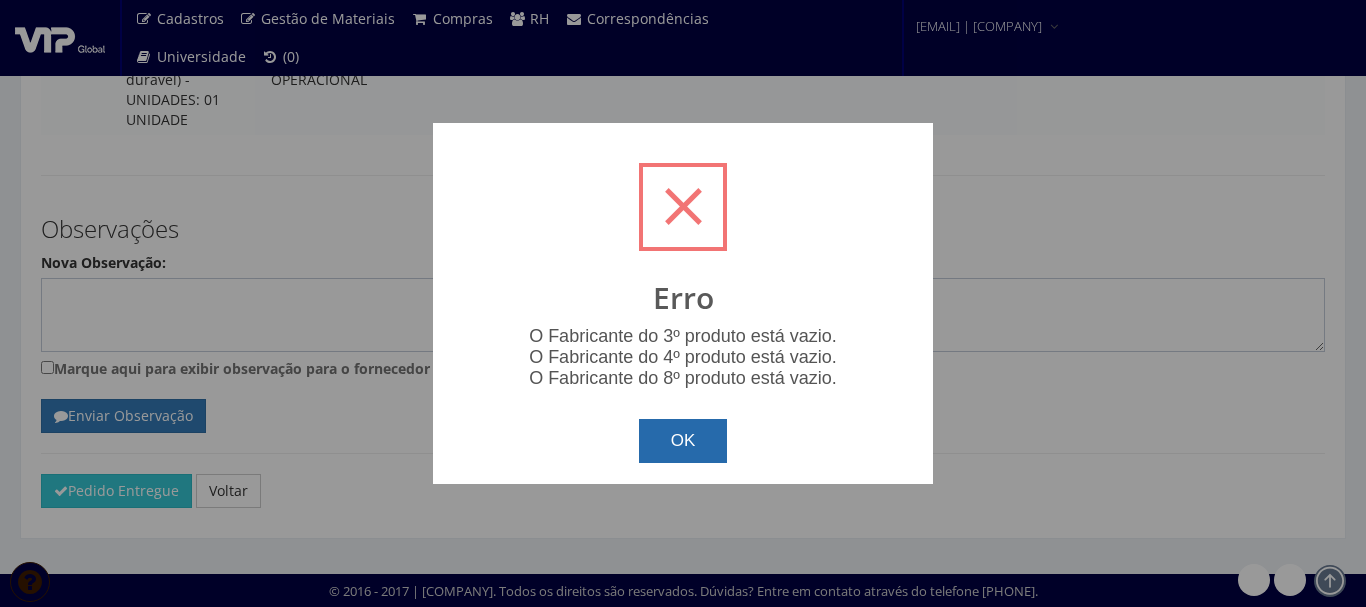 click on "OK" at bounding box center [683, 441] 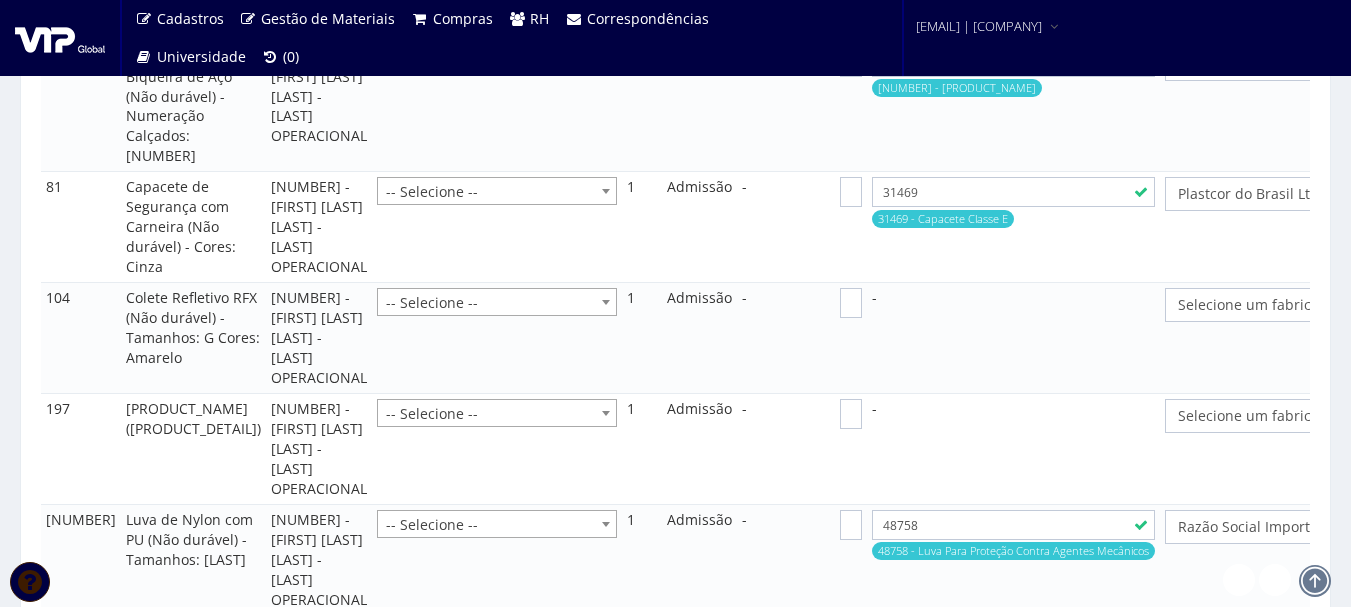 scroll, scrollTop: 2670, scrollLeft: 0, axis: vertical 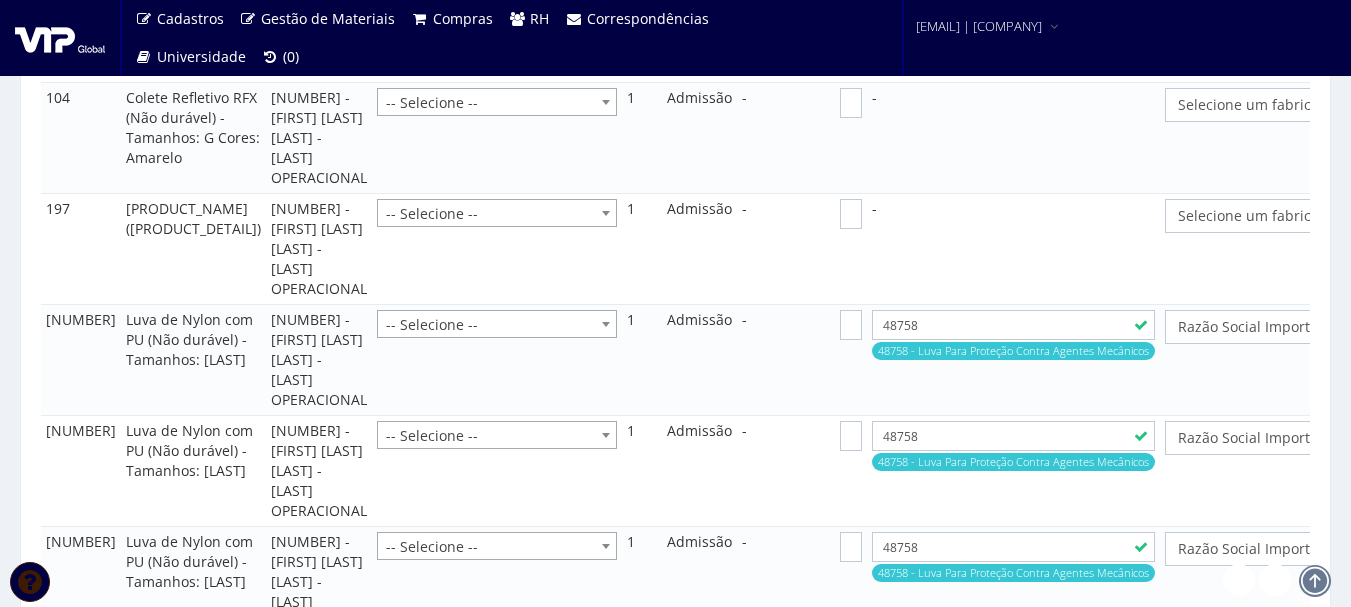 click on "Selecione um fabricante" at bounding box center (1305, 105) 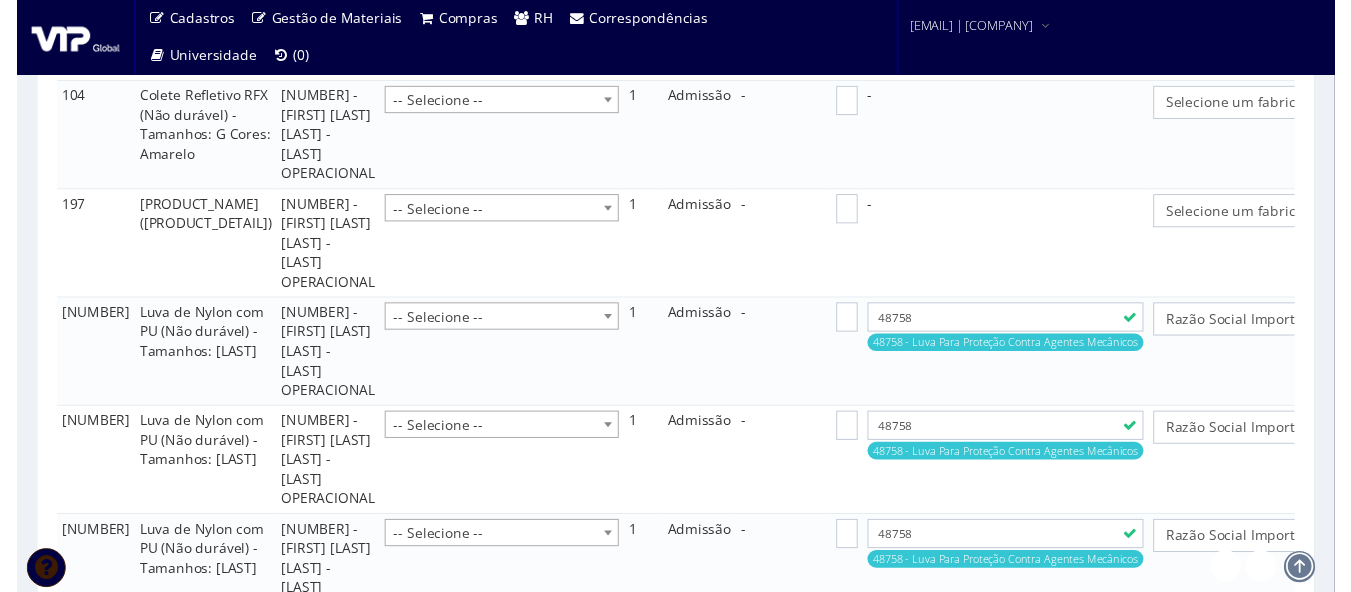 scroll, scrollTop: 2670, scrollLeft: 61, axis: both 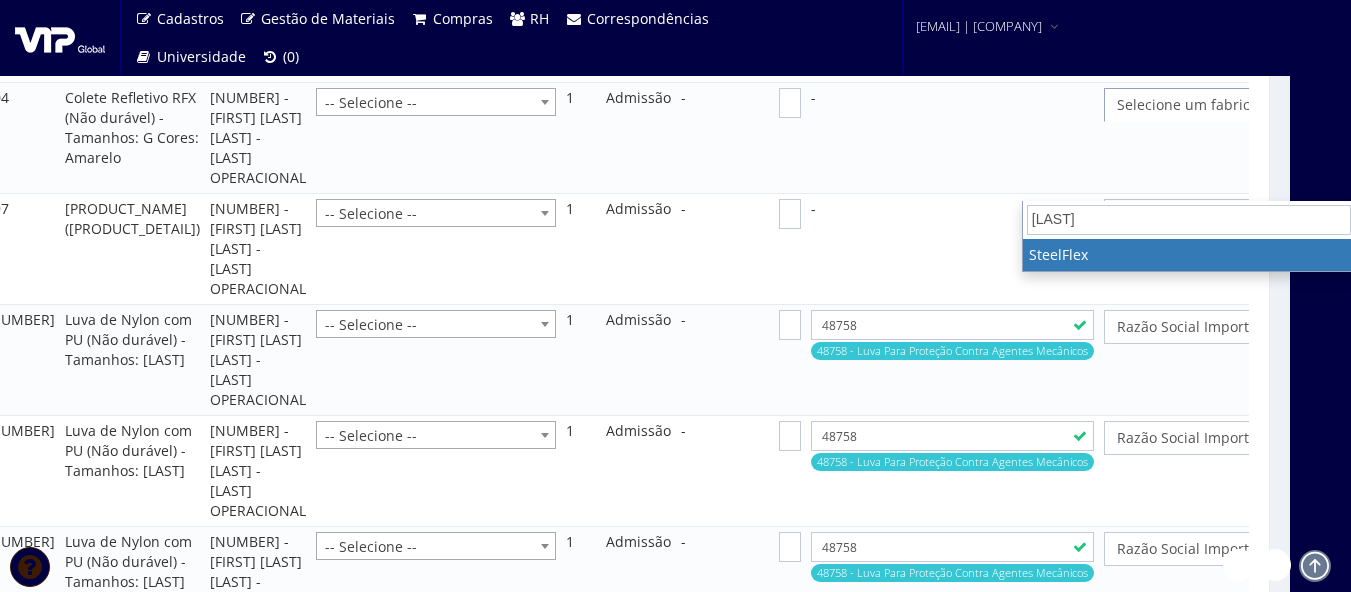 type on "STEE" 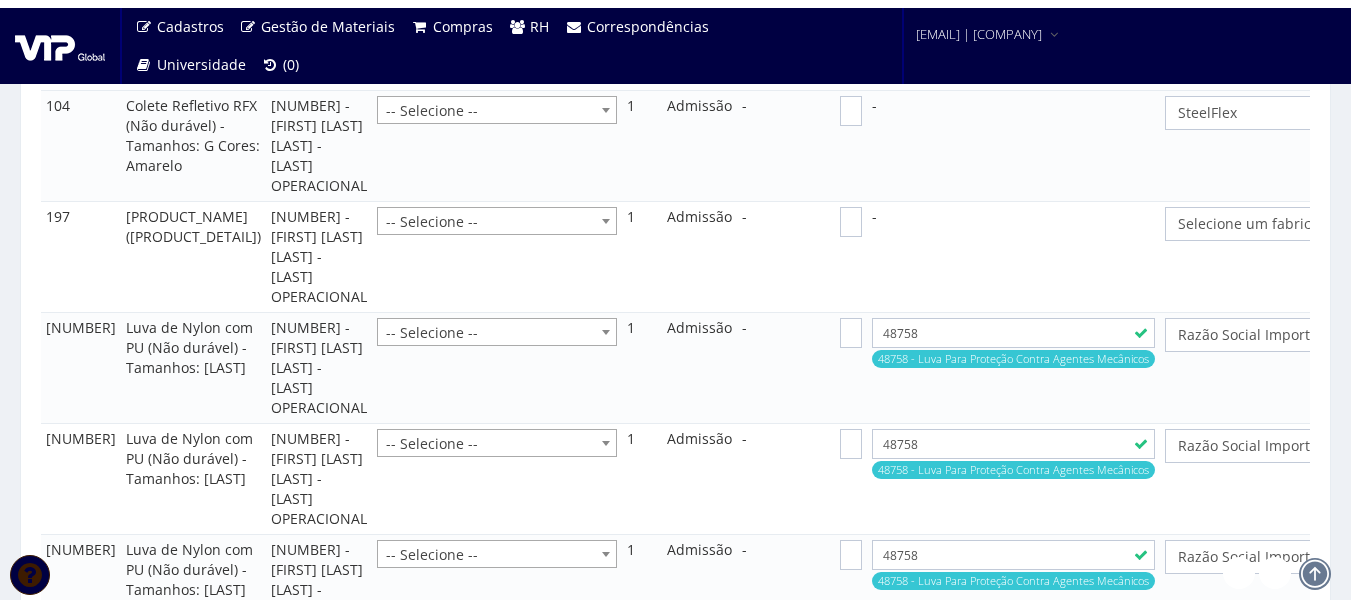 scroll, scrollTop: 2670, scrollLeft: 0, axis: vertical 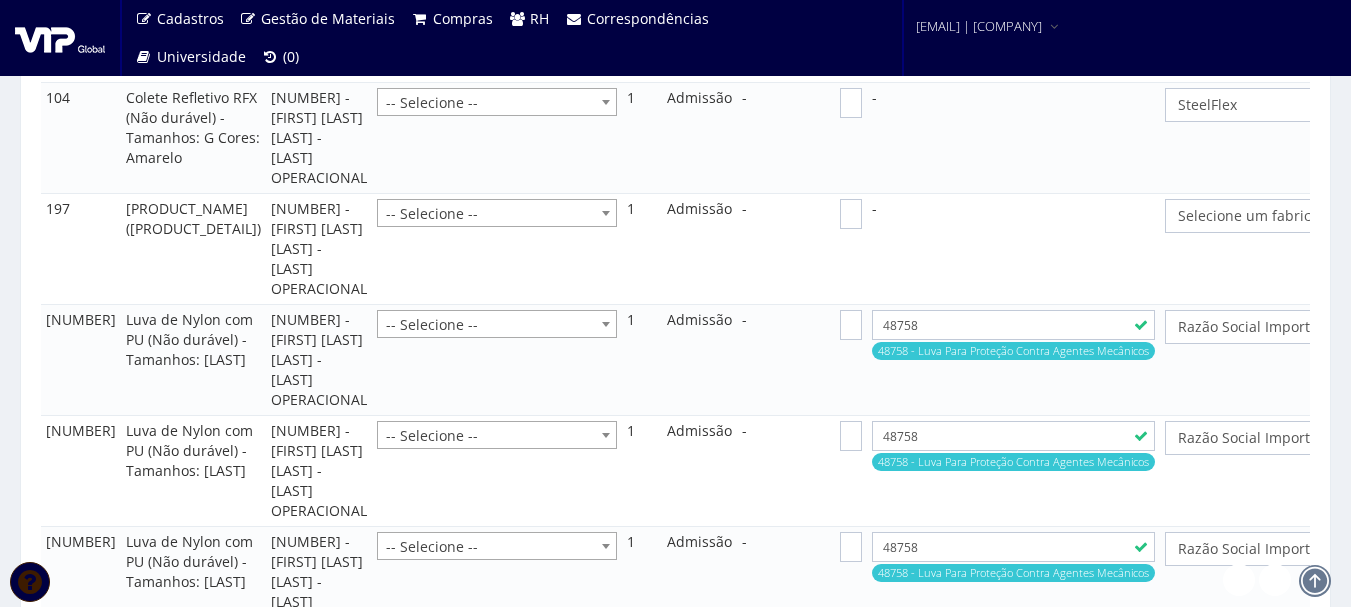 click on "Selecione um fabricante" at bounding box center (1305, 216) 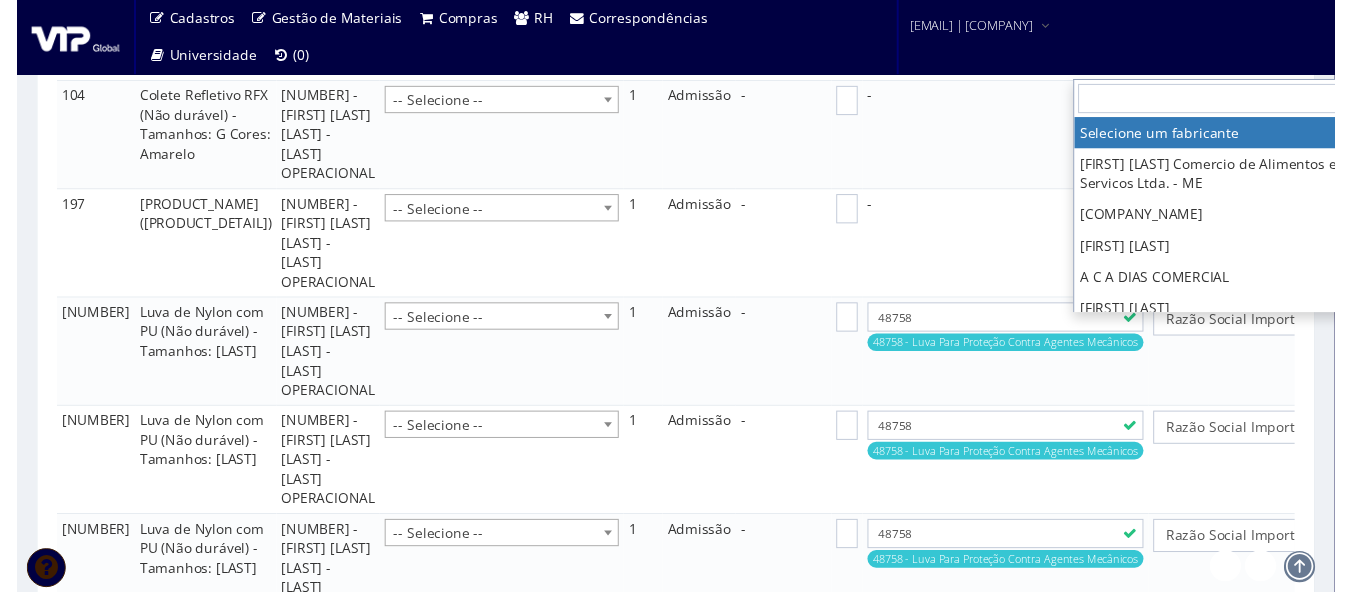 scroll, scrollTop: 2670, scrollLeft: 61, axis: both 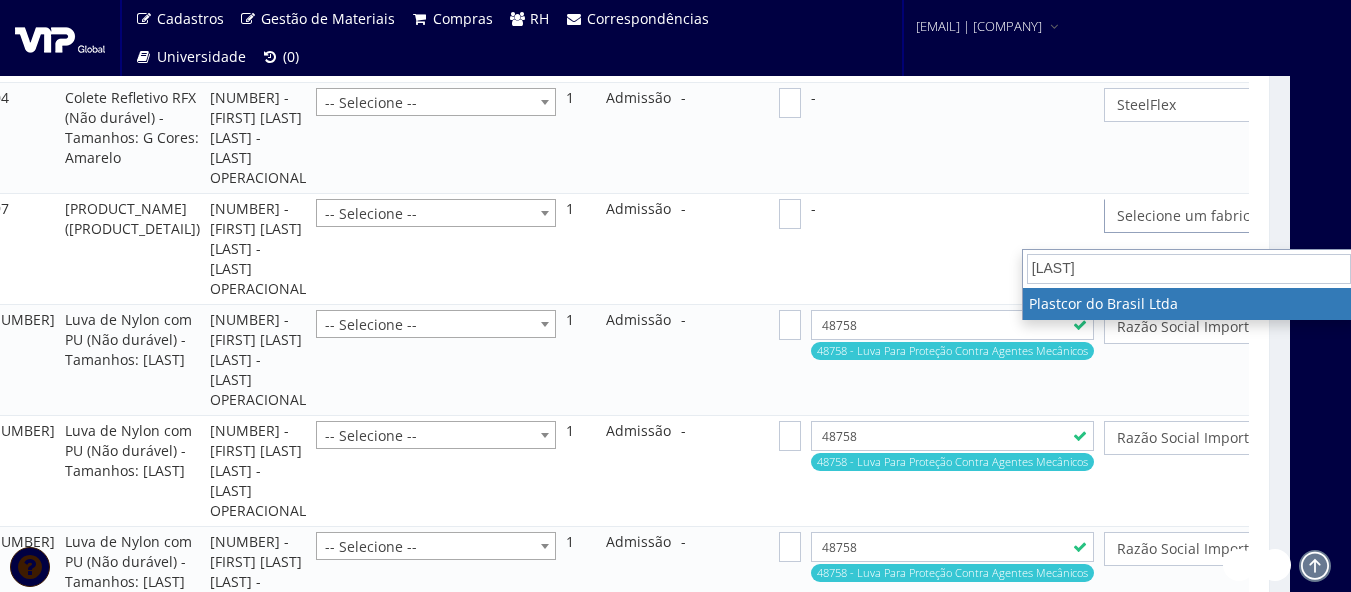 type on "PLASTC" 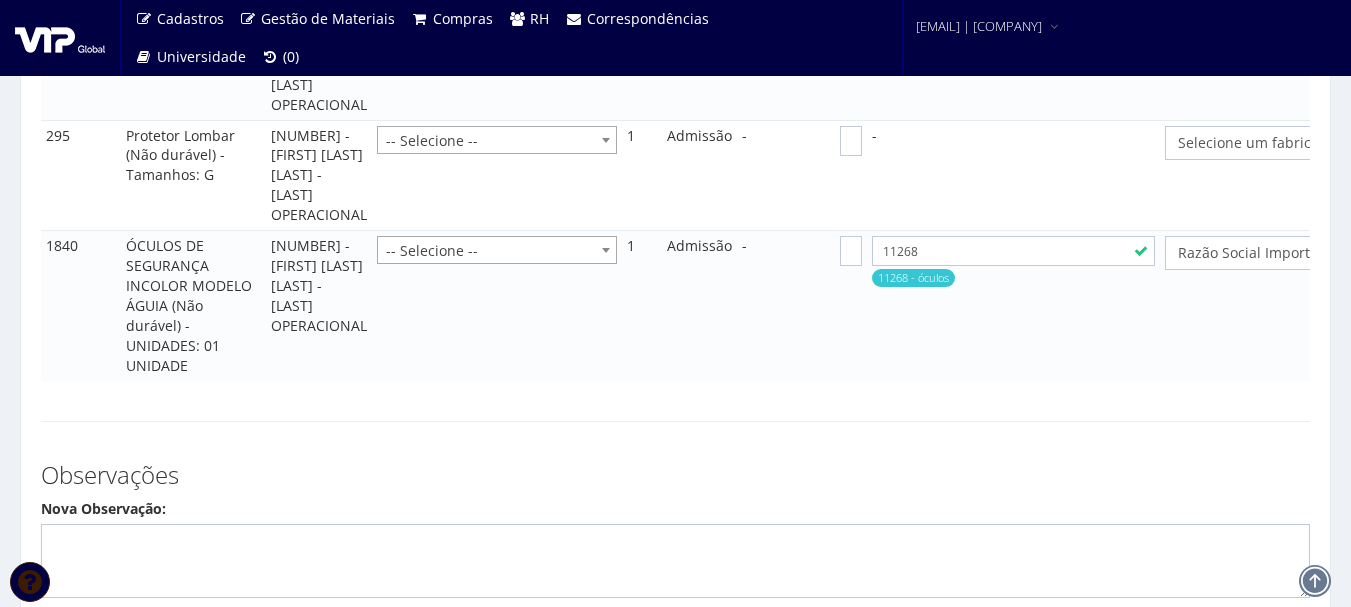 scroll, scrollTop: 3970, scrollLeft: 0, axis: vertical 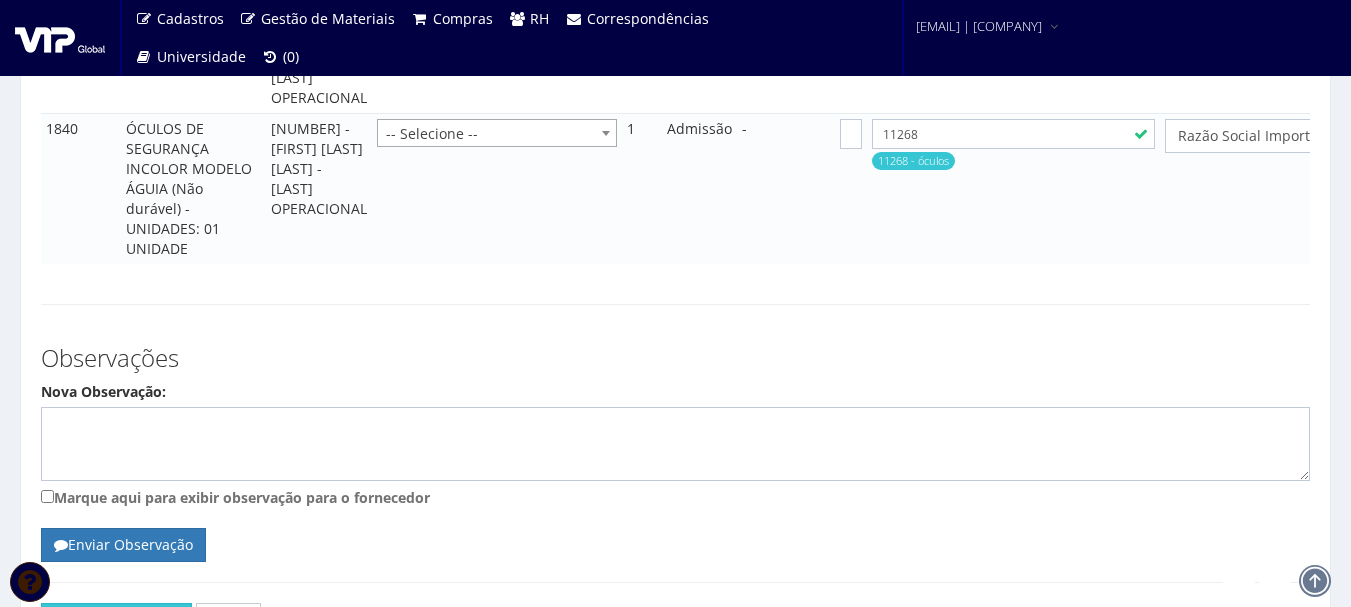 click on "Selecione um fabricante" at bounding box center (1305, 26) 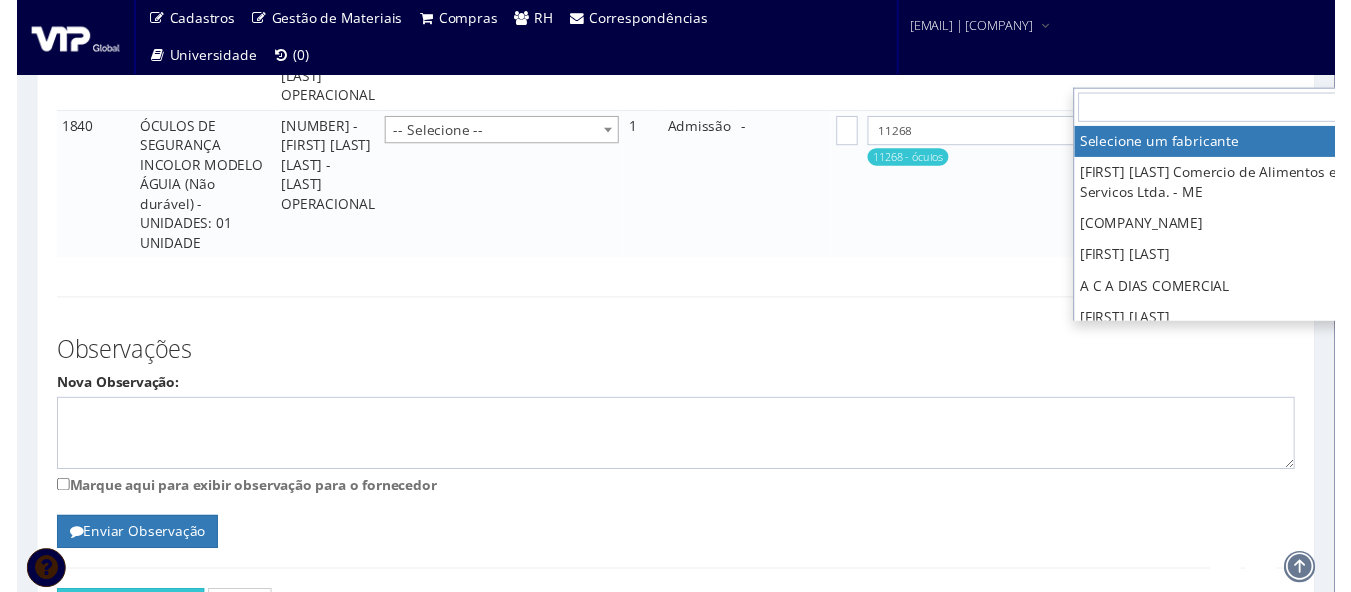scroll, scrollTop: 3970, scrollLeft: 61, axis: both 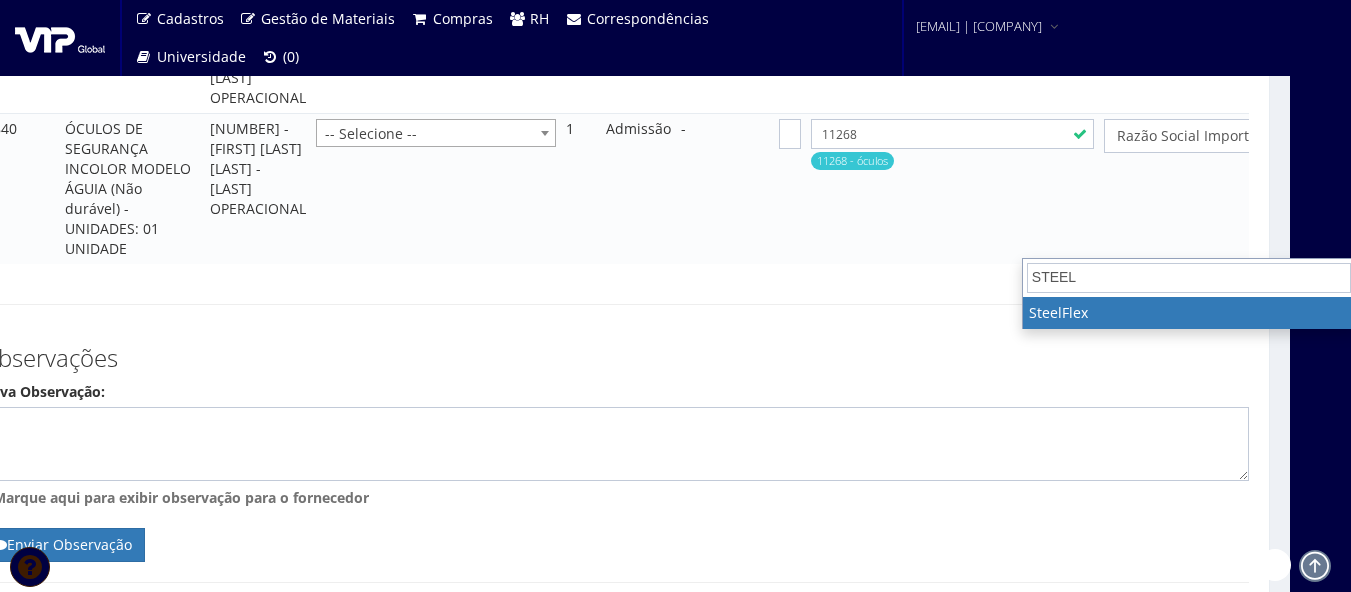type on "STEEL" 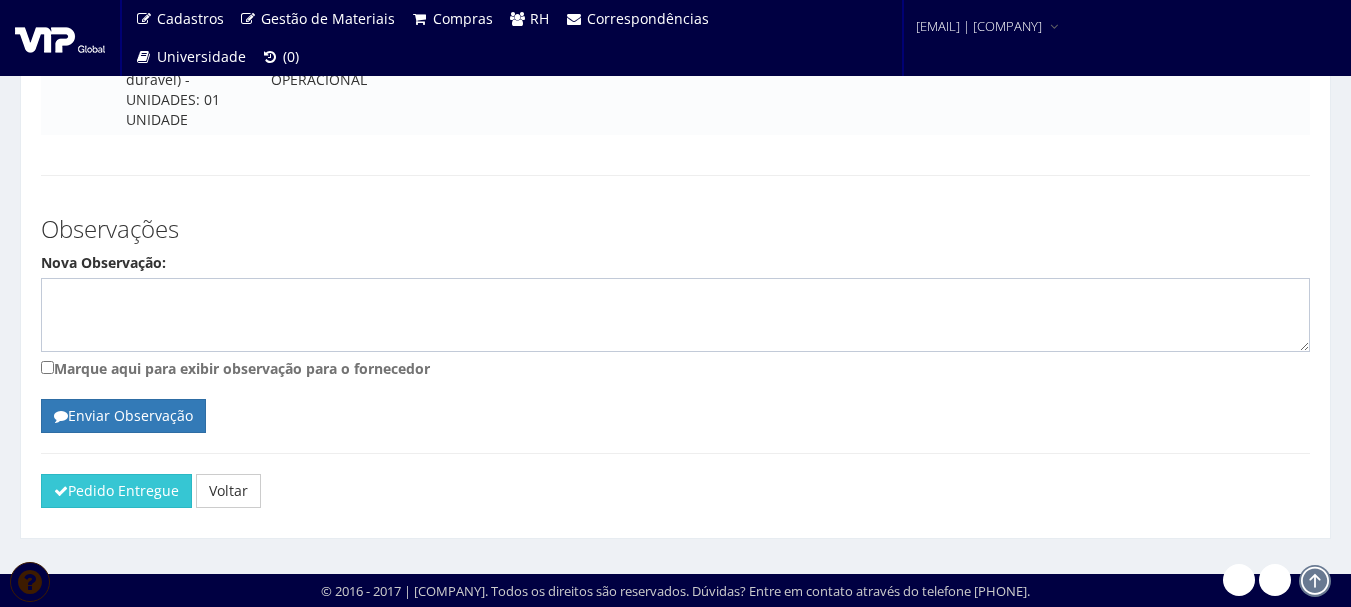 scroll, scrollTop: 4470, scrollLeft: 0, axis: vertical 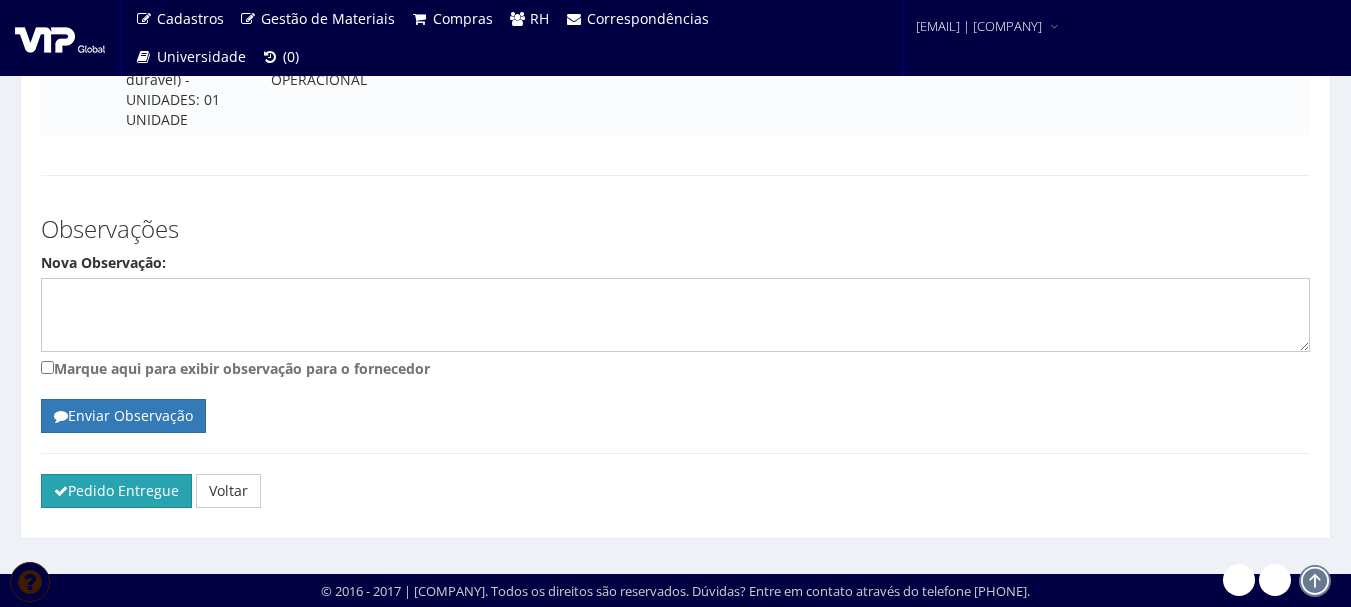 click on "Pedido Entregue" at bounding box center (116, 491) 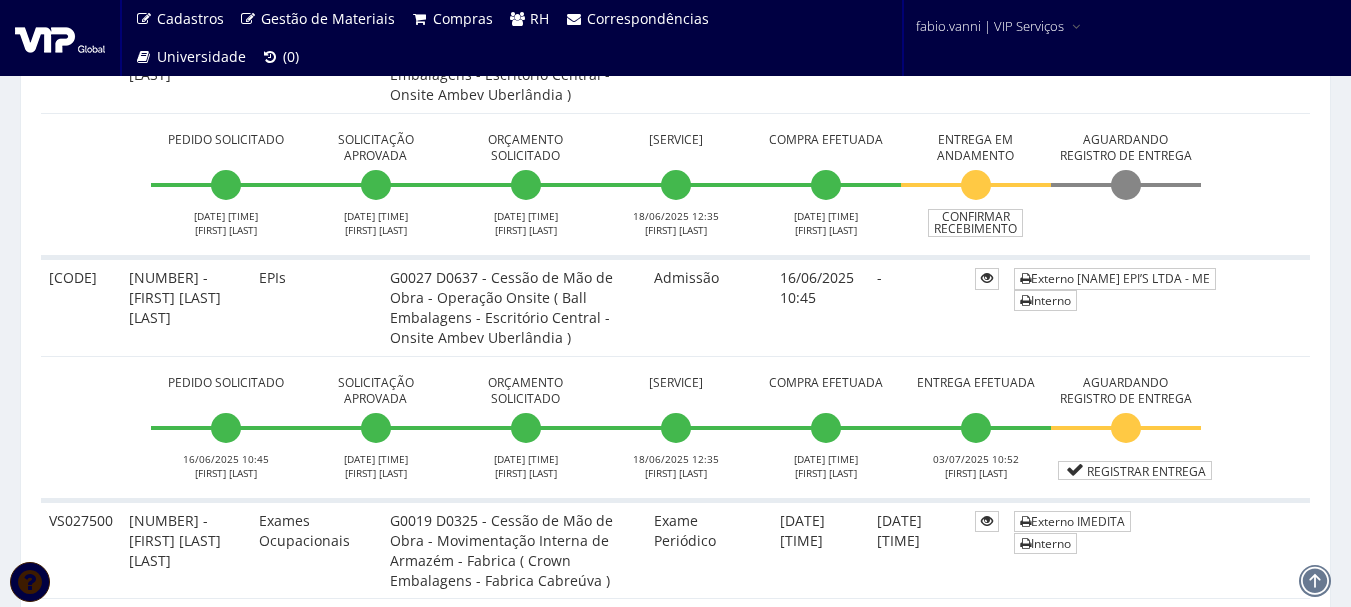 scroll, scrollTop: 3000, scrollLeft: 0, axis: vertical 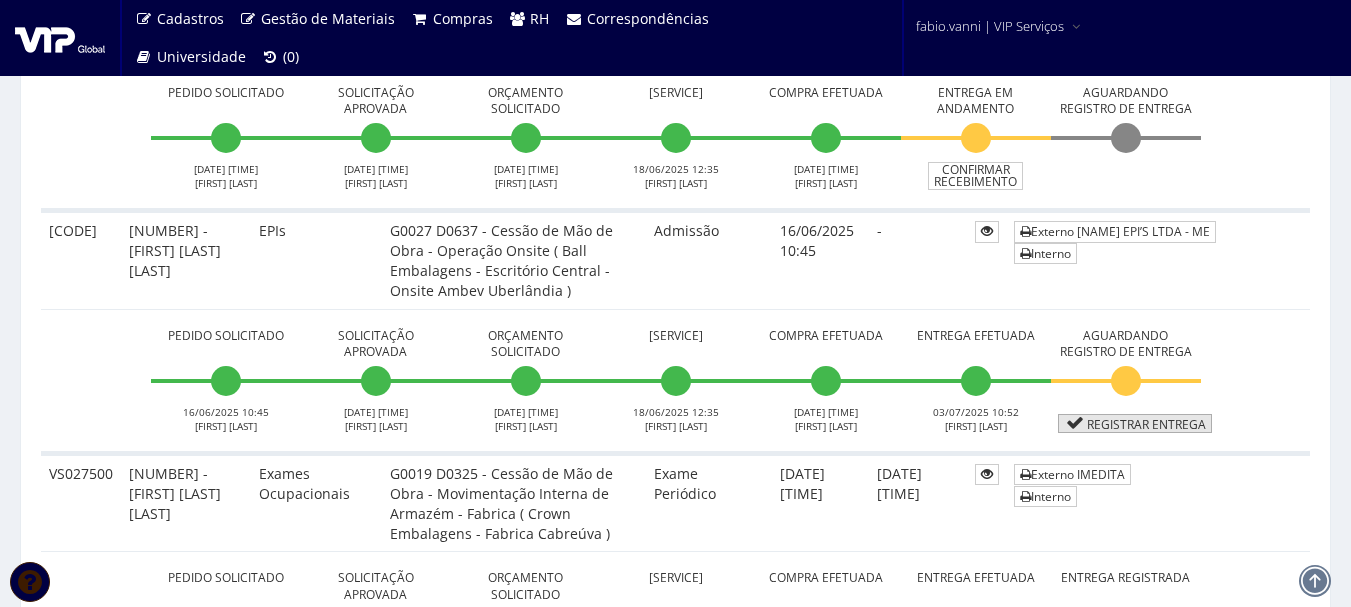 click on "Registrar Entrega" at bounding box center [1135, 423] 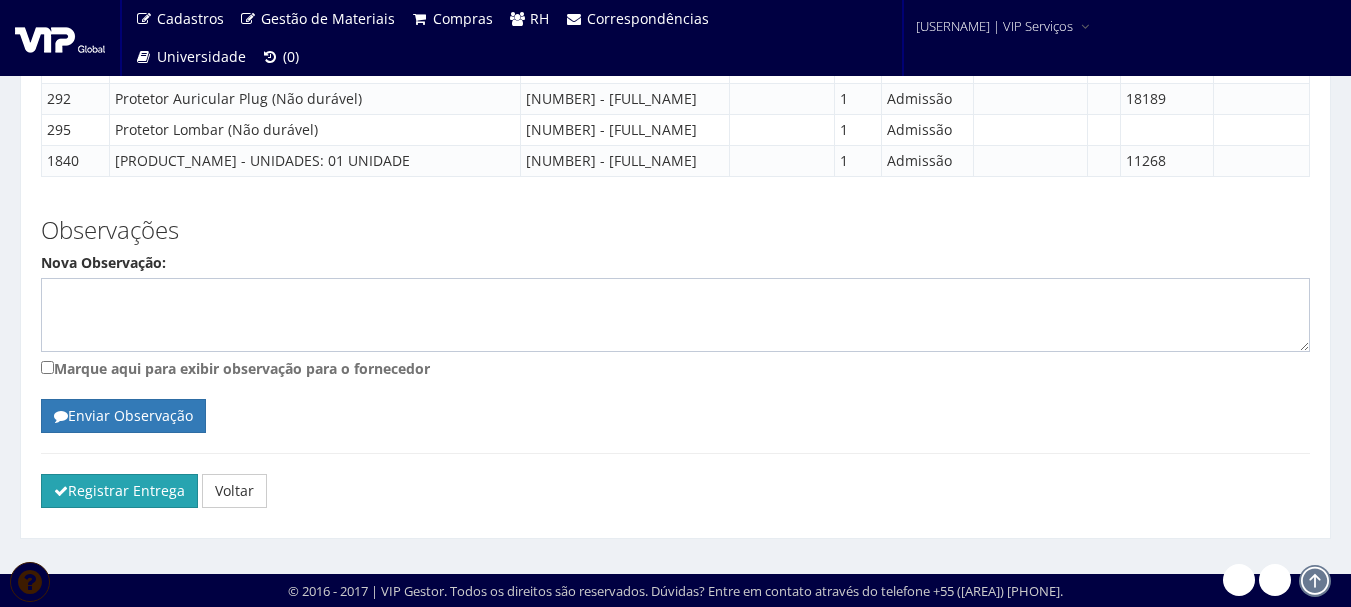 scroll, scrollTop: 2800, scrollLeft: 0, axis: vertical 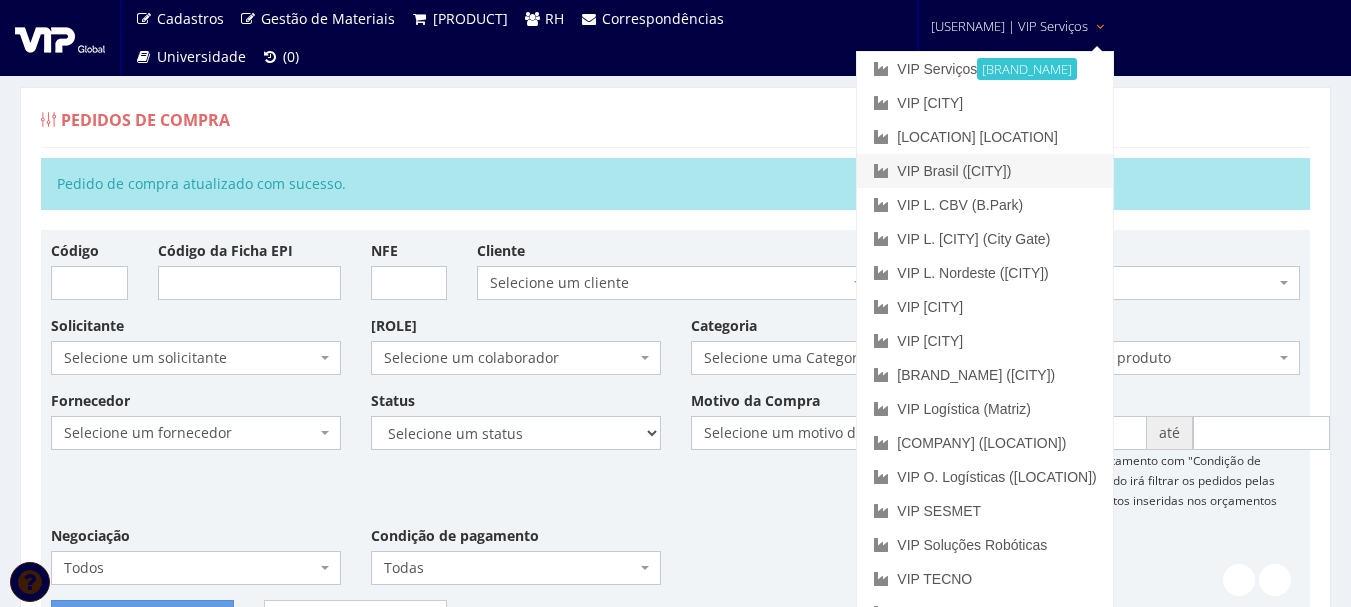 click on "VIP Brasil ([CITY])" at bounding box center (984, 171) 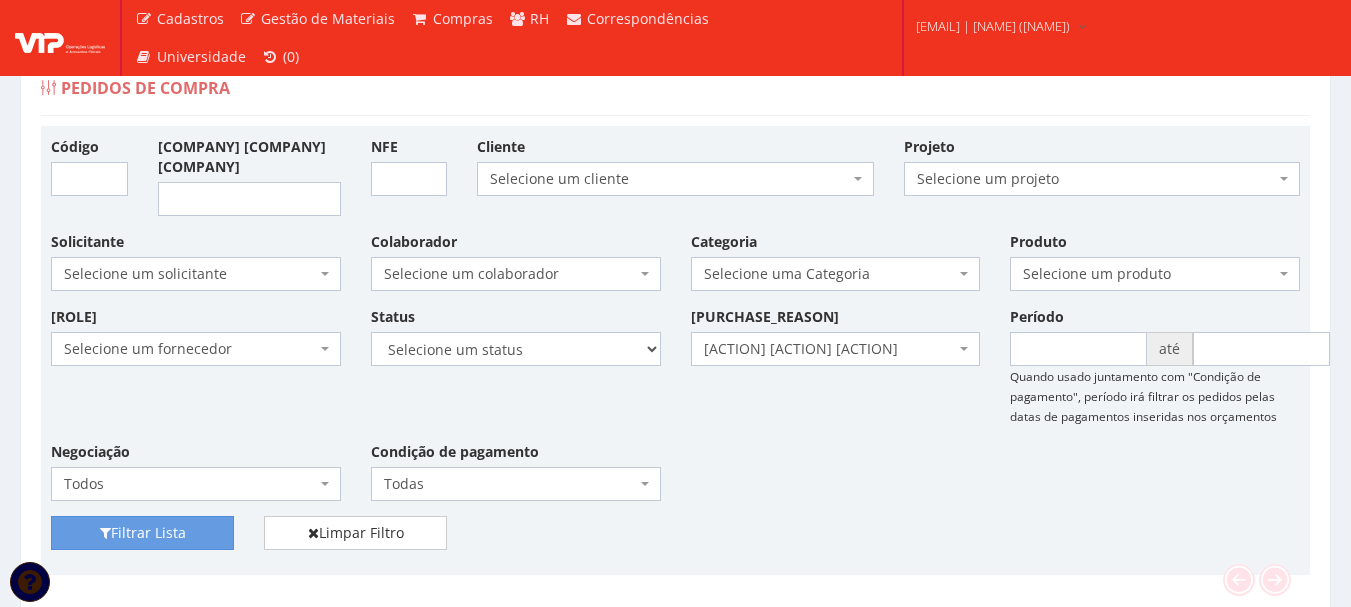 scroll, scrollTop: 0, scrollLeft: 0, axis: both 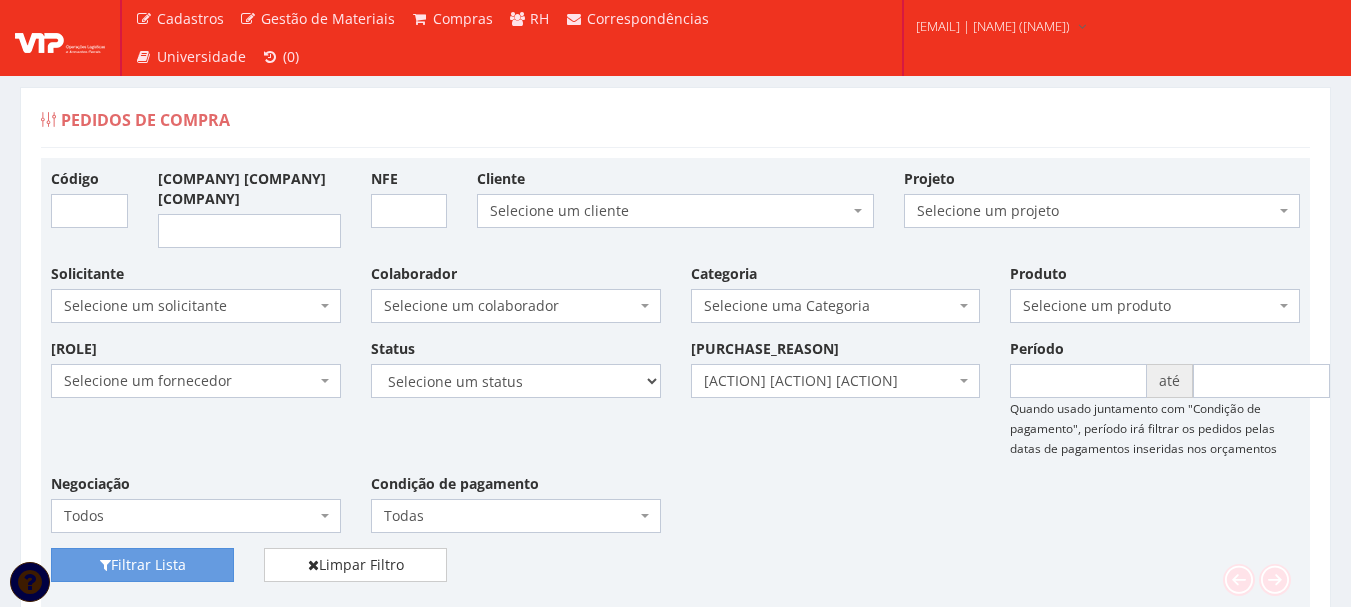 click on "Selecione um solicitante" at bounding box center (190, 306) 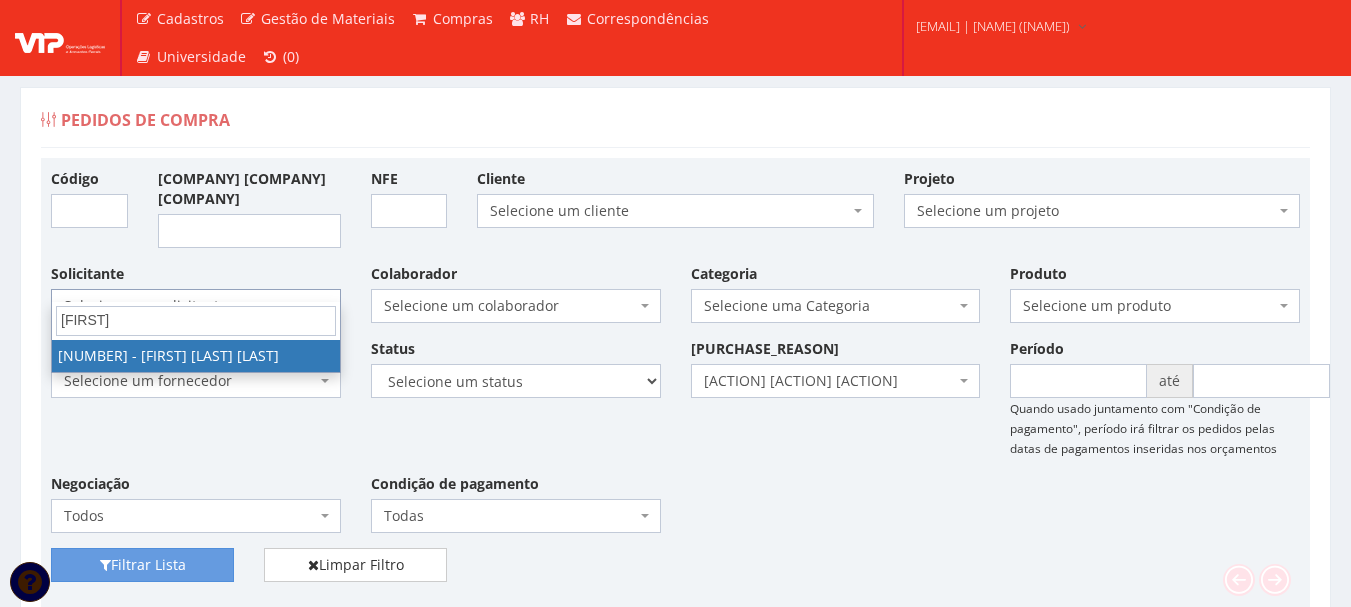 type on "[FIRST]" 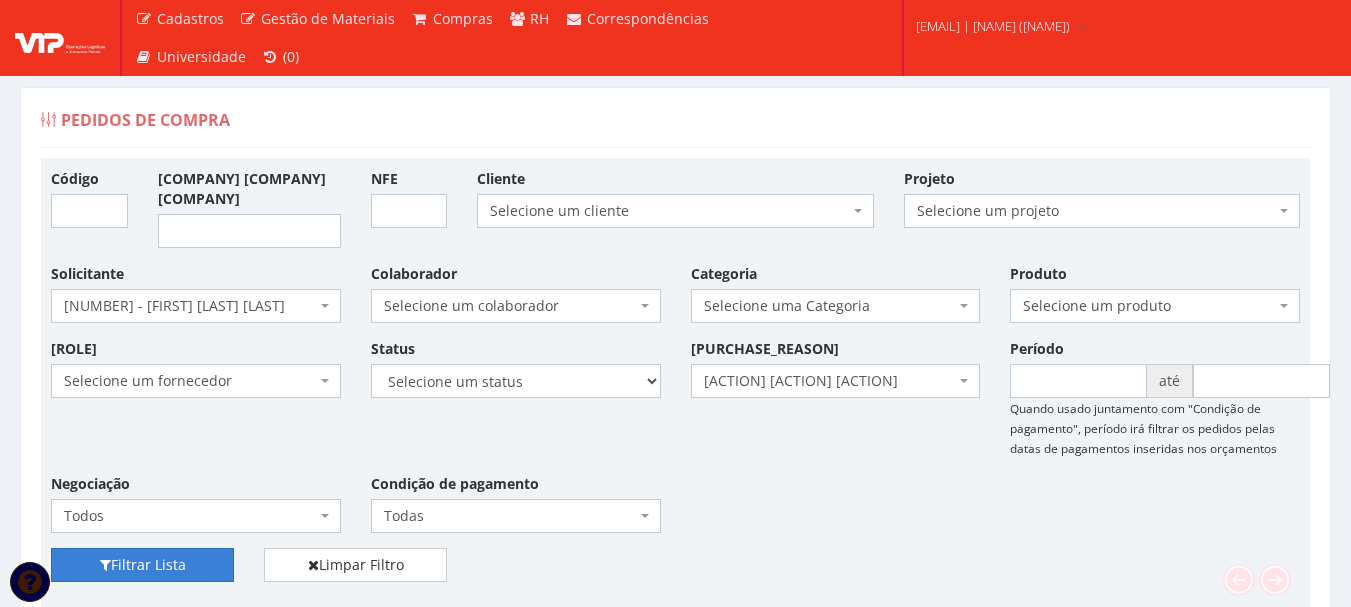 click on "Filtrar Lista" at bounding box center [142, 565] 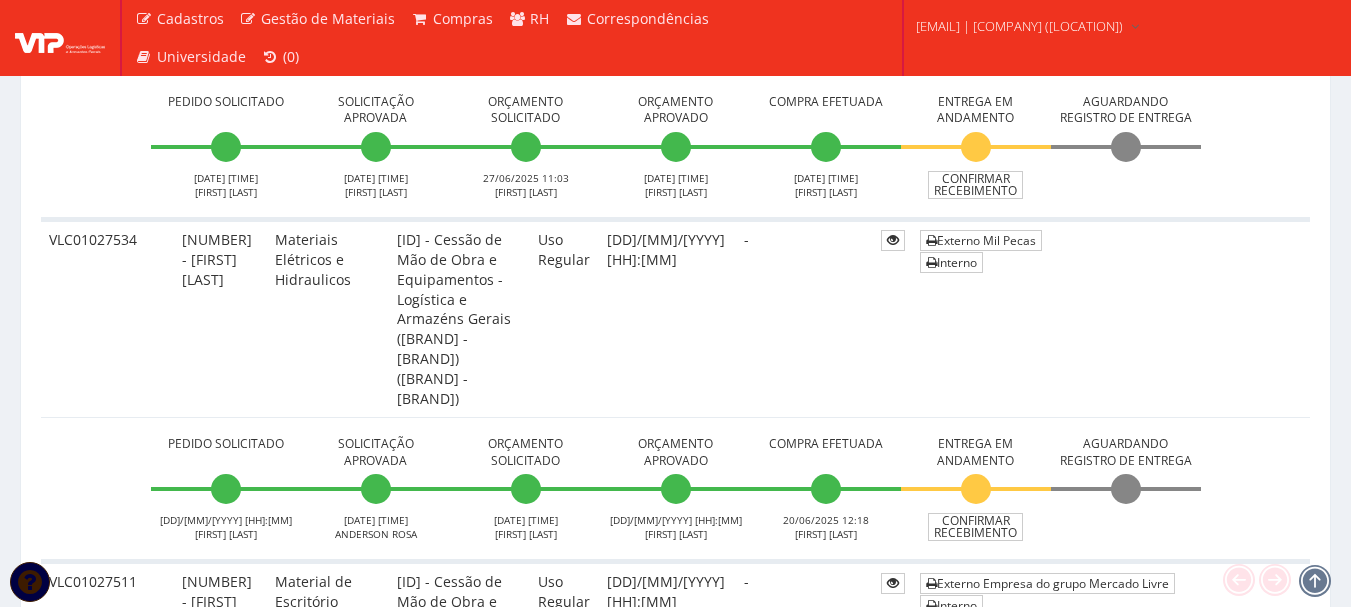 scroll, scrollTop: 1600, scrollLeft: 0, axis: vertical 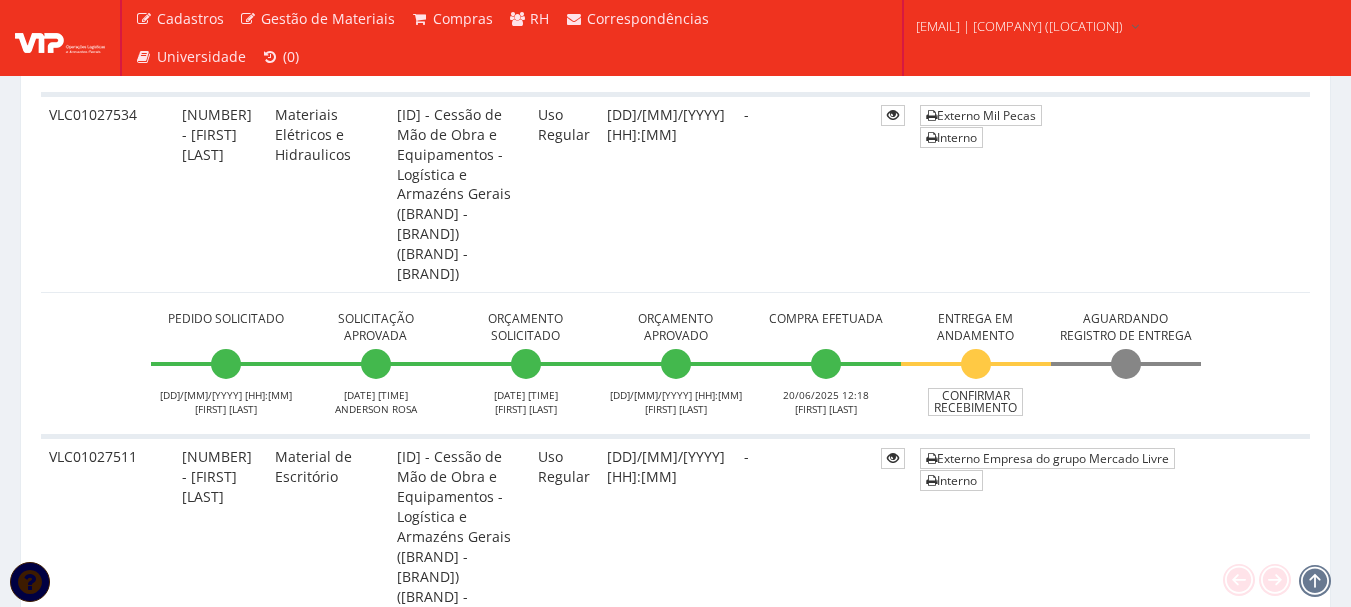 click on "Confirmar Recebimento" at bounding box center (975, 745) 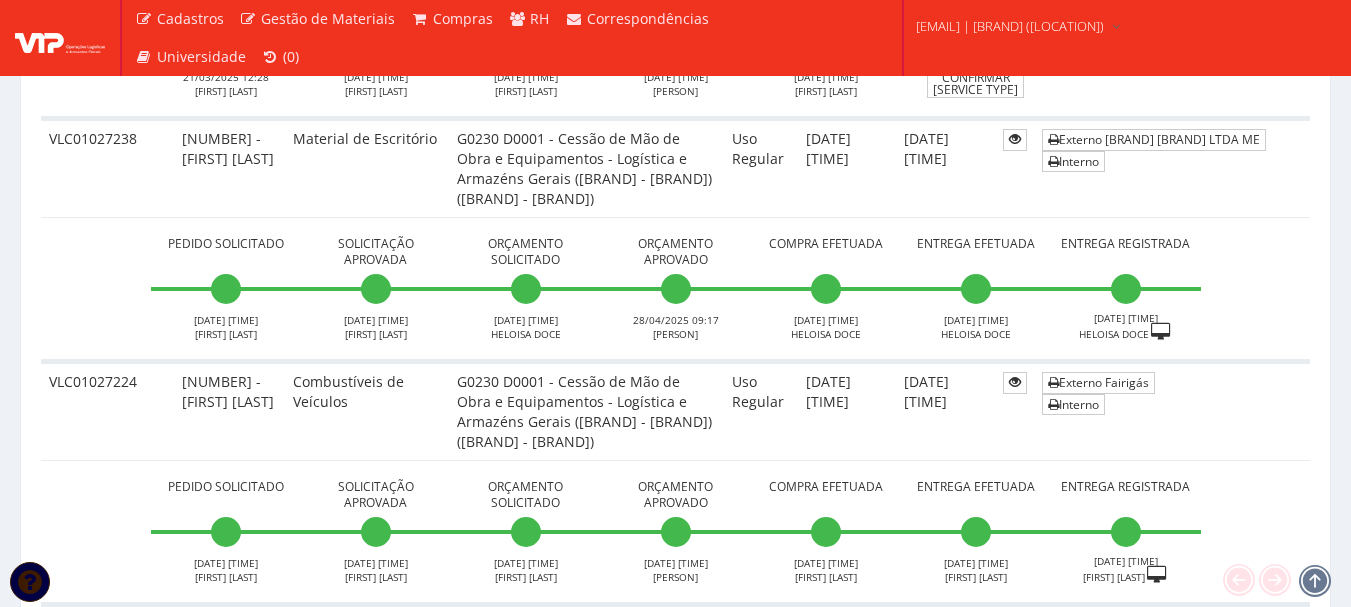 scroll, scrollTop: 5900, scrollLeft: 0, axis: vertical 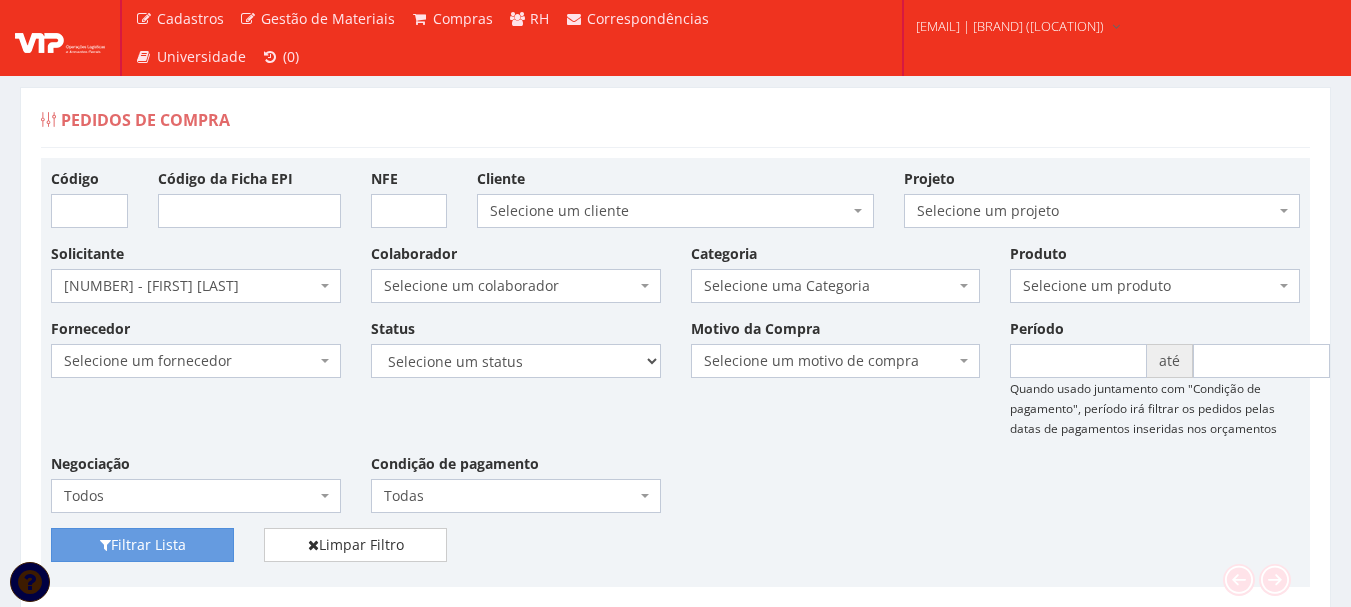 click on "Fornecedor
Selecione um fornecedor ******** ******** 1000 MARCAS BRASIL 123 MILHAS 2WD SOLUÇÕES E CONTROLES DE PRAGAS 4SHOW COMERCIO DE ELETRONICOS LTDA 50 Hotel A C A DIAS COMERCIAL A Centro Oeste Tubos e Conexões A F M DE MELO ME A FLORA SAVASSI LTDA A INDUSTRIAL A R G3 TELECOM ASSOCIADOS LTDA A Z ELETRICOS A. S. COELHO A.F.P. TRANSPORTES CONFIANCA LTDA A2L-EPI LTDA Abate Imunizacao de Ambientes e Servicos Ltda Abra Promocional Abrafer ABSOLUTA EQUIPAMENTOS E SERVICOS ABSOLUTTASHOP AC CARPINTARIA, REFORMAS EM GERAL Ac Coelho Acacia Medicina do Trabalho - Uberlândia MG ACACIA UBERABA MEDICINA DO TRABALHO Ação Med Acaso Impressões Acbz Importação e Comércio Ltda AÇO E AÇO VERGALHOES LTDA Açojota Bauru ACQUAECO WASH Adailton de Jesus Santos ADALBERTO CHAVES E CARIMBOS ADEGRAF ETIQUETAS ADESIVAS LTDA Adelpack Fitas Adesivas Adelson Feiras e Eventos LTDA ADEMAQ IND. E COM DE EQUIPAMENTOS PARA ESCRITÓRIO LTDA - EPP Ademar Pedro de Godoi - Me ADENILSON APARECIDO SILVEIRA E SOUZA ALIMPA" at bounding box center (675, 423) 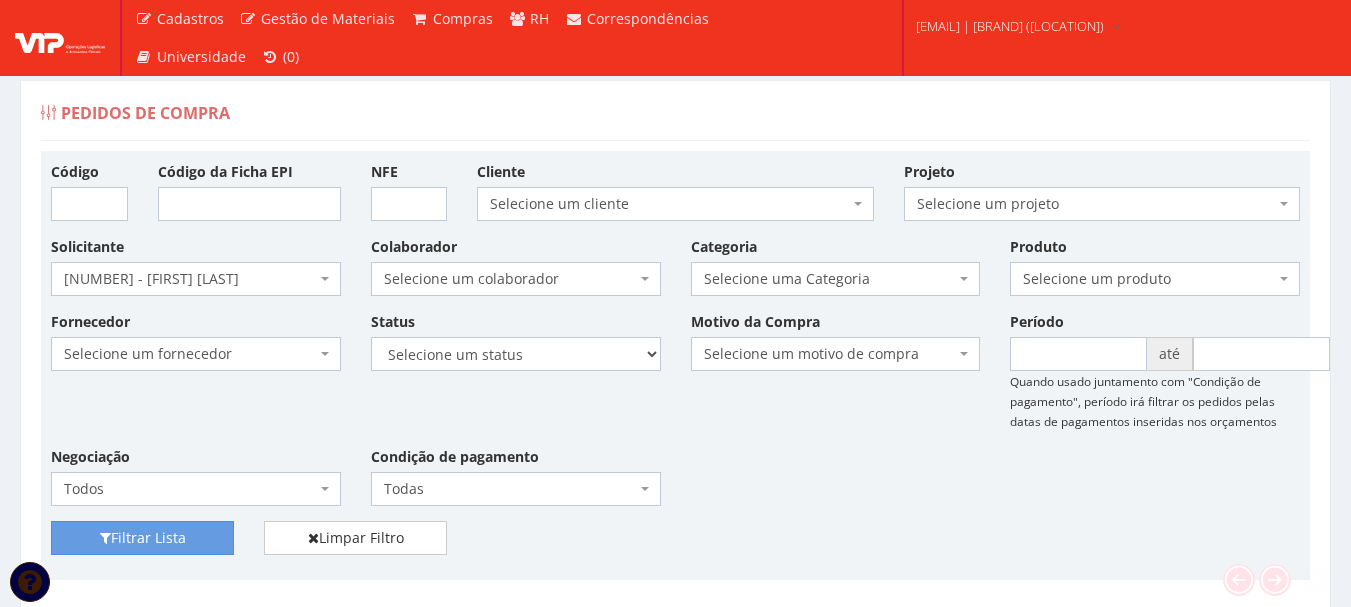 scroll, scrollTop: 0, scrollLeft: 0, axis: both 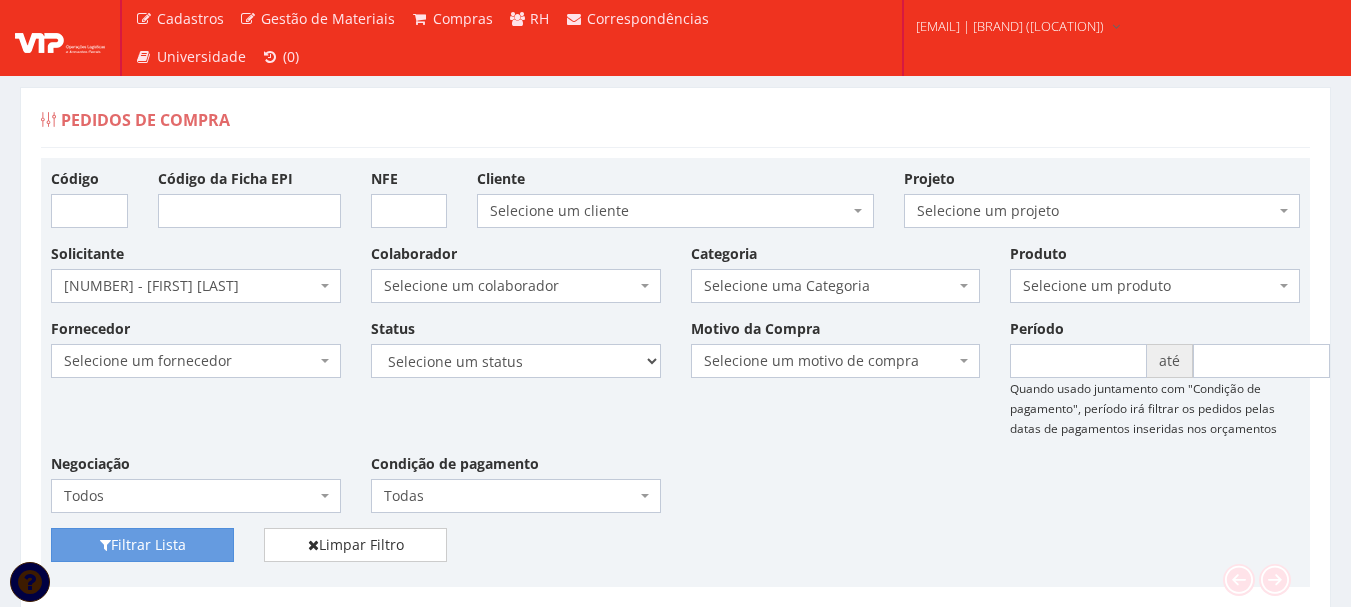 click on "Filtrar Lista
Limpar Filtro" at bounding box center (675, 552) 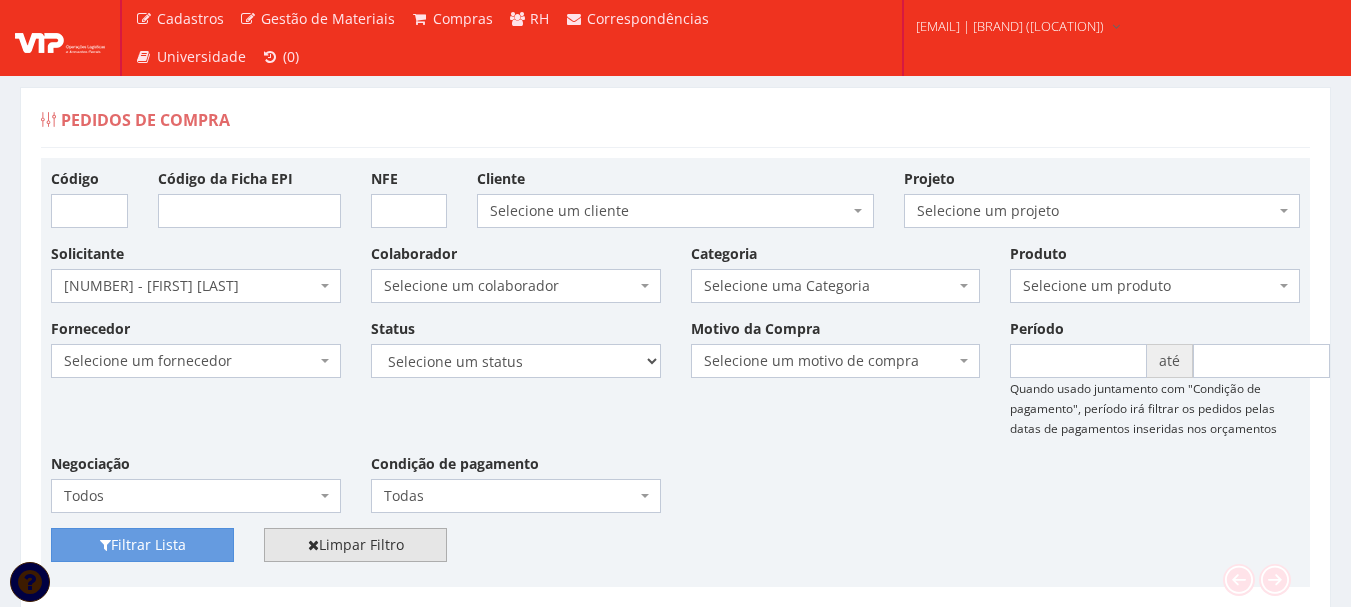 click on "Limpar Filtro" at bounding box center (355, 545) 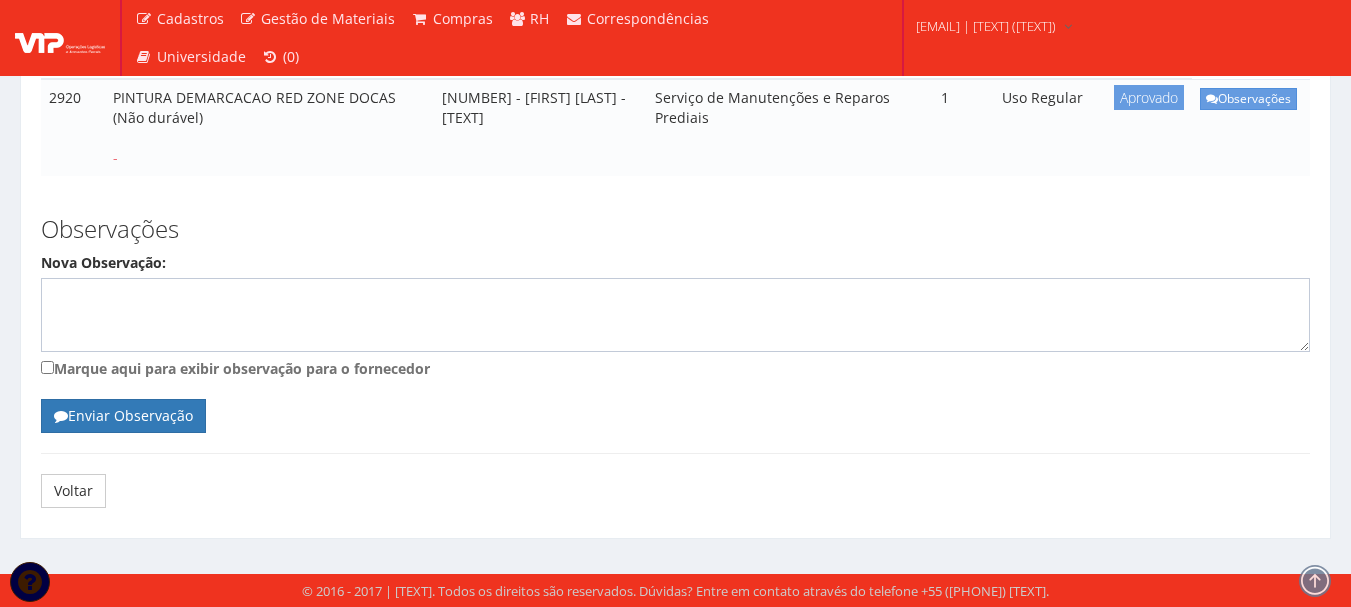 scroll, scrollTop: 353, scrollLeft: 0, axis: vertical 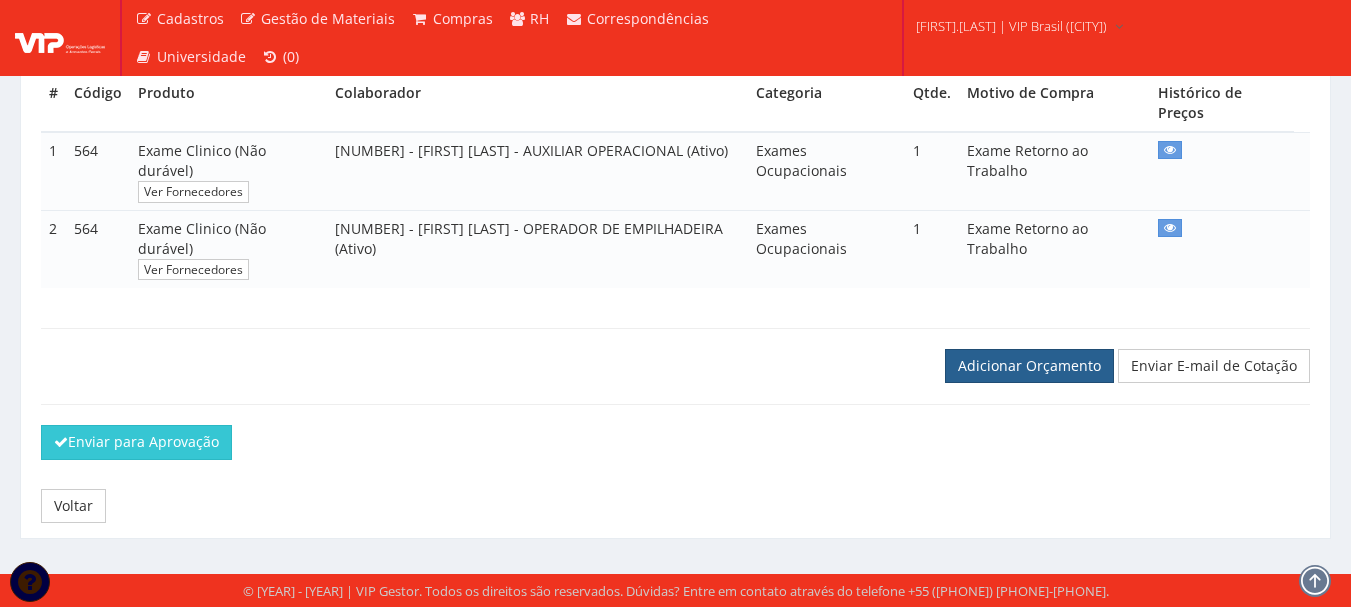 click on "Adicionar Orçamento" at bounding box center (1029, 366) 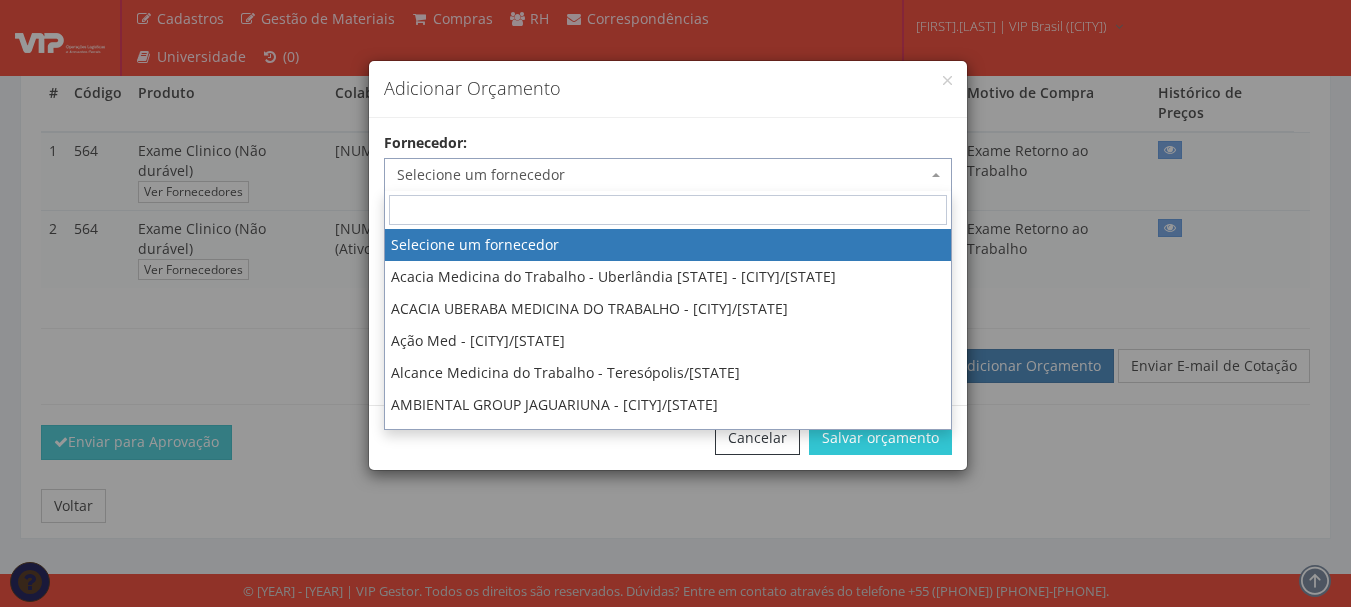 click on "Selecione um fornecedor" at bounding box center (662, 175) 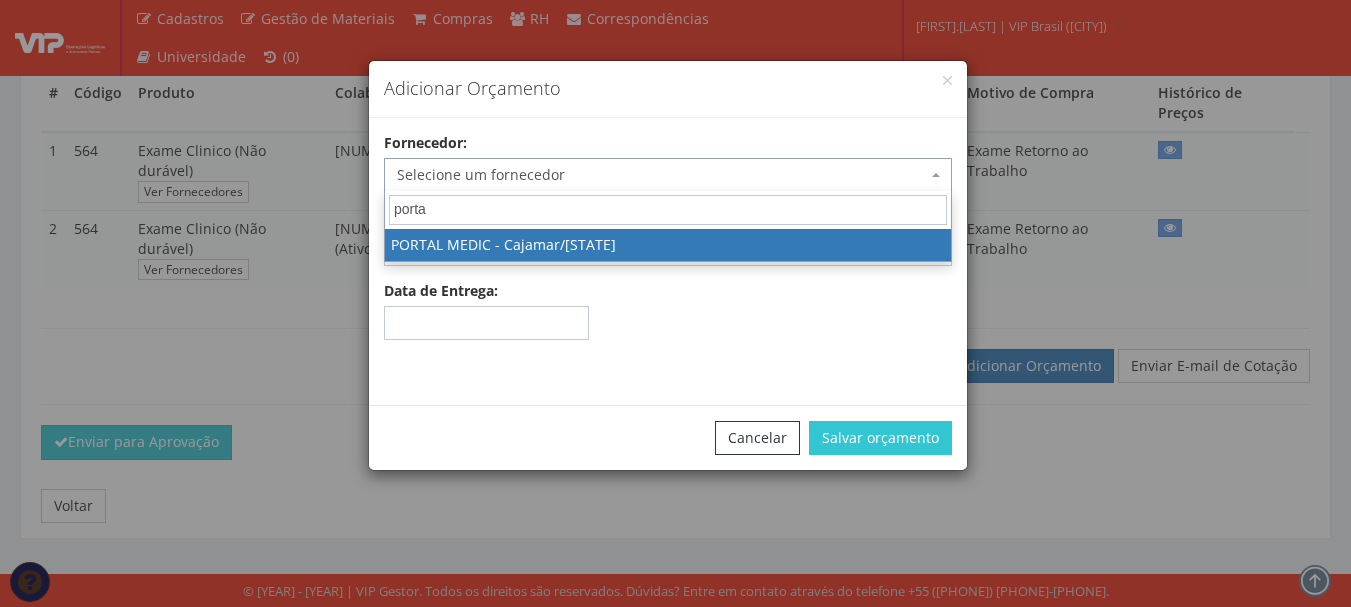 type on "porta" 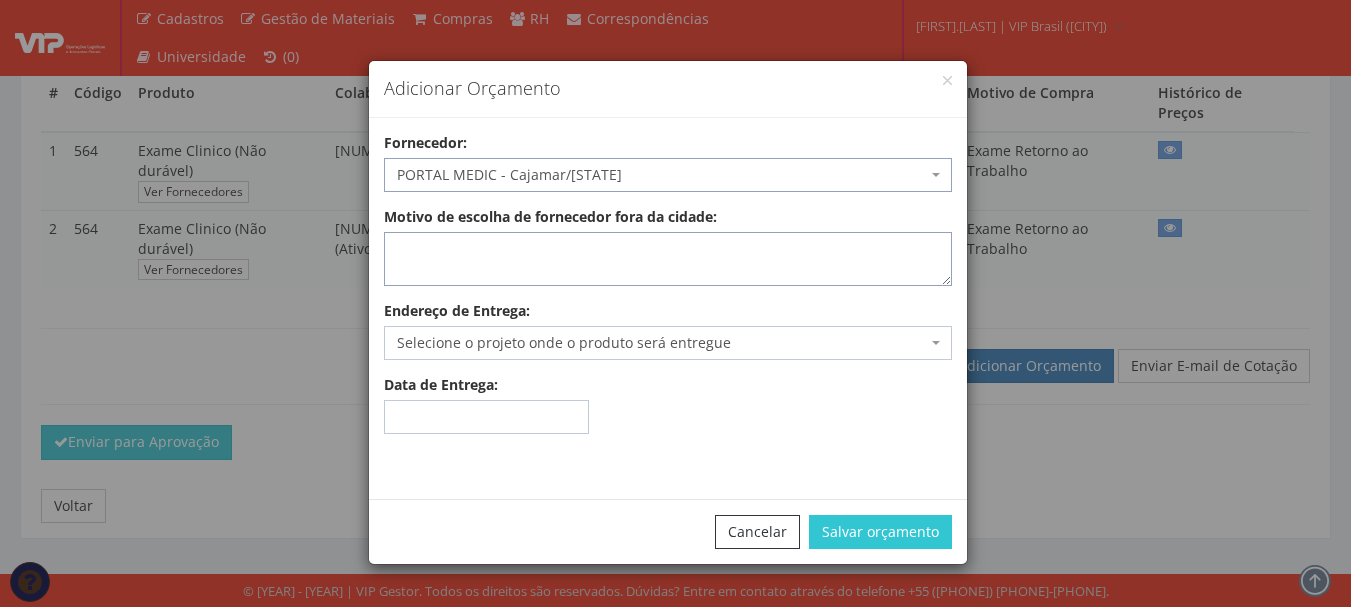 click on "Motivo de escolha de fornecedor fora da cidade:" at bounding box center [668, 259] 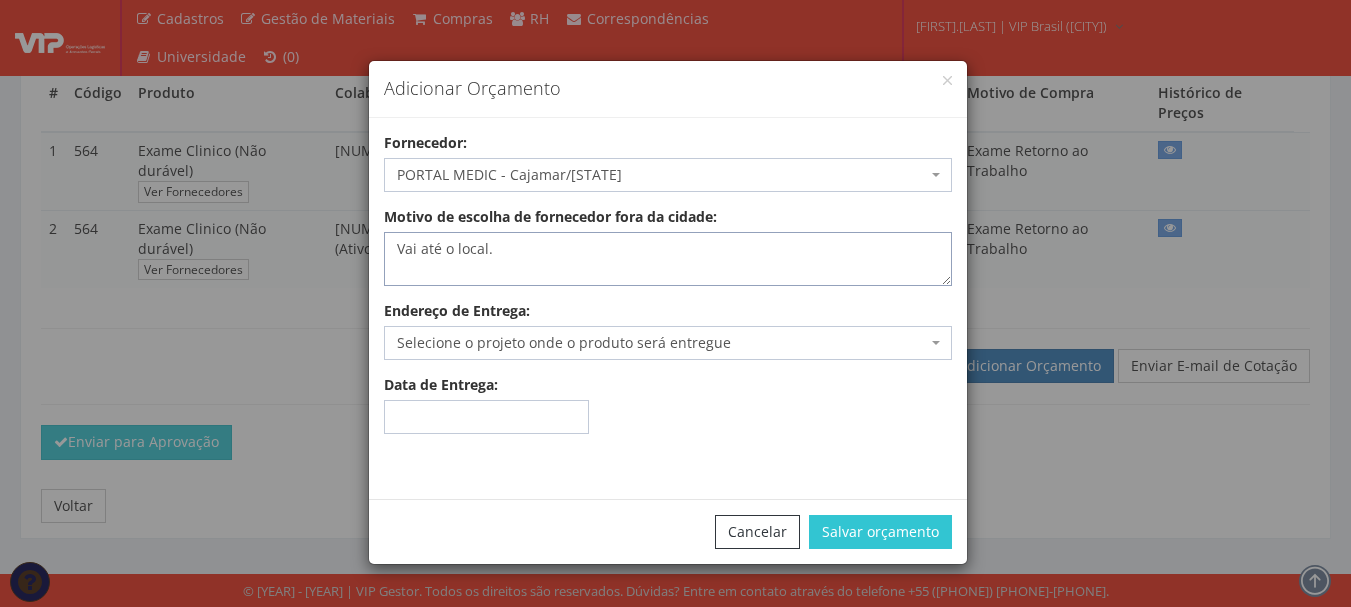 type on "Vai até o local." 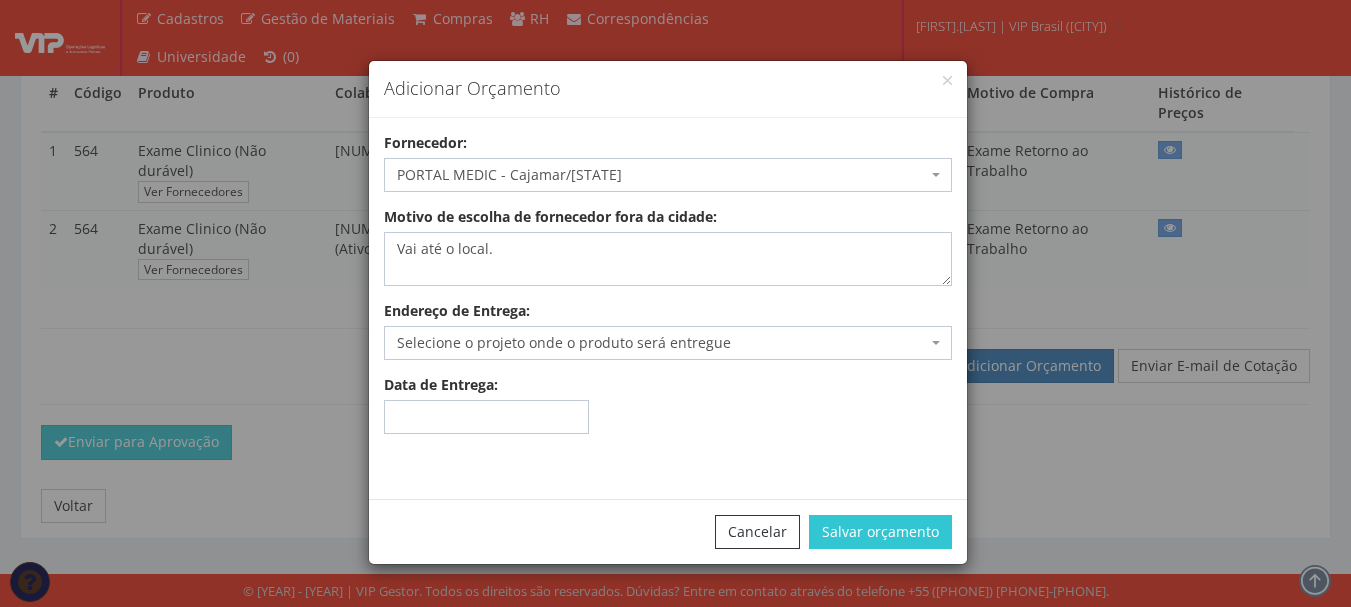 click on "Selecione o projeto onde o produto será entregue" at bounding box center [662, 343] 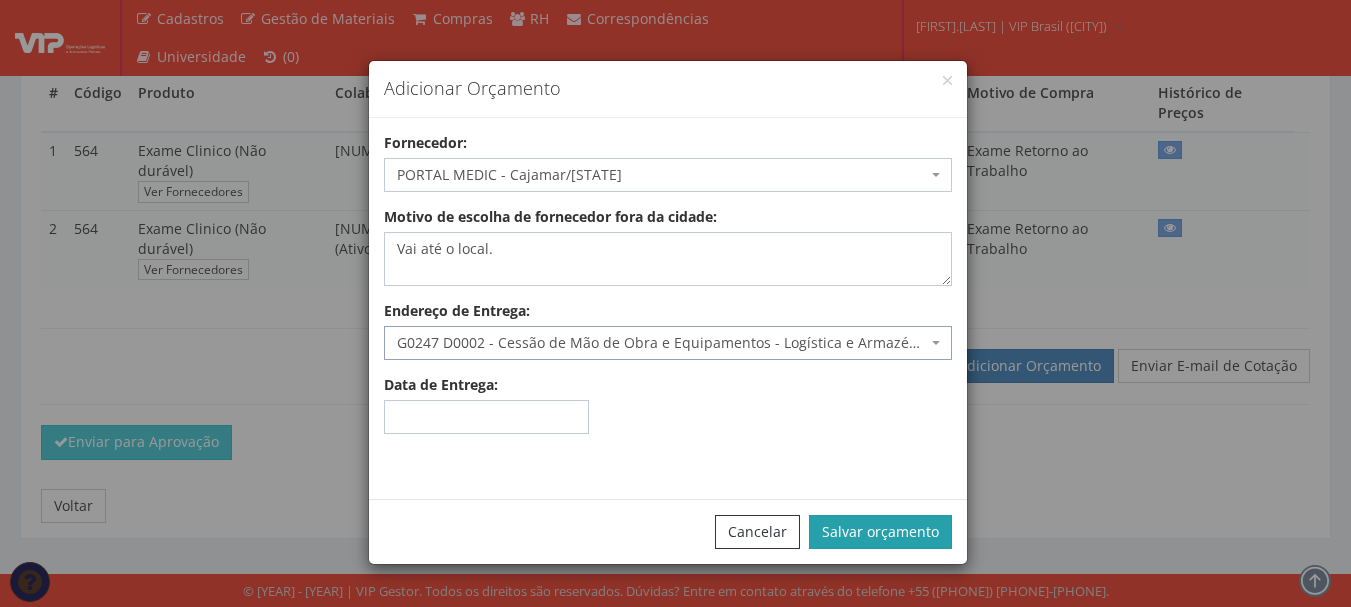 click on "Salvar orçamento" at bounding box center (880, 532) 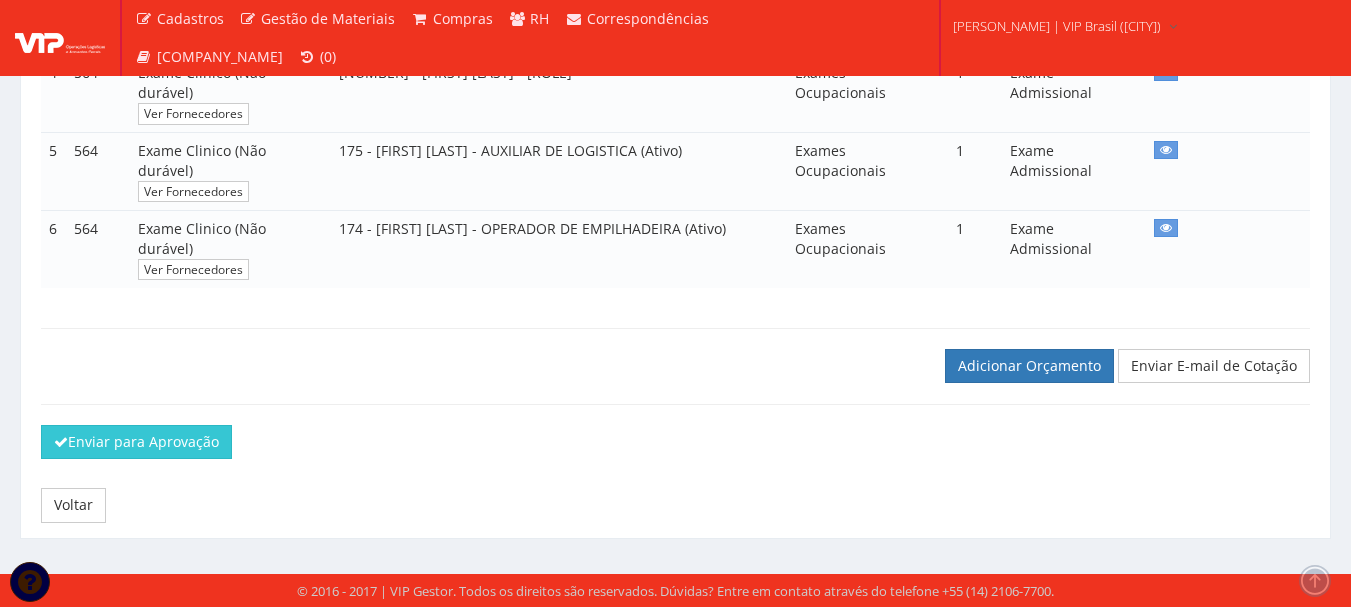 scroll, scrollTop: 715, scrollLeft: 0, axis: vertical 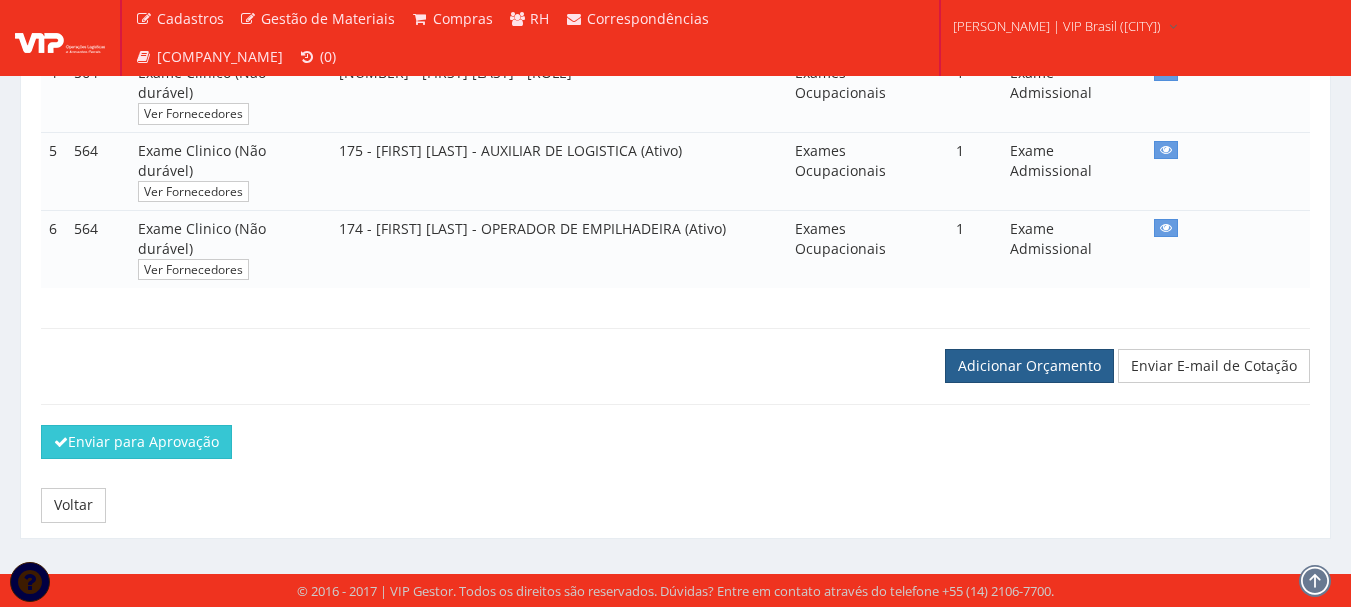 click on "Adicionar Orçamento" at bounding box center (1029, 366) 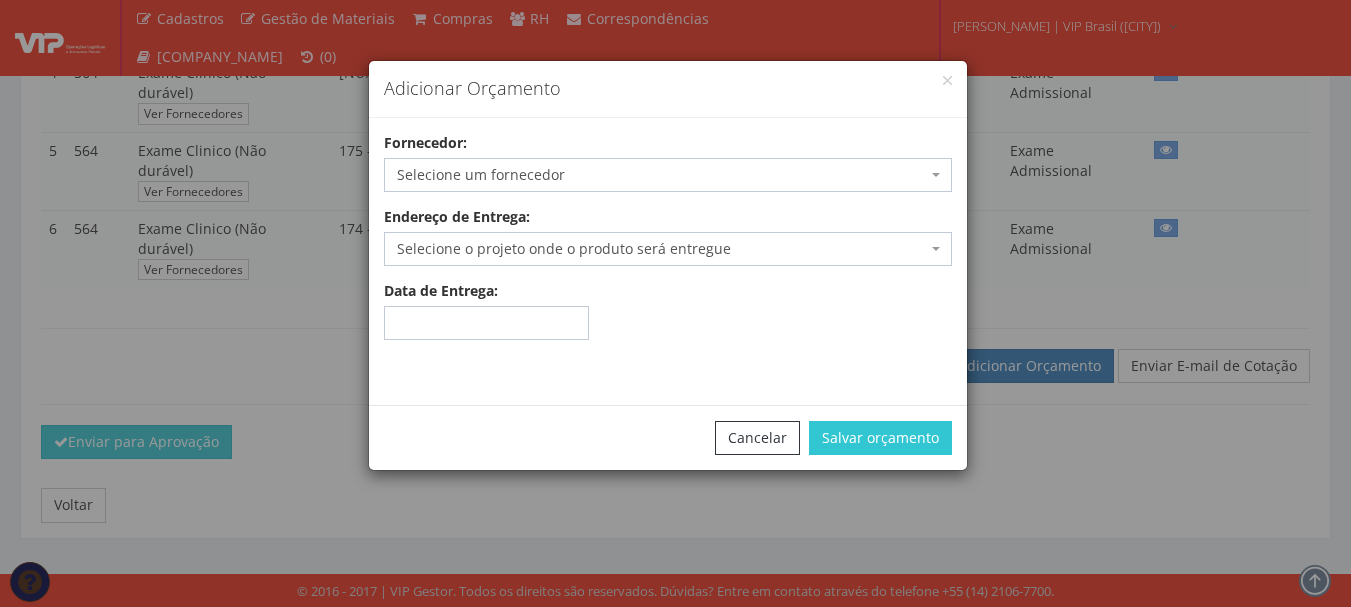 click on "Selecione um fornecedor" at bounding box center (662, 175) 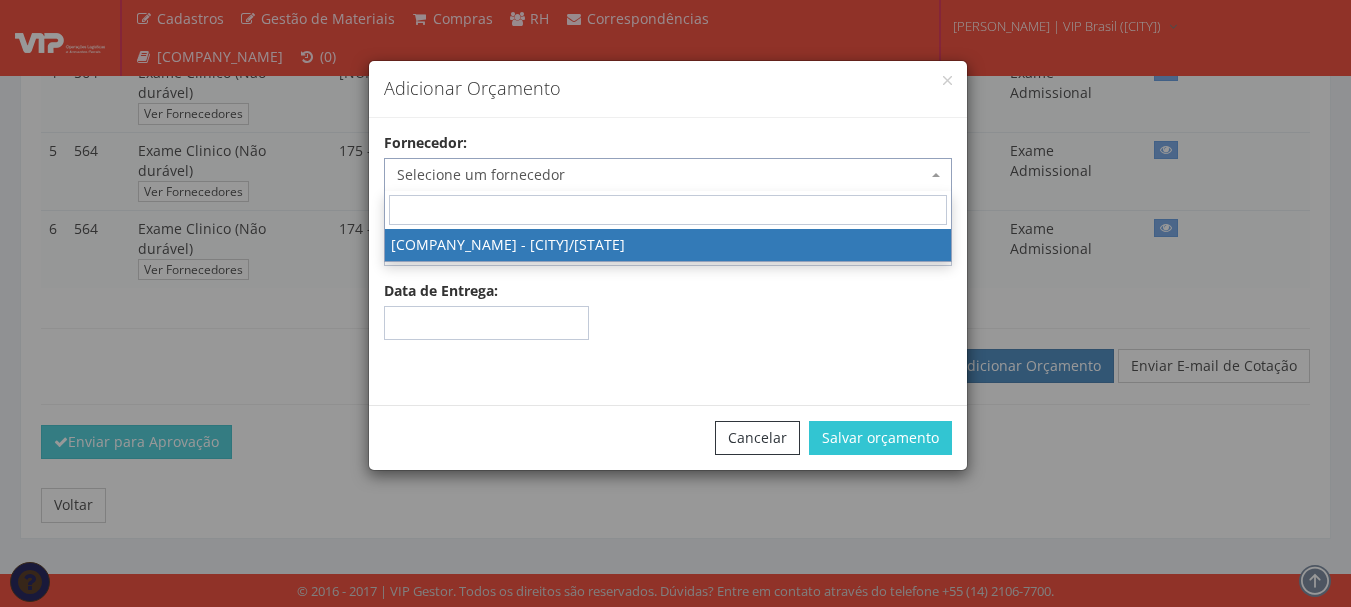 click on "Selecione o projeto onde o produto será entregue" at bounding box center (668, 249) 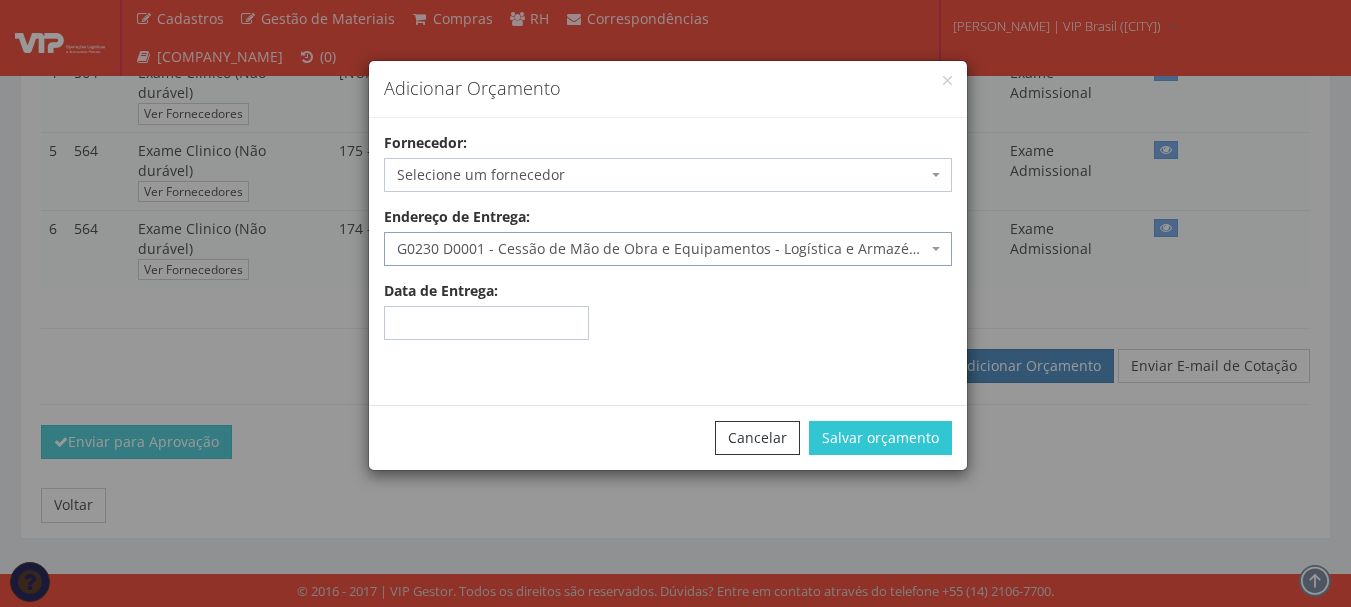 click on "Selecione um fornecedor" at bounding box center [662, 175] 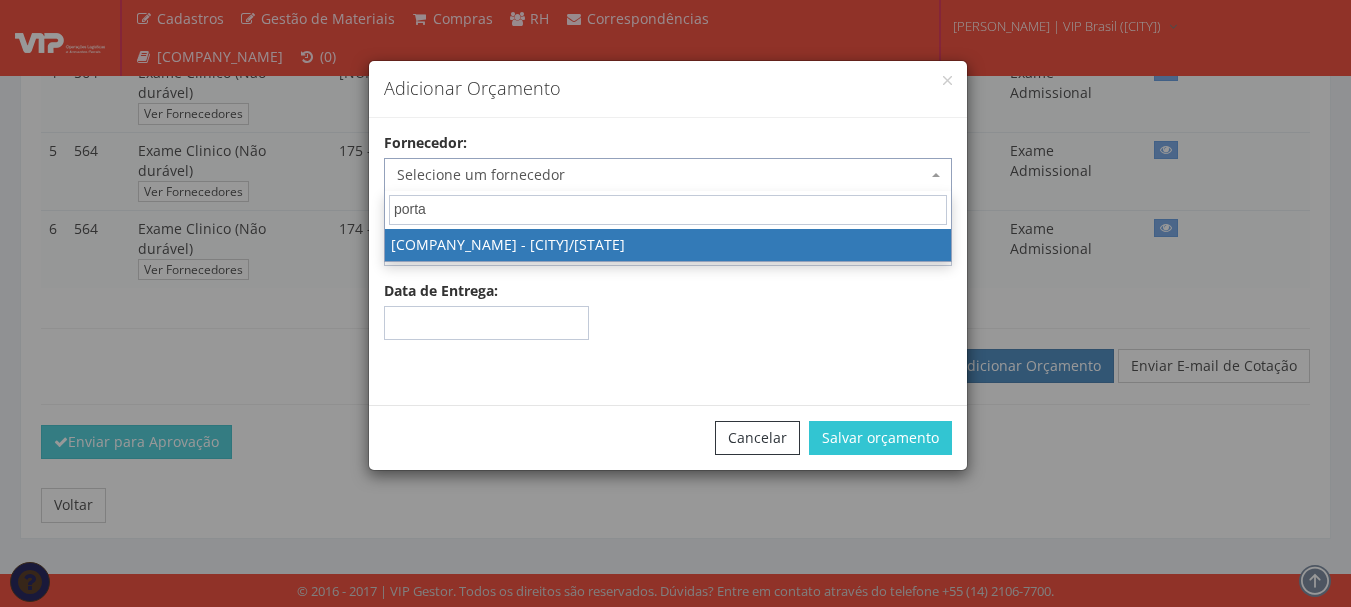 type on "porta" 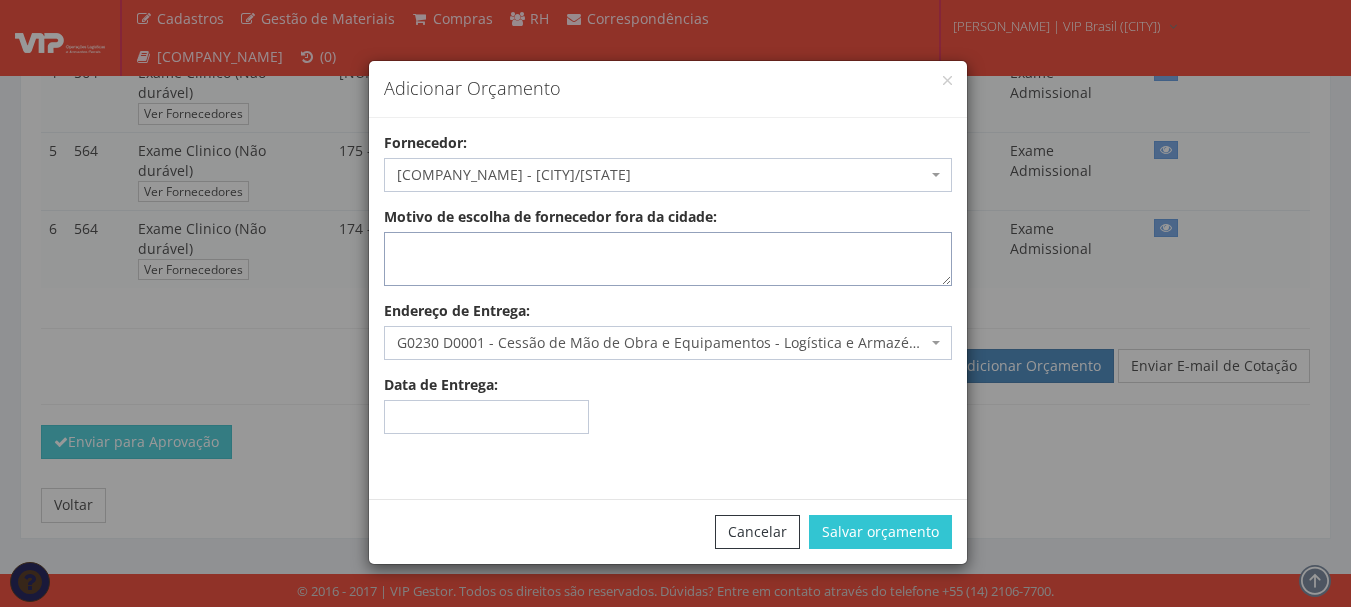 click on "Motivo de escolha de fornecedor fora da cidade:" at bounding box center (668, 259) 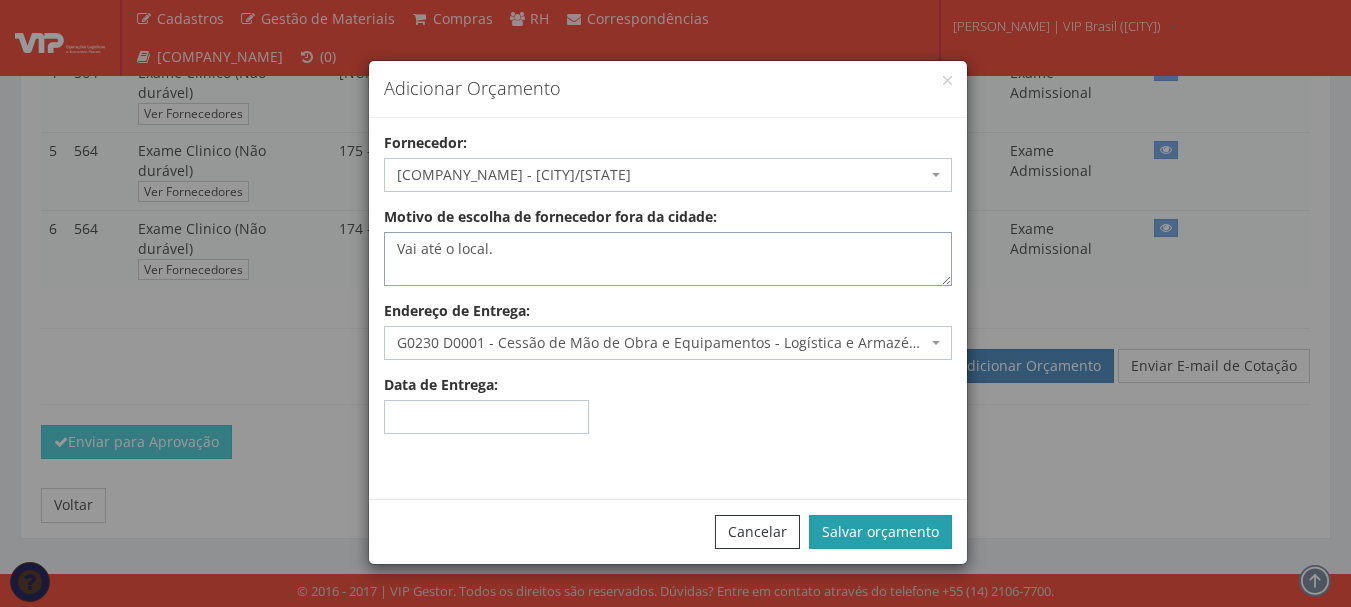 type on "Vai até o local." 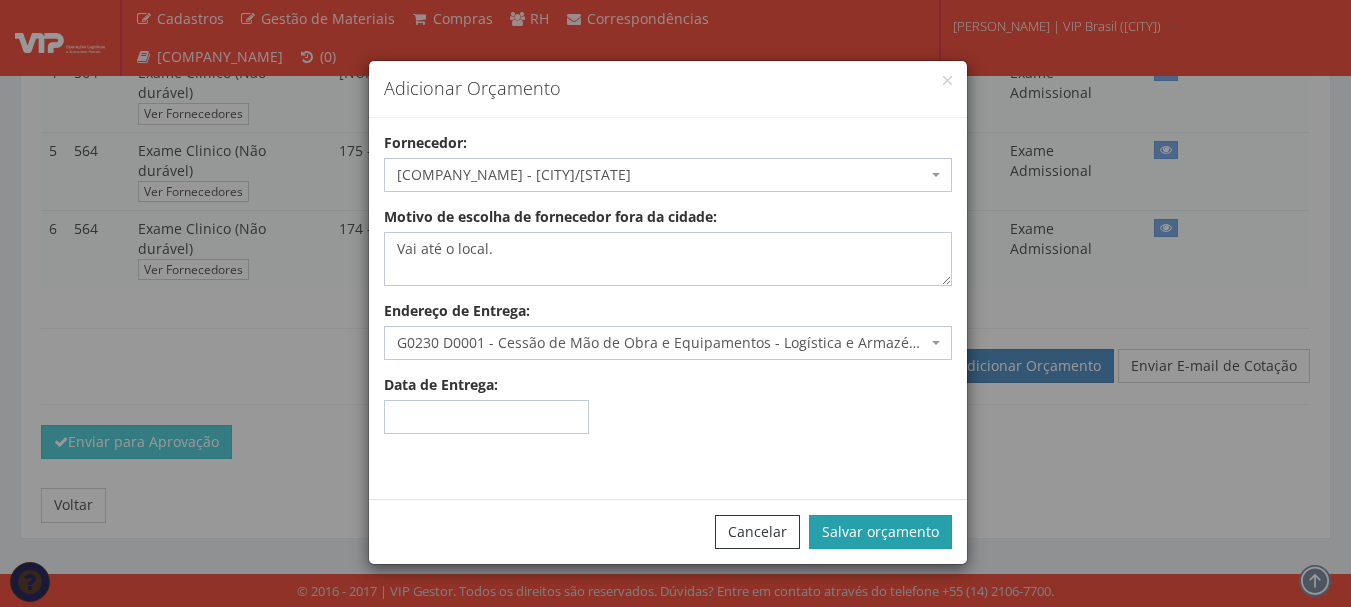 click on "Salvar orçamento" at bounding box center [880, 532] 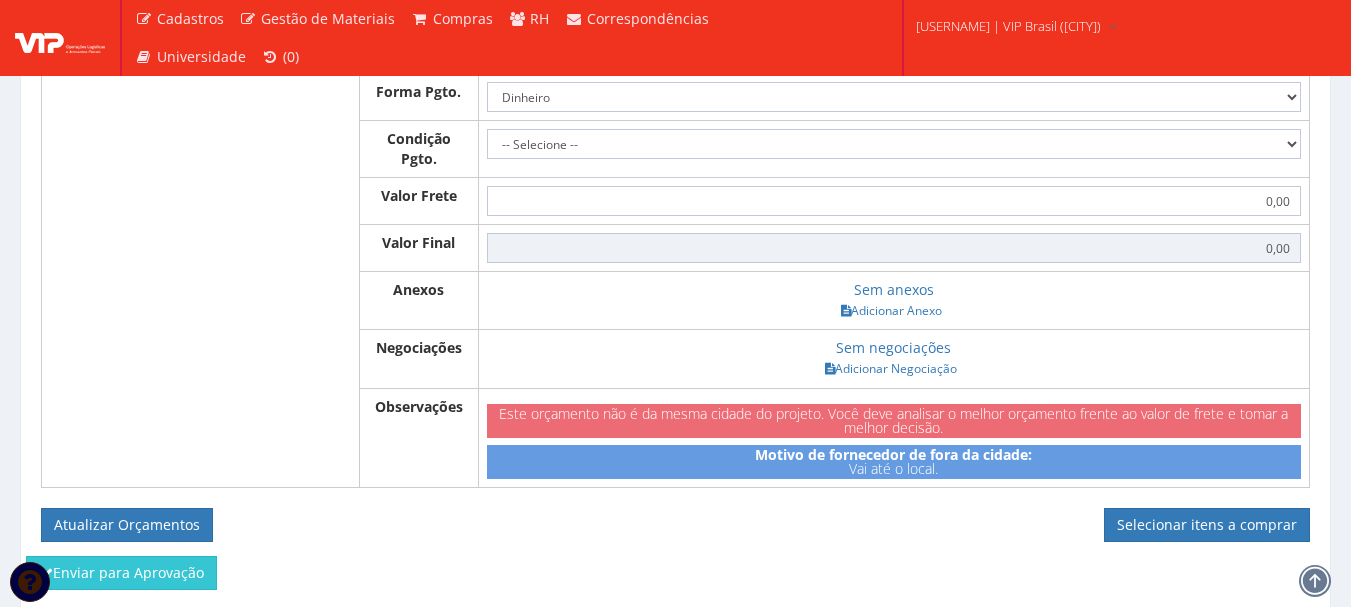 scroll, scrollTop: 786, scrollLeft: 0, axis: vertical 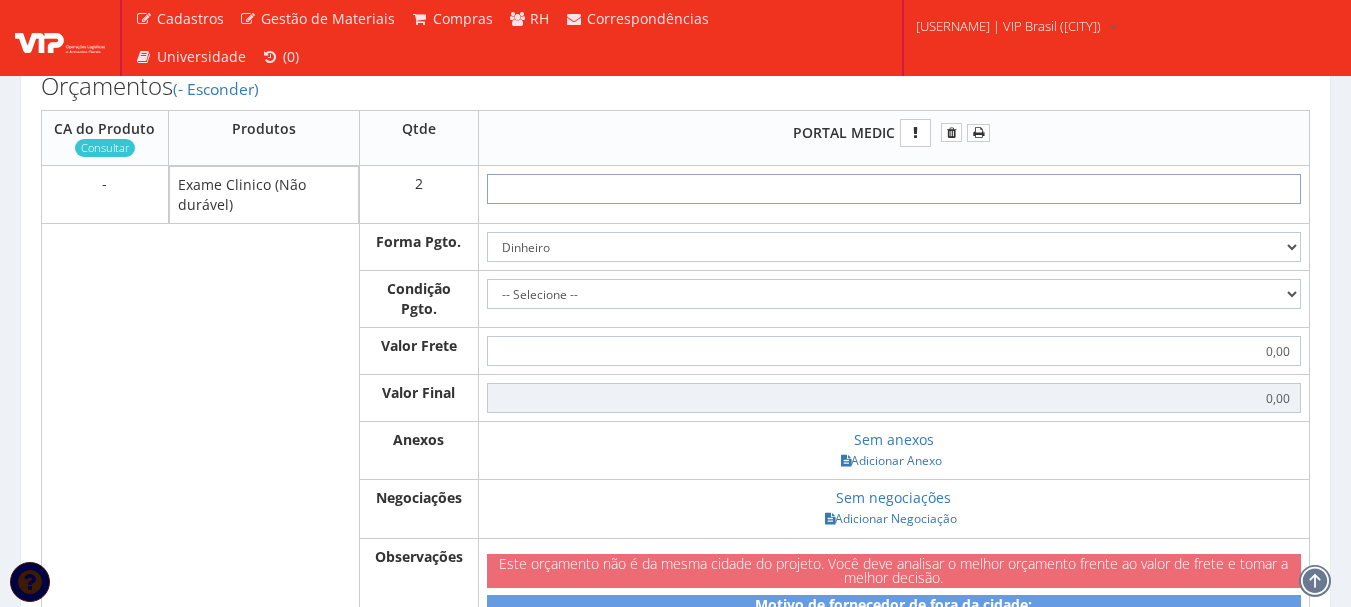 click at bounding box center [894, 189] 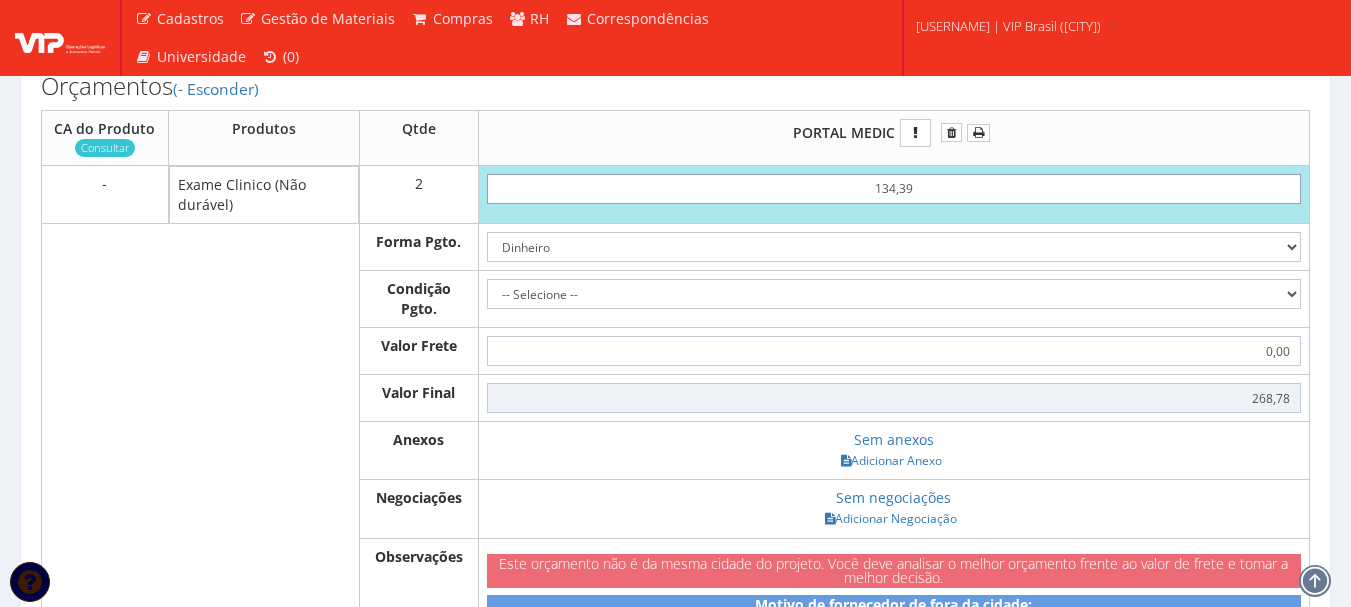 type on "134,39" 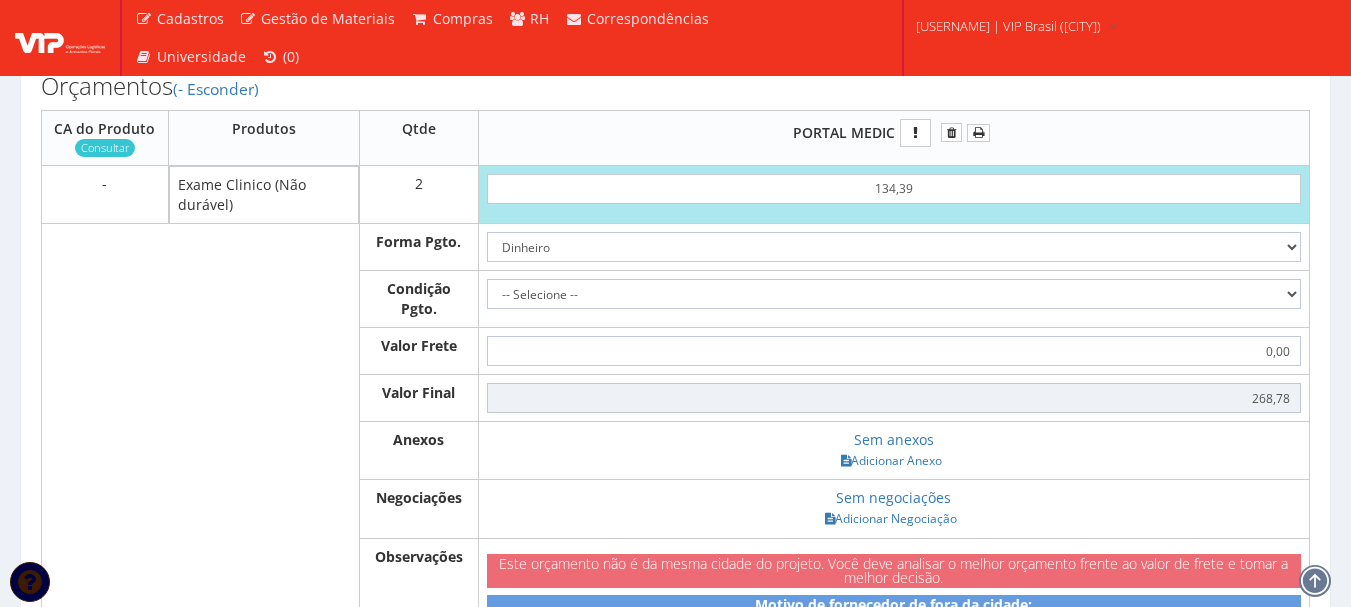 click at bounding box center [105, 194] 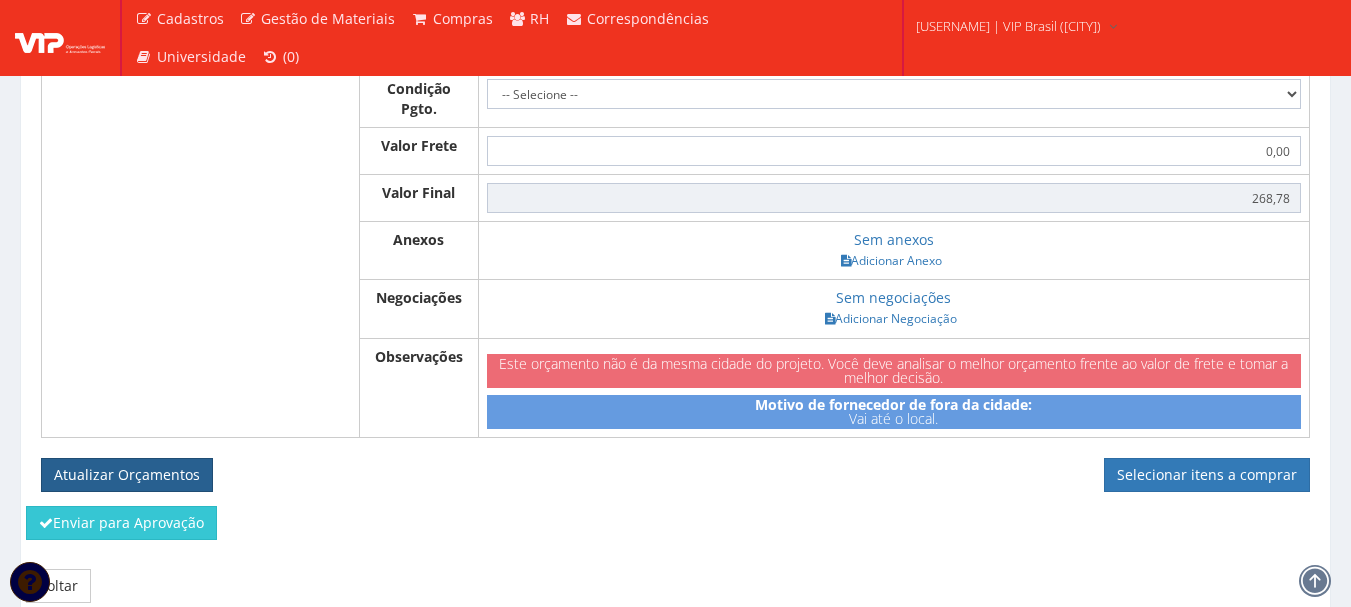 click on "Atualizar Orçamentos" at bounding box center (127, 475) 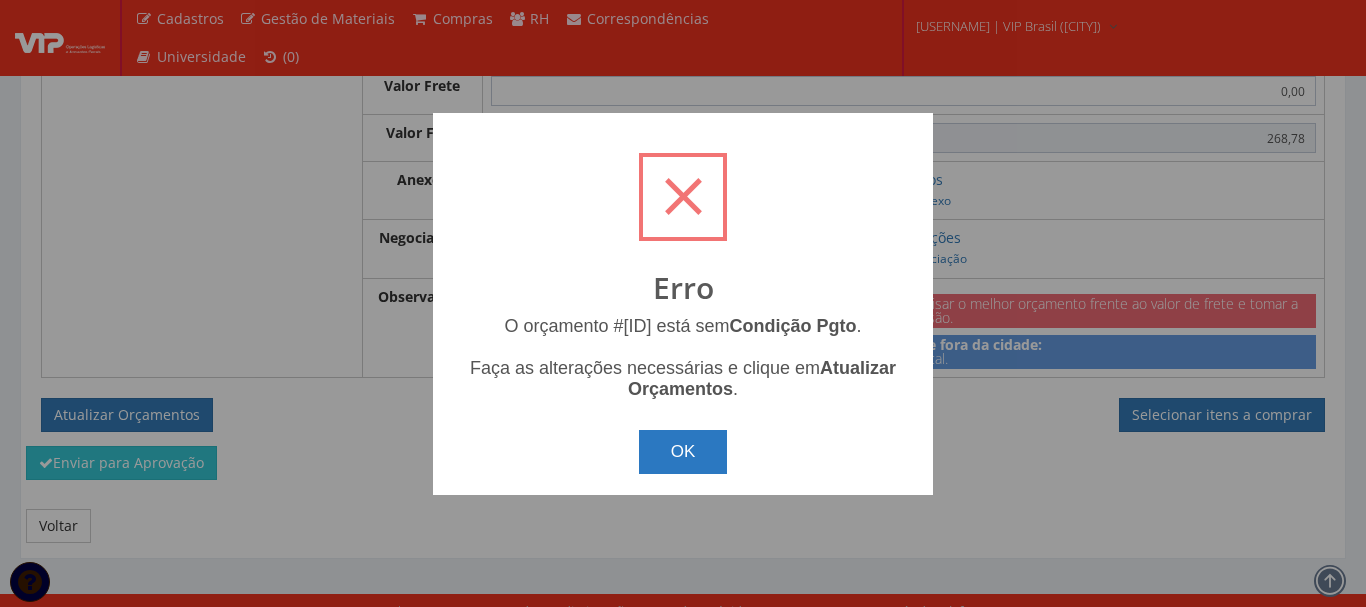 click on "OK" at bounding box center [683, 452] 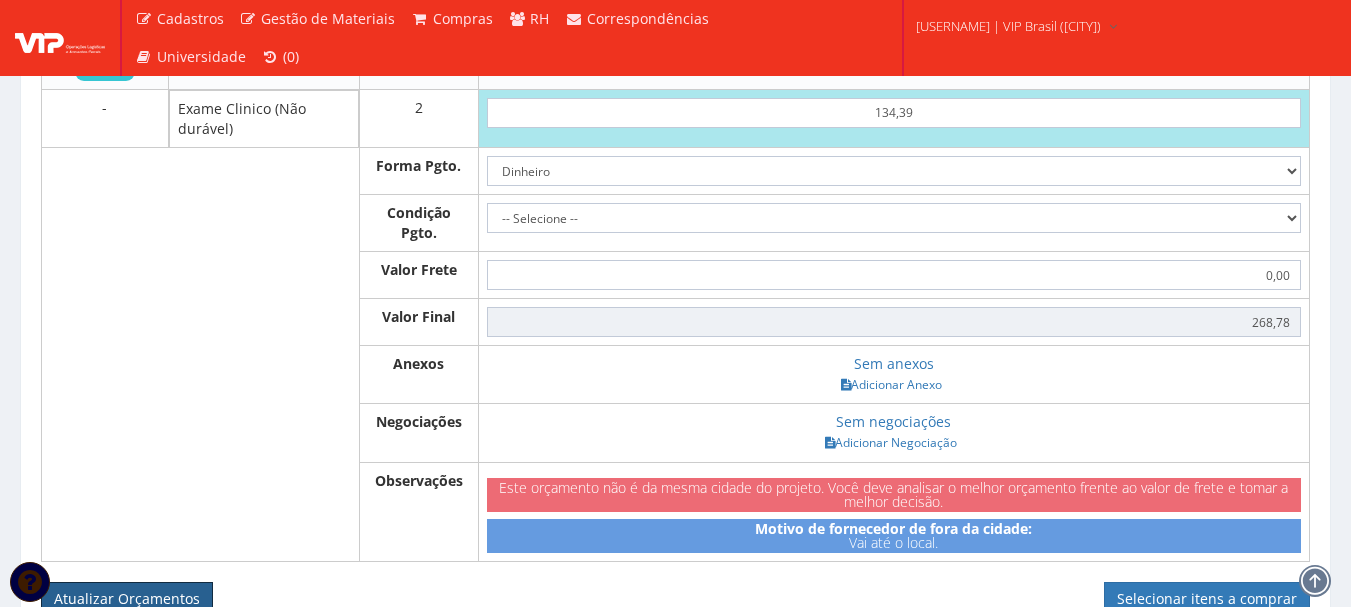 scroll, scrollTop: 786, scrollLeft: 0, axis: vertical 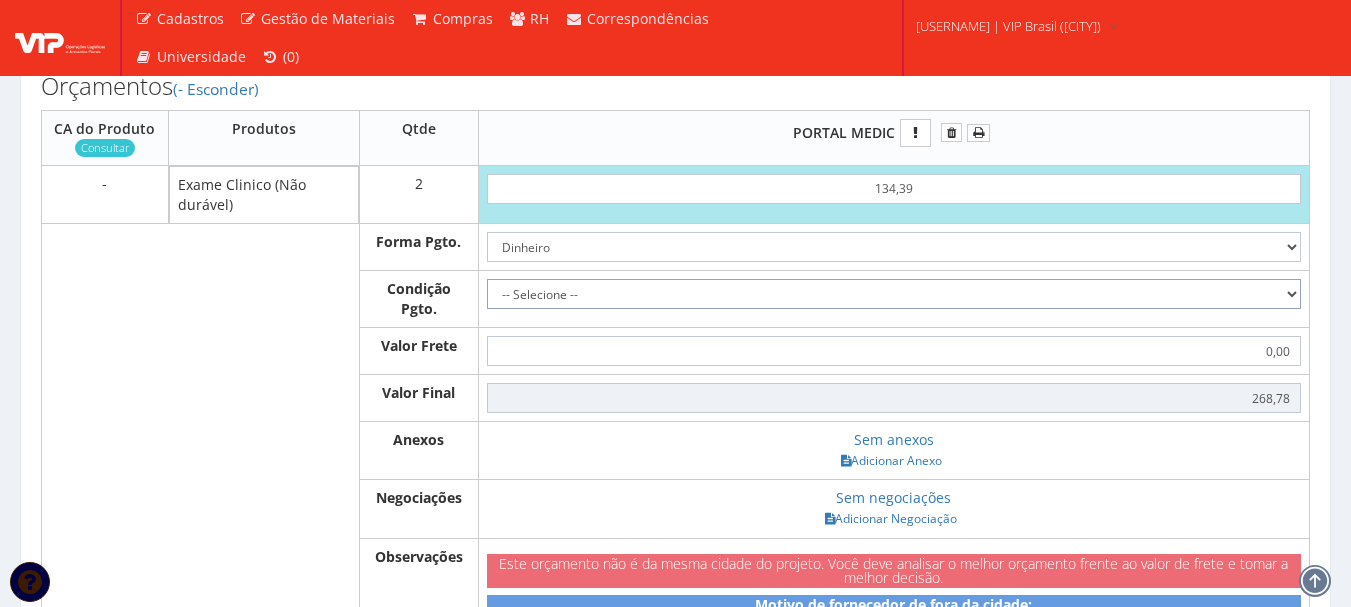 click on "-- Selecione --
À vista
7 dias
10 dias" at bounding box center [894, 294] 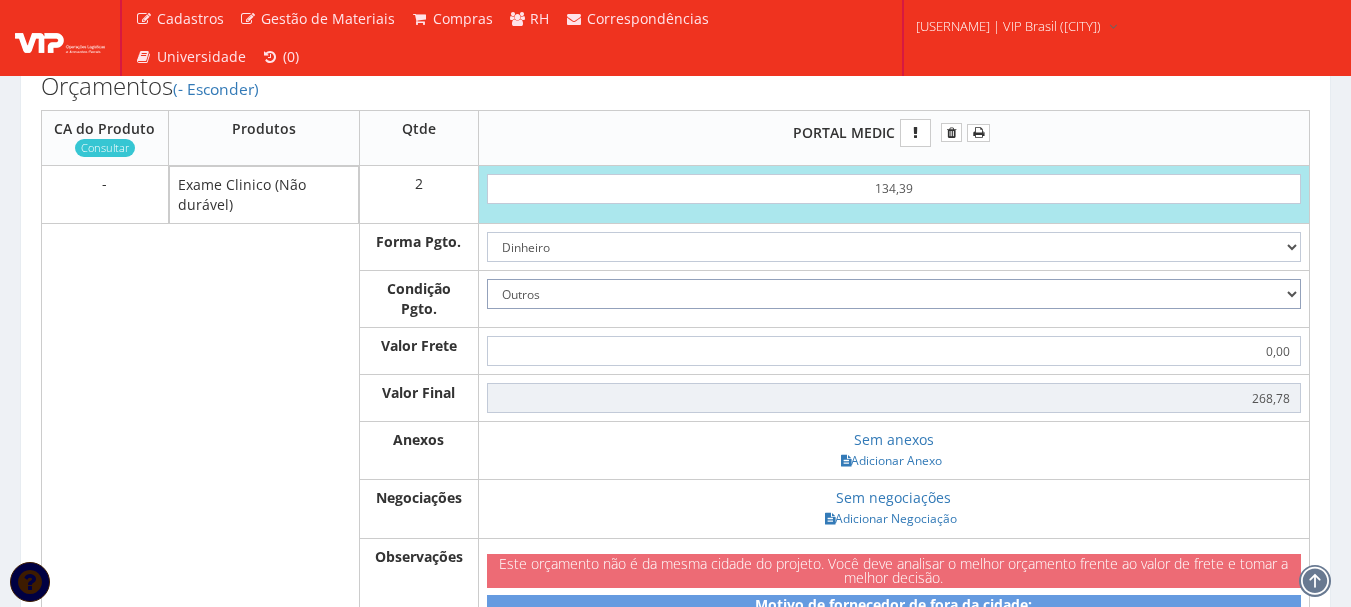 click on "-- Selecione --
À vista
7 dias
10 dias" at bounding box center [894, 294] 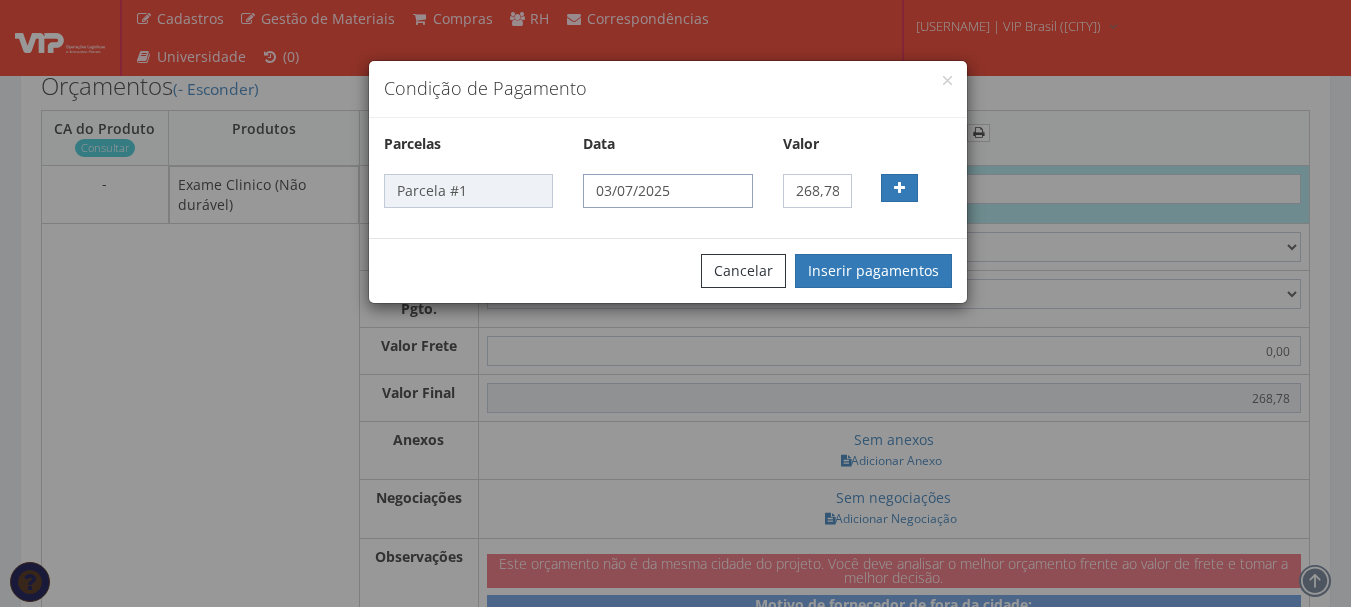 click on "03/07/2025" at bounding box center (667, 191) 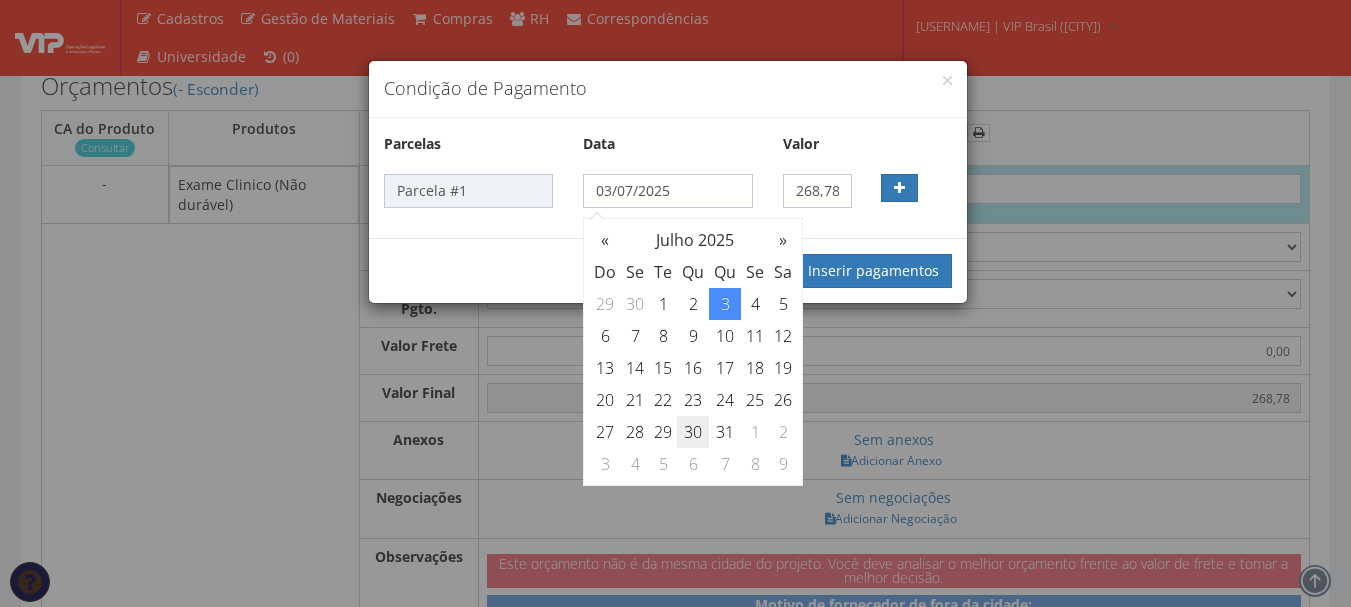 click on "30" at bounding box center (693, 304) 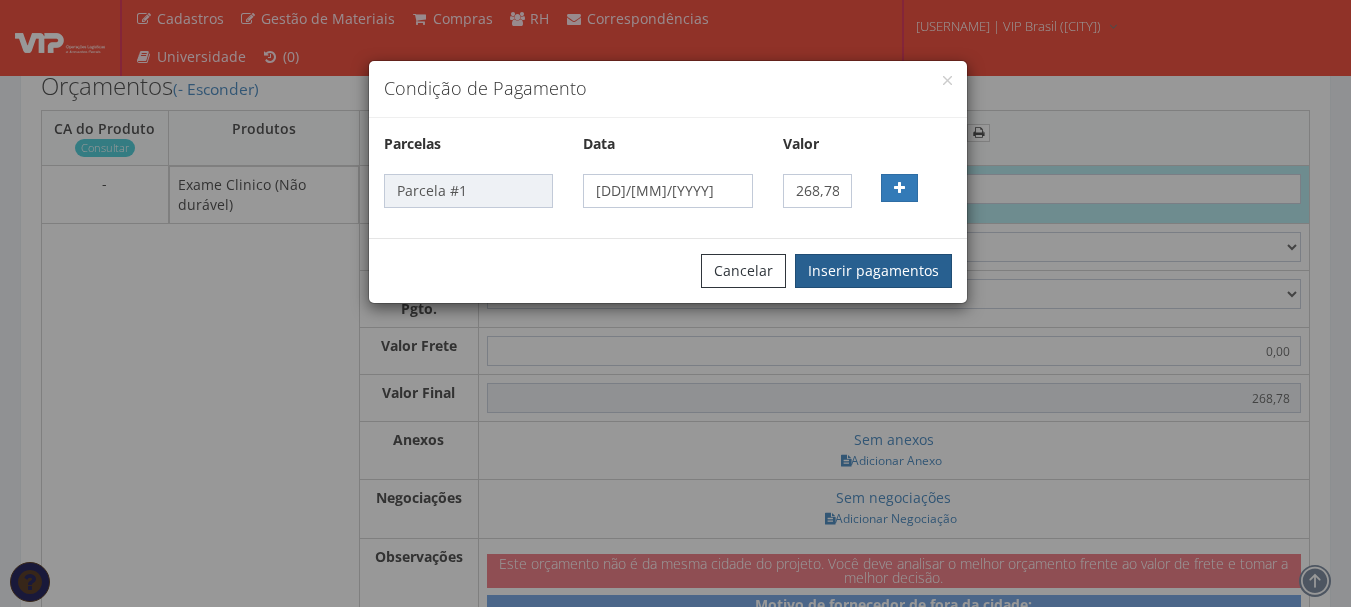 click on "Inserir pagamentos" at bounding box center (873, 271) 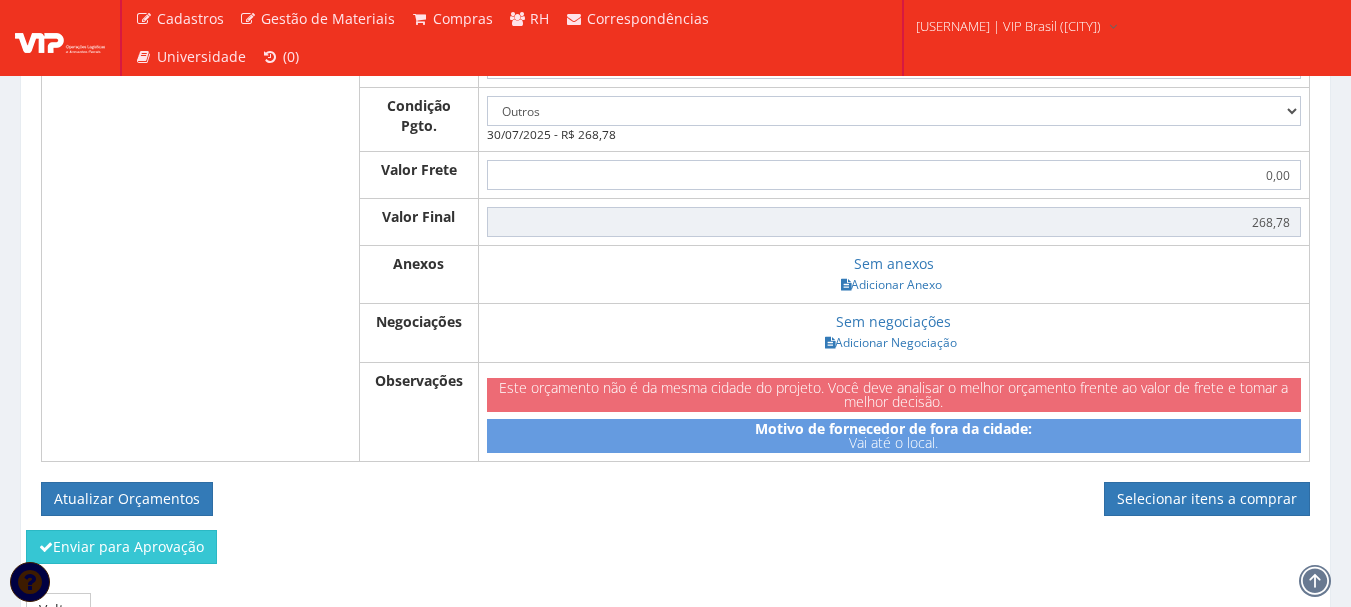 scroll, scrollTop: 986, scrollLeft: 0, axis: vertical 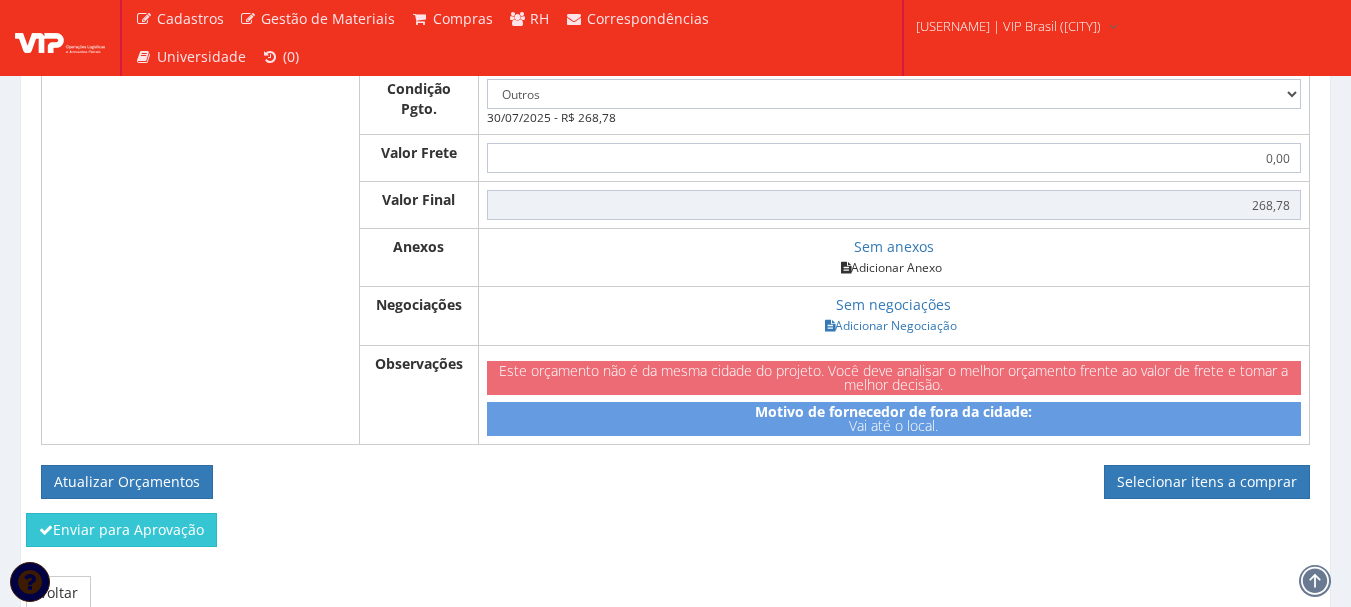 click on "Adicionar Anexo" at bounding box center (891, 267) 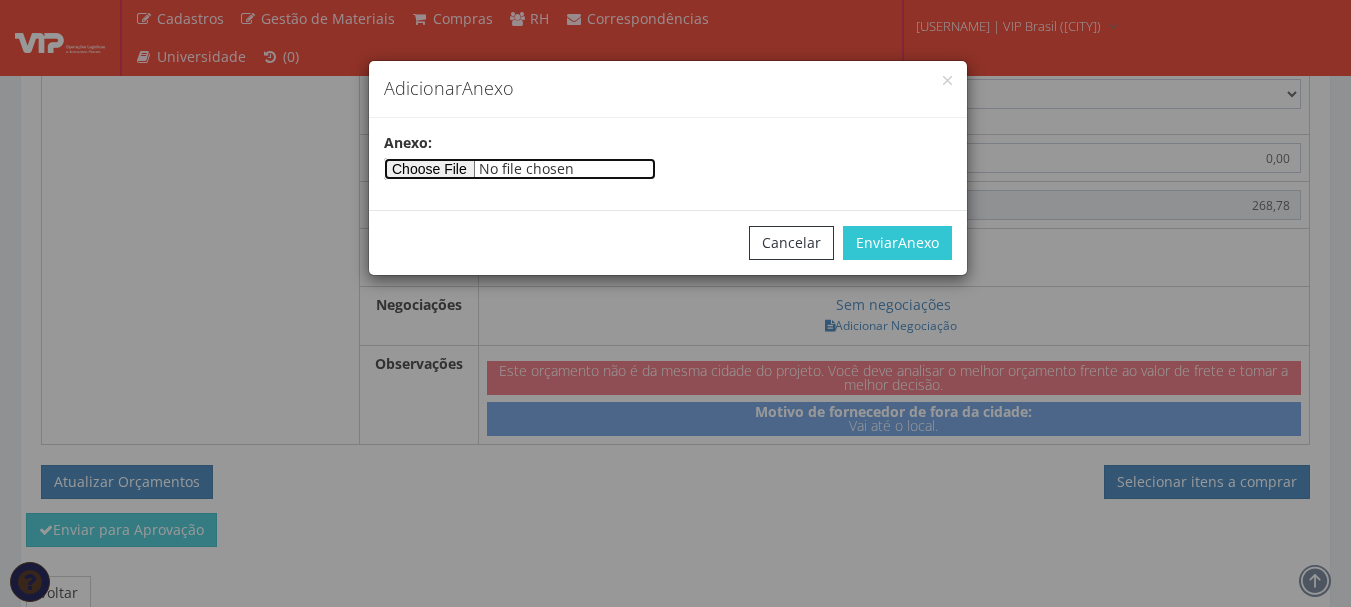 click at bounding box center (520, 169) 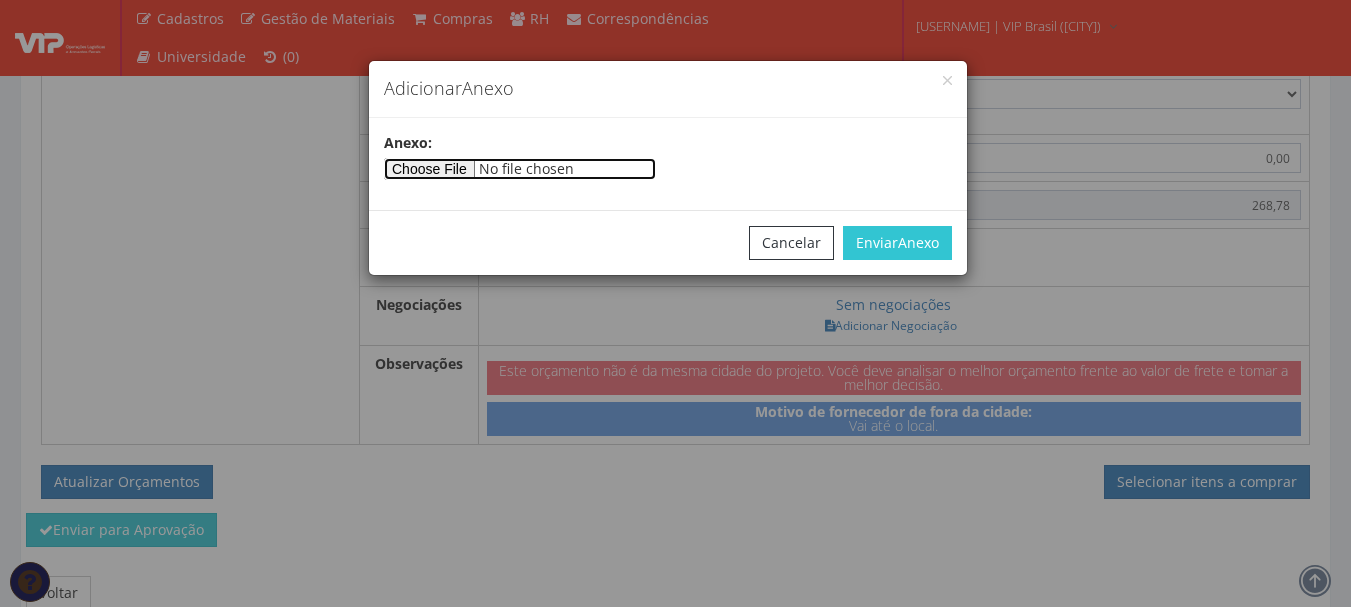 type on "C:\fakepath\Relatorio Vip Junho 2025.pdf" 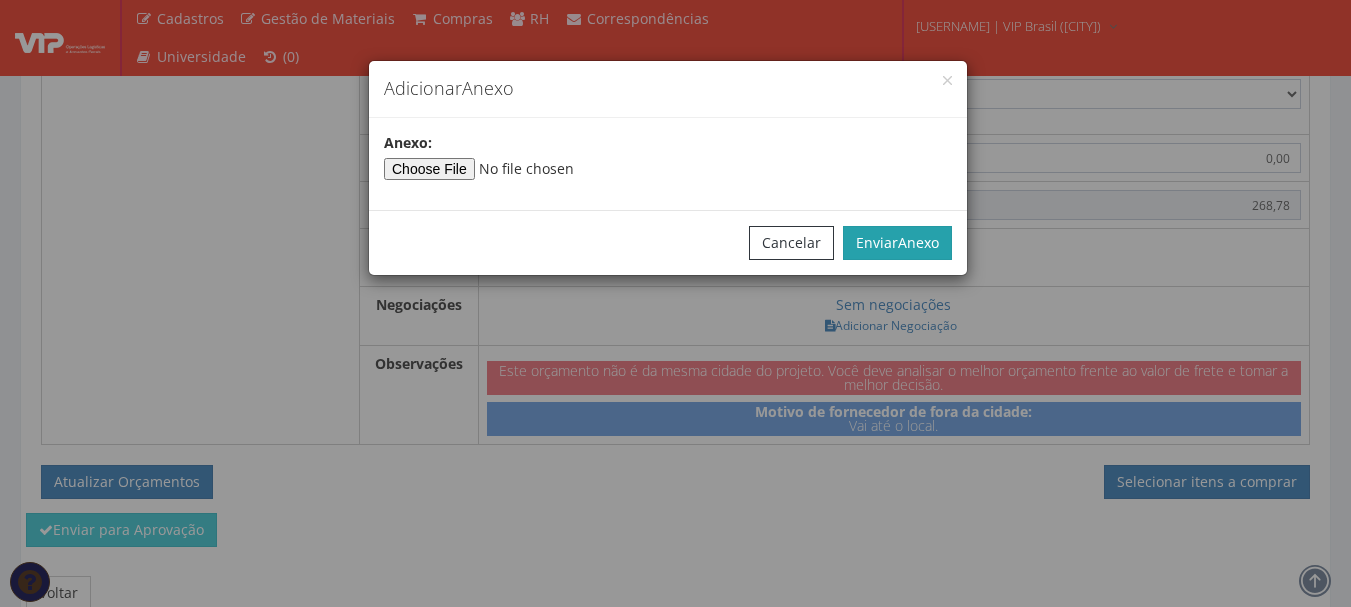 click on "Enviar  Anexo" at bounding box center [897, 243] 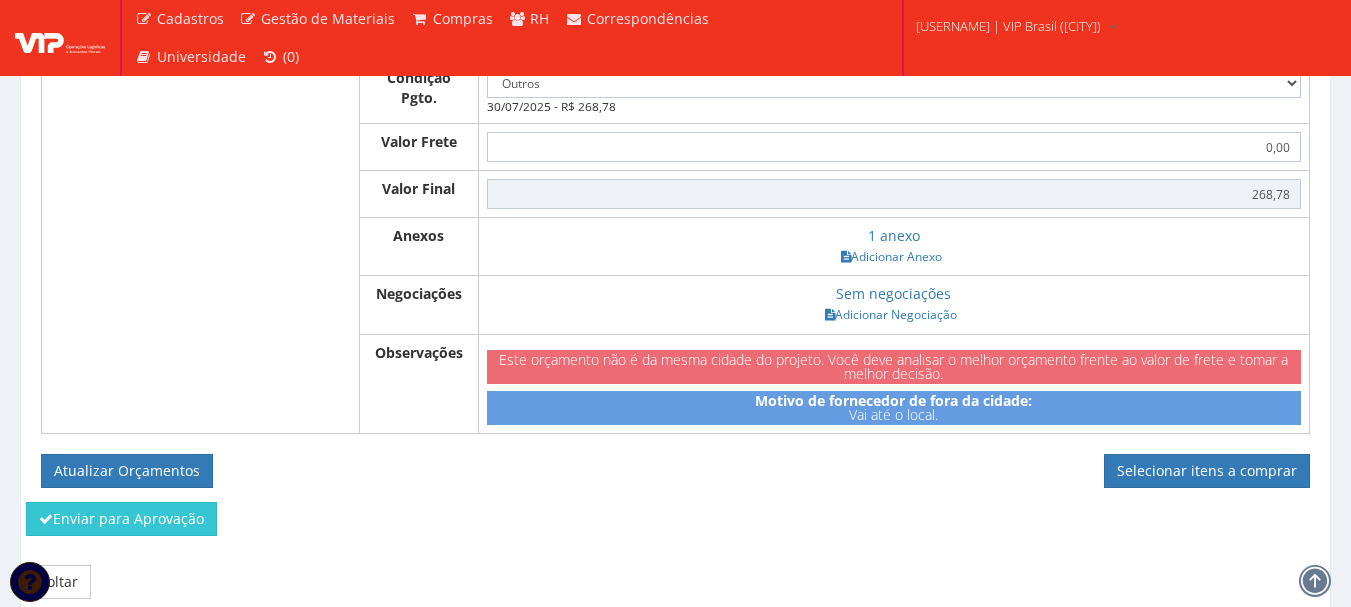 scroll, scrollTop: 1093, scrollLeft: 0, axis: vertical 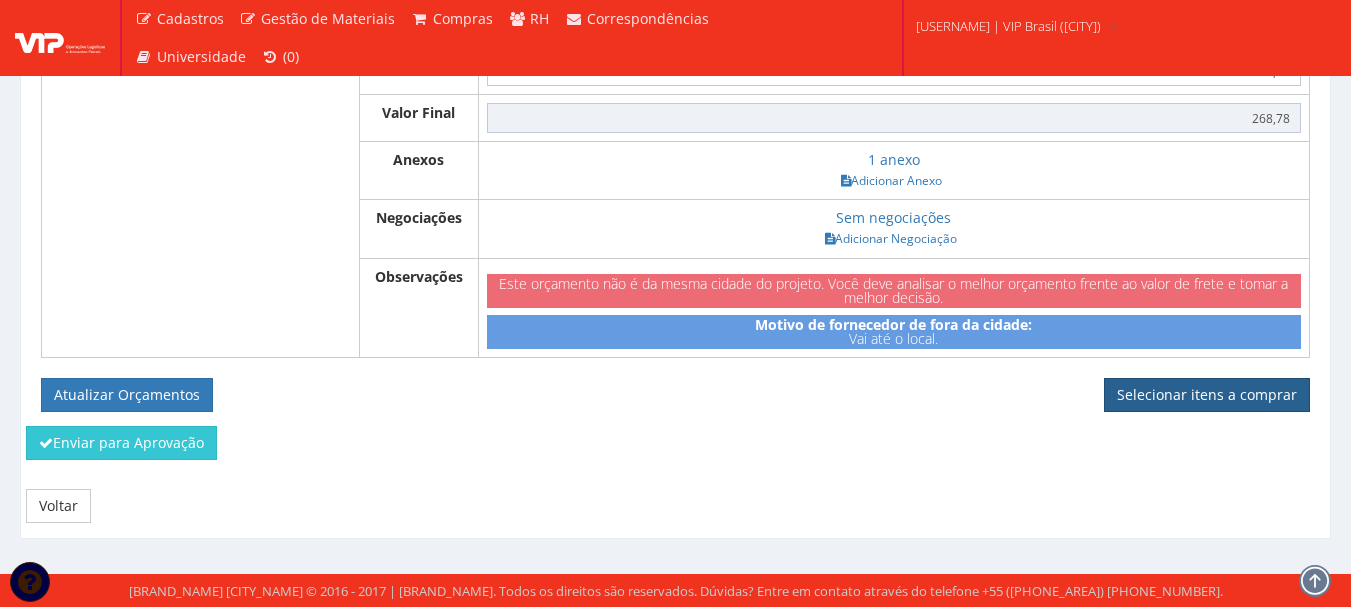 click on "Selecionar itens a
comprar" at bounding box center (1207, 395) 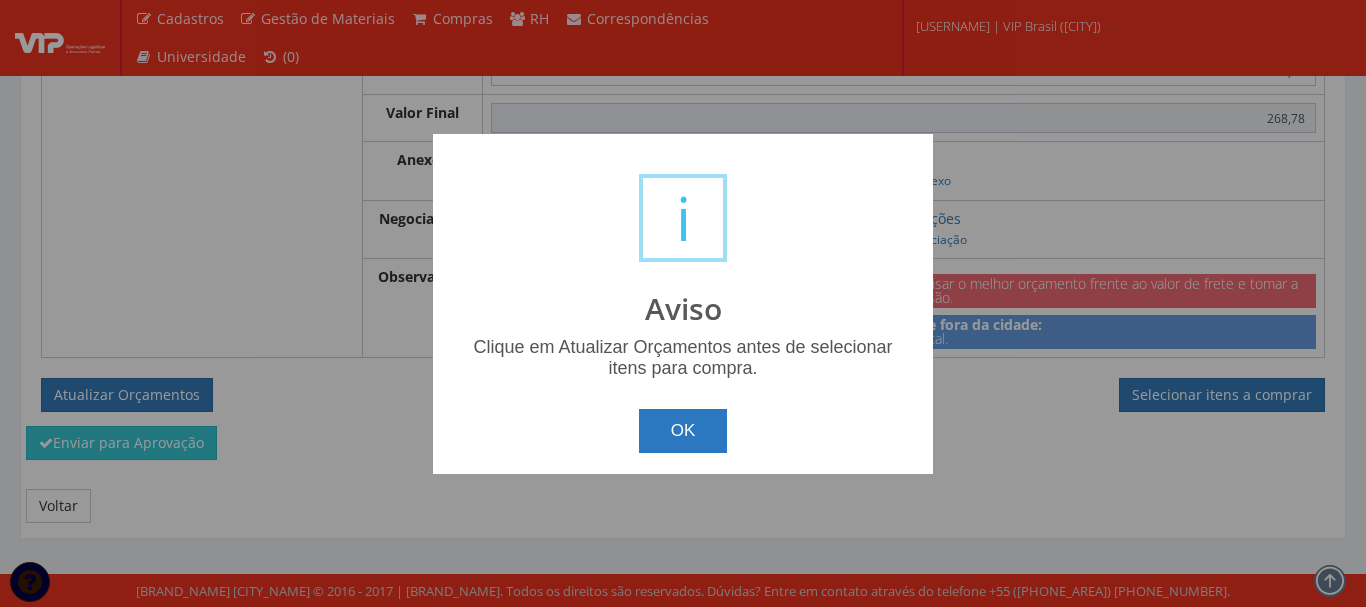 click on "OK" at bounding box center (683, 431) 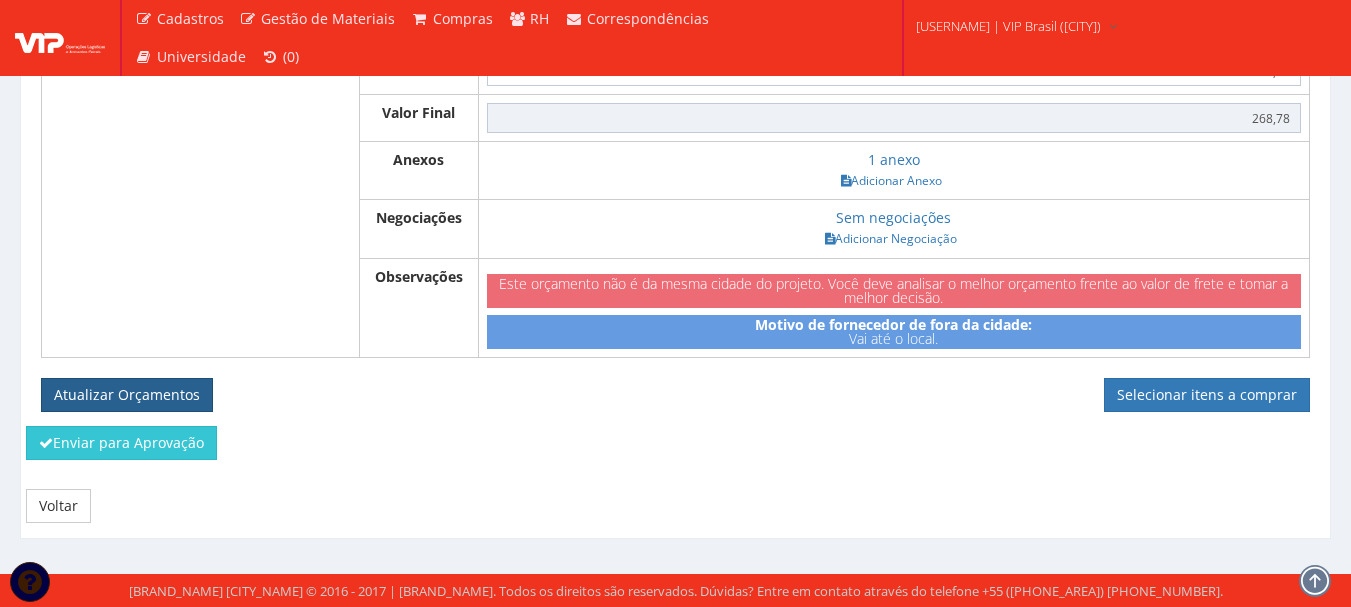 click on "Atualizar Orçamentos" at bounding box center [127, 395] 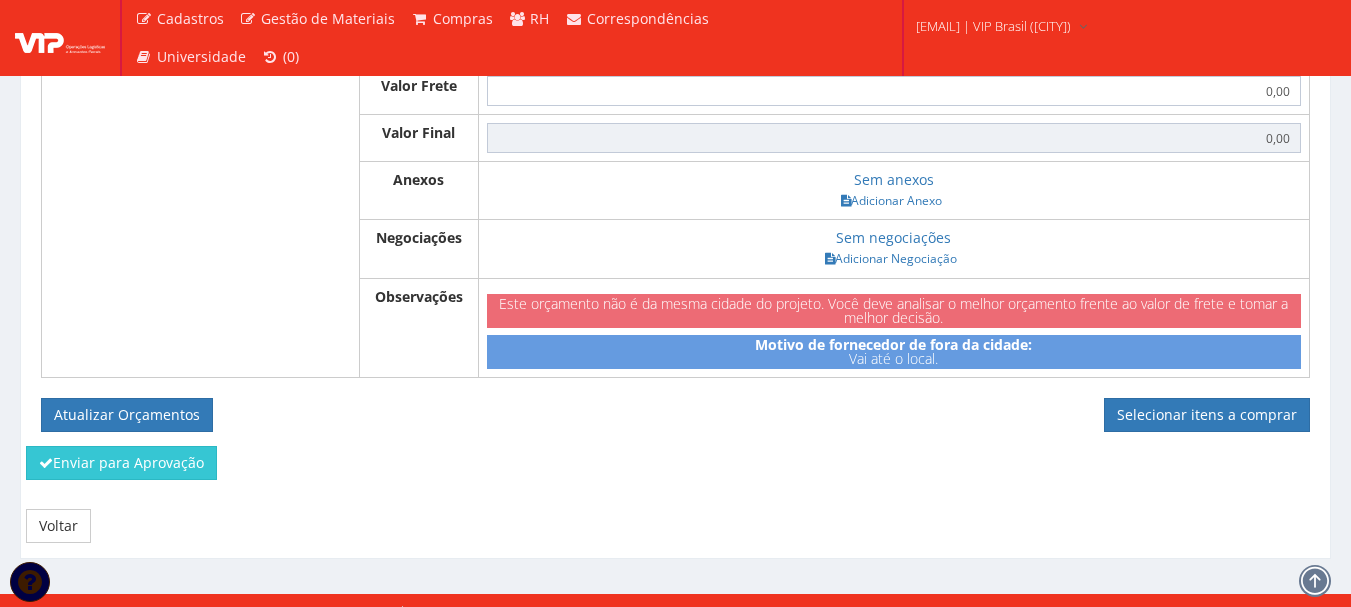 scroll, scrollTop: 1097, scrollLeft: 0, axis: vertical 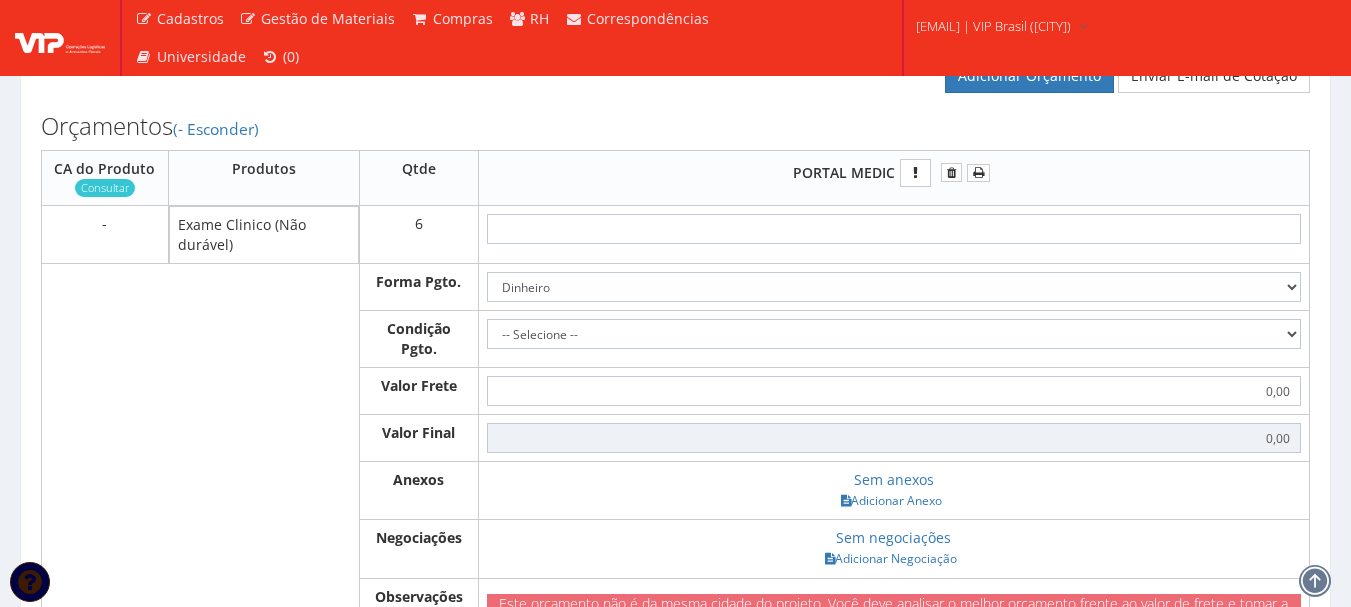 click at bounding box center (264, 235) 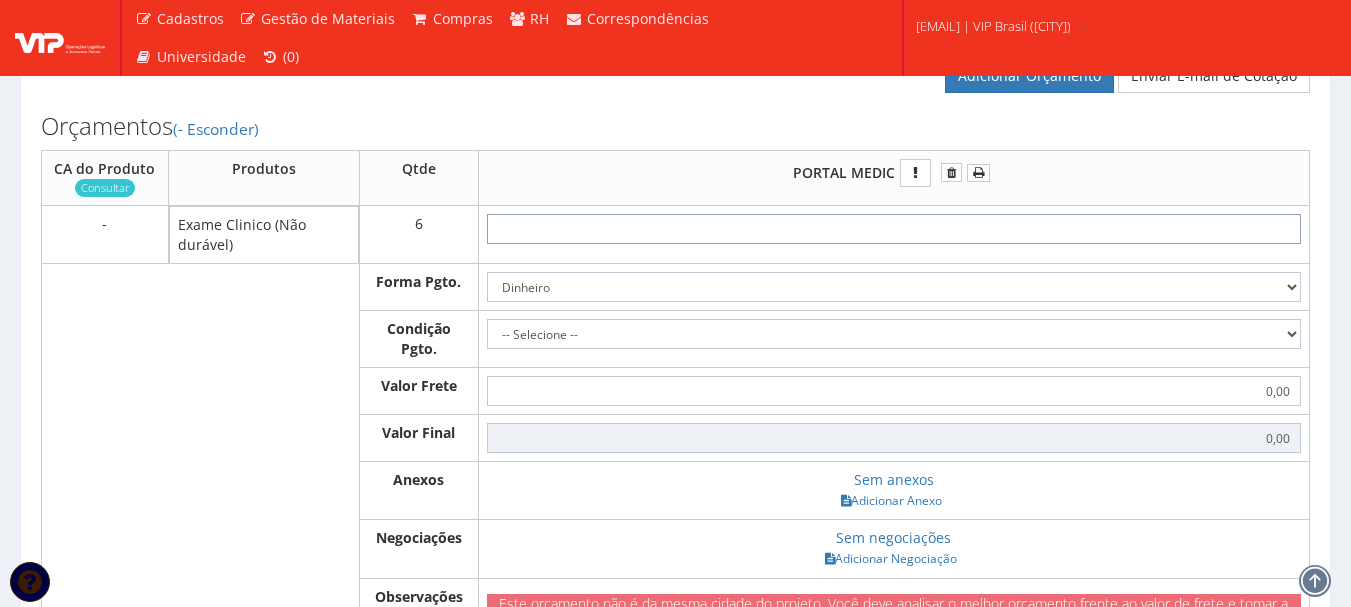 click at bounding box center [894, 229] 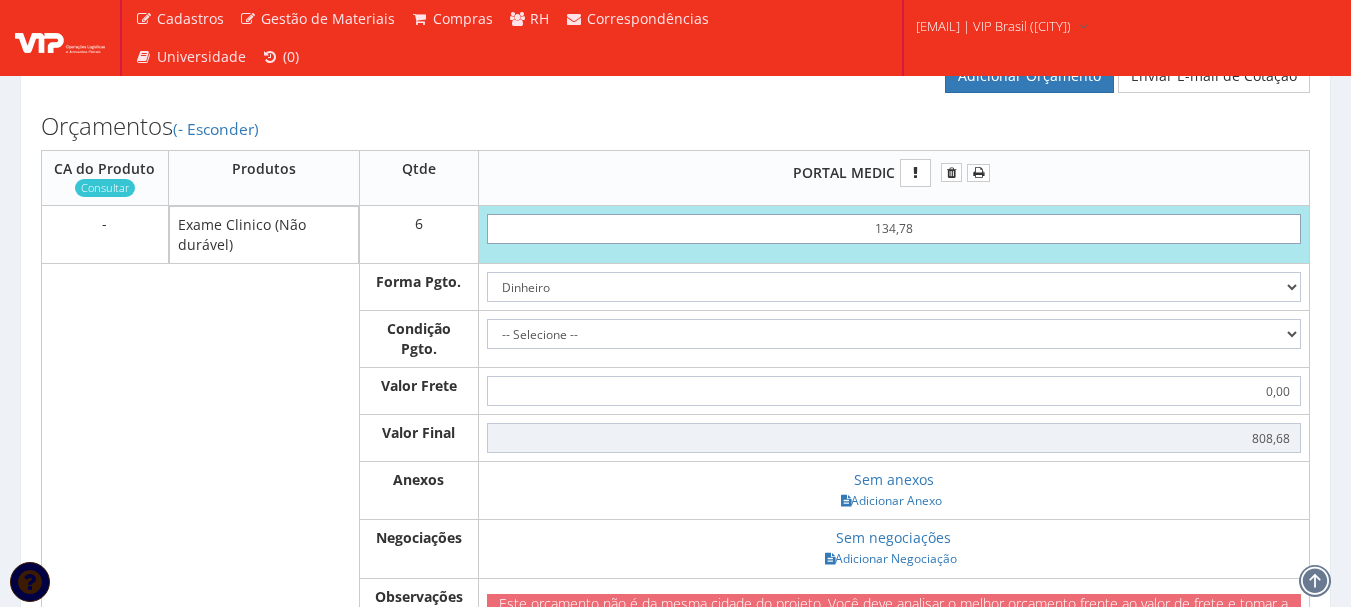 type on "134,78" 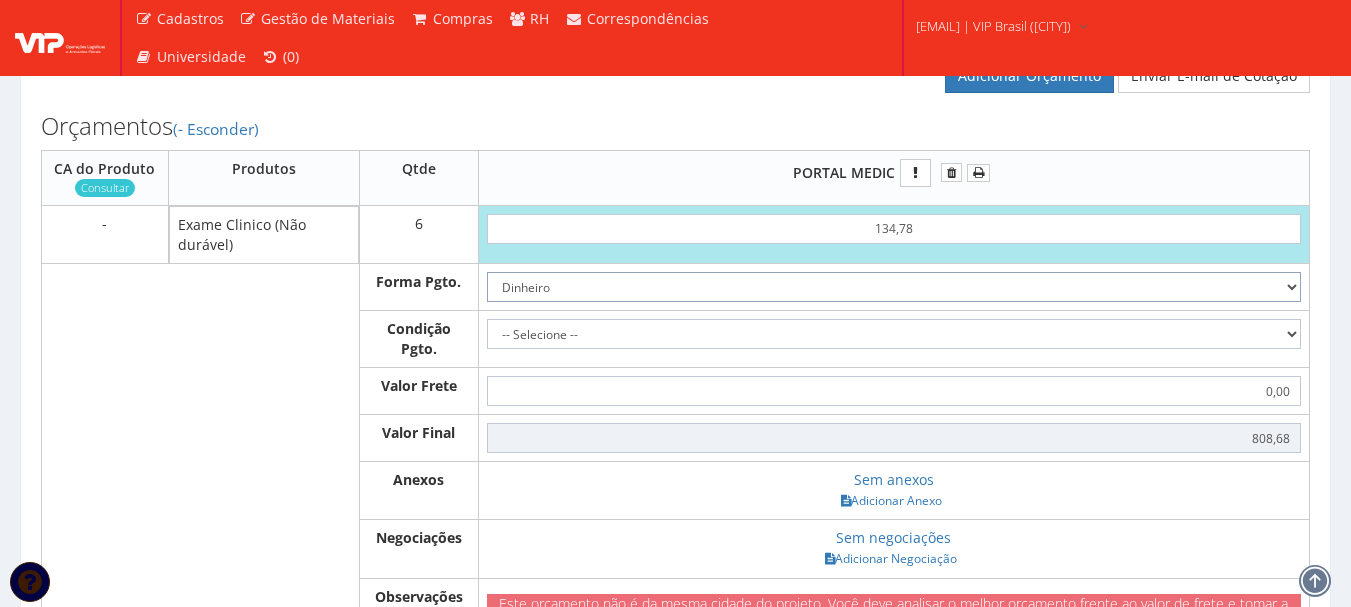 click on "Dinheiro Boleto Bancário Depósito Transferência Bancária Cartão de Crédito Cartão de Débito Cheque Contrato SPOT Negociações Especiais" at bounding box center (894, 287) 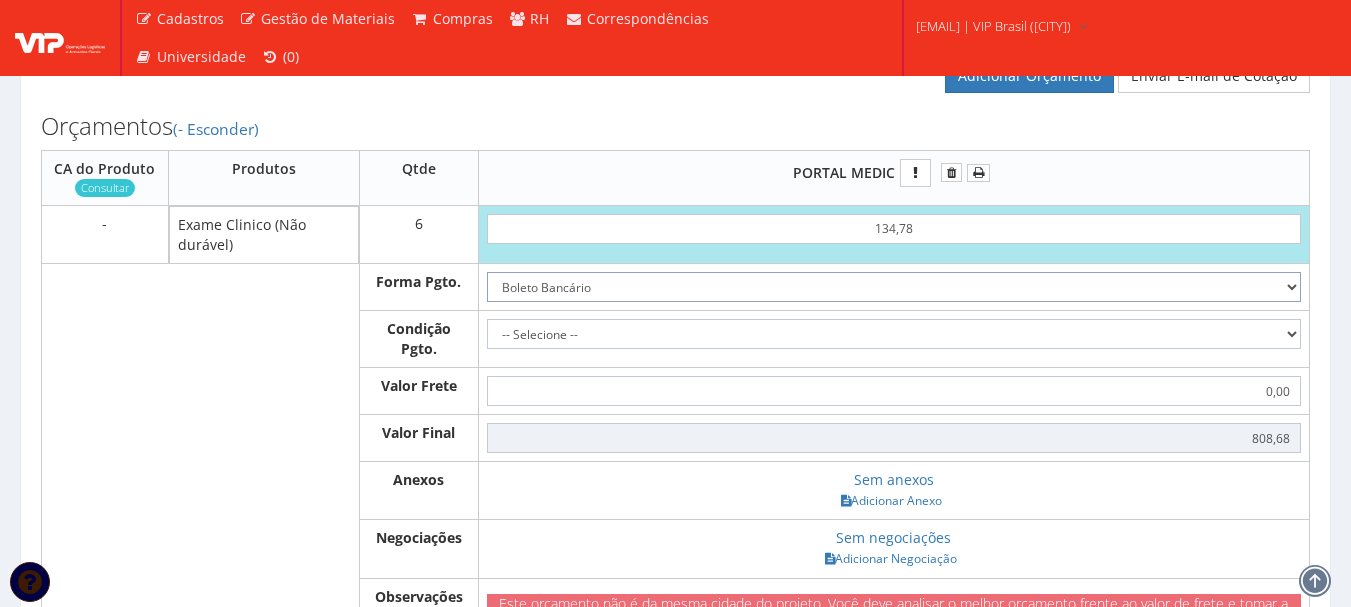 click on "Dinheiro Boleto Bancário Depósito Transferência Bancária Cartão de Crédito Cartão de Débito Cheque Contrato SPOT Negociações Especiais" at bounding box center (894, 287) 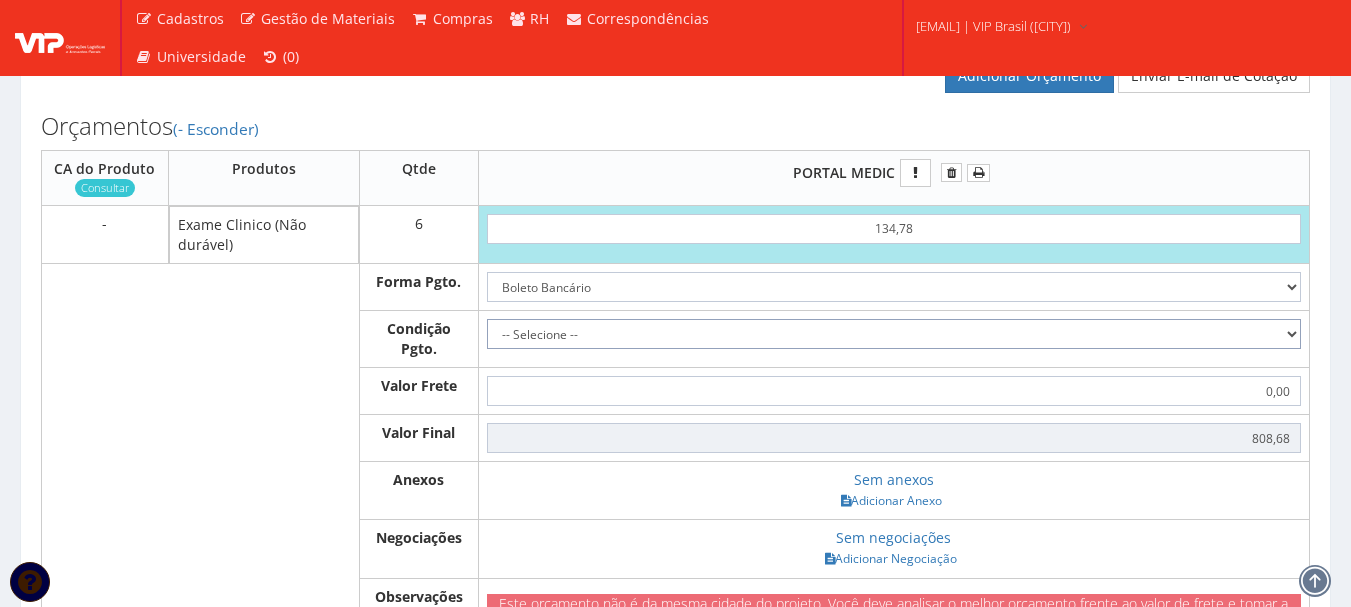 click on "-- Selecione --
À vista
7 dias
10 dias" at bounding box center (894, 334) 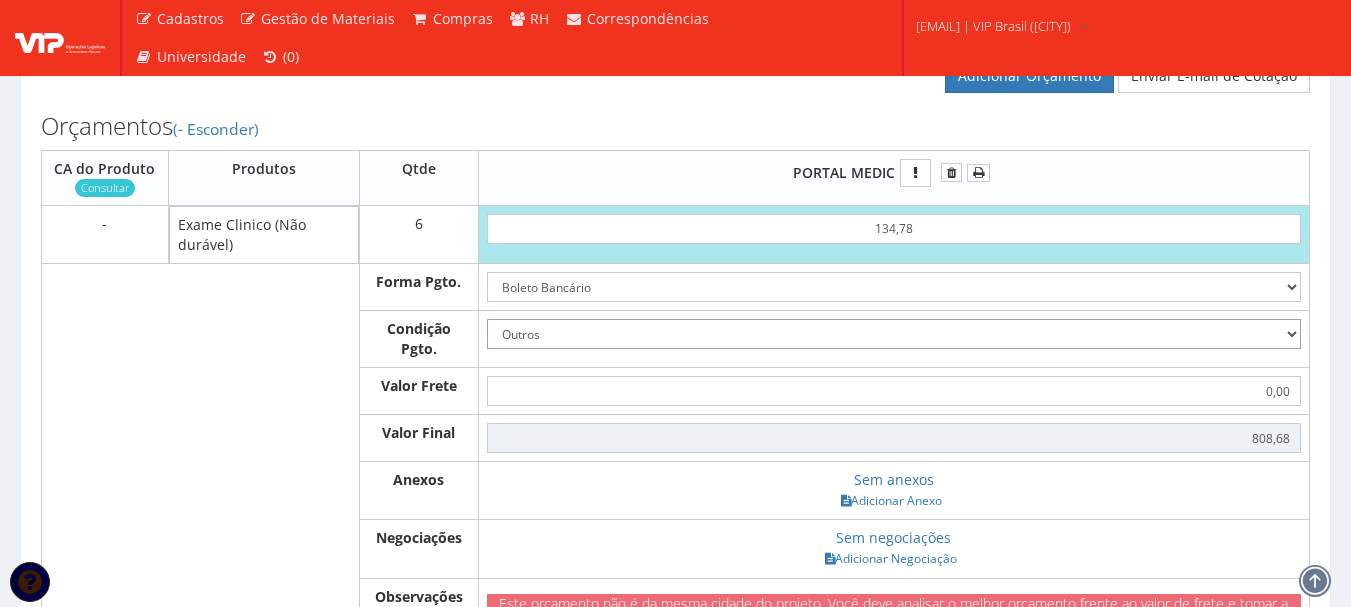 click on "-- Selecione --
À vista
7 dias
10 dias" at bounding box center [894, 334] 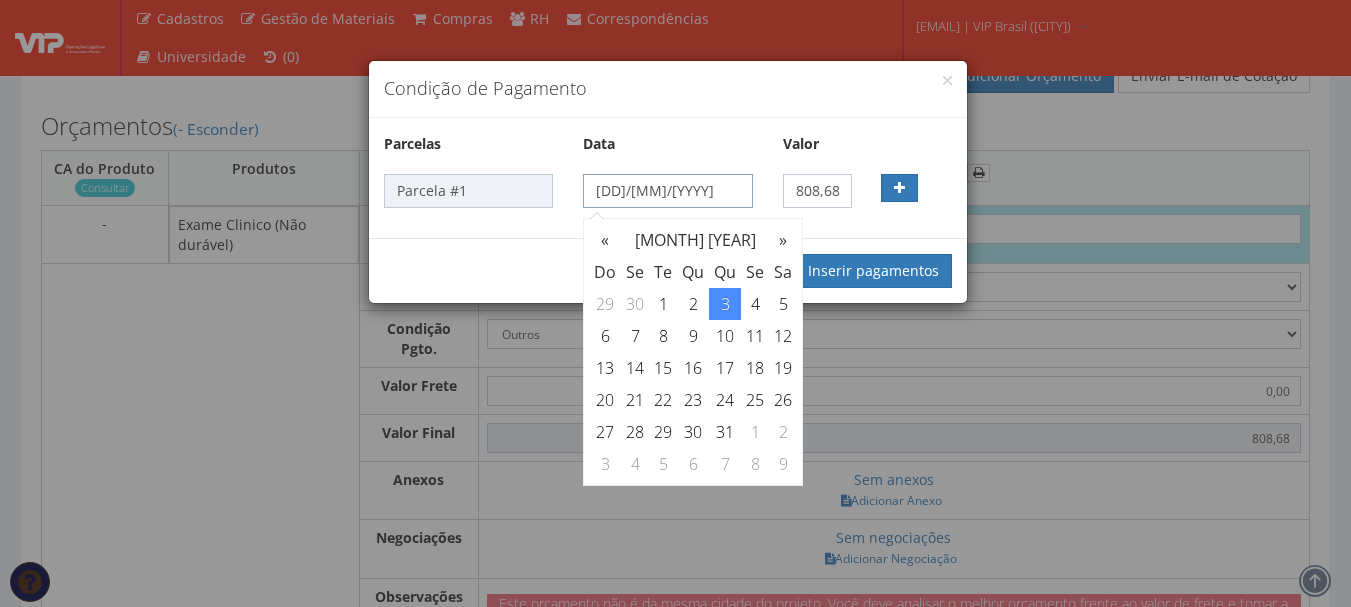 click on "03/07/2025" at bounding box center (667, 191) 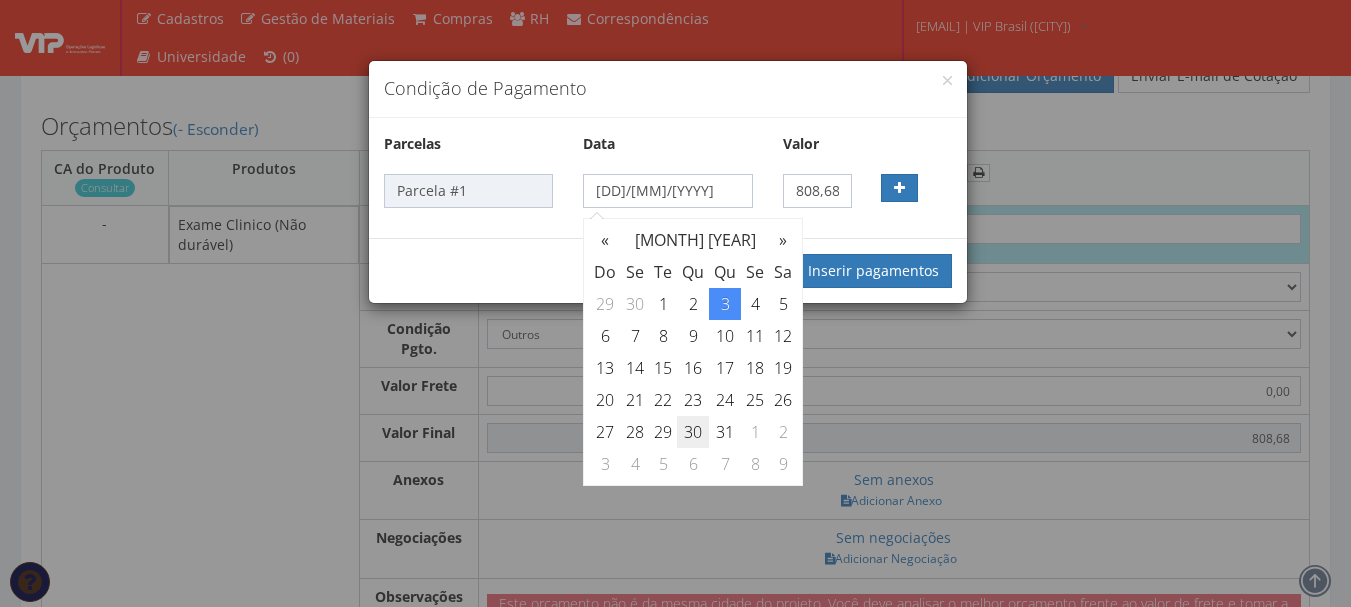 click on "30" at bounding box center [693, 304] 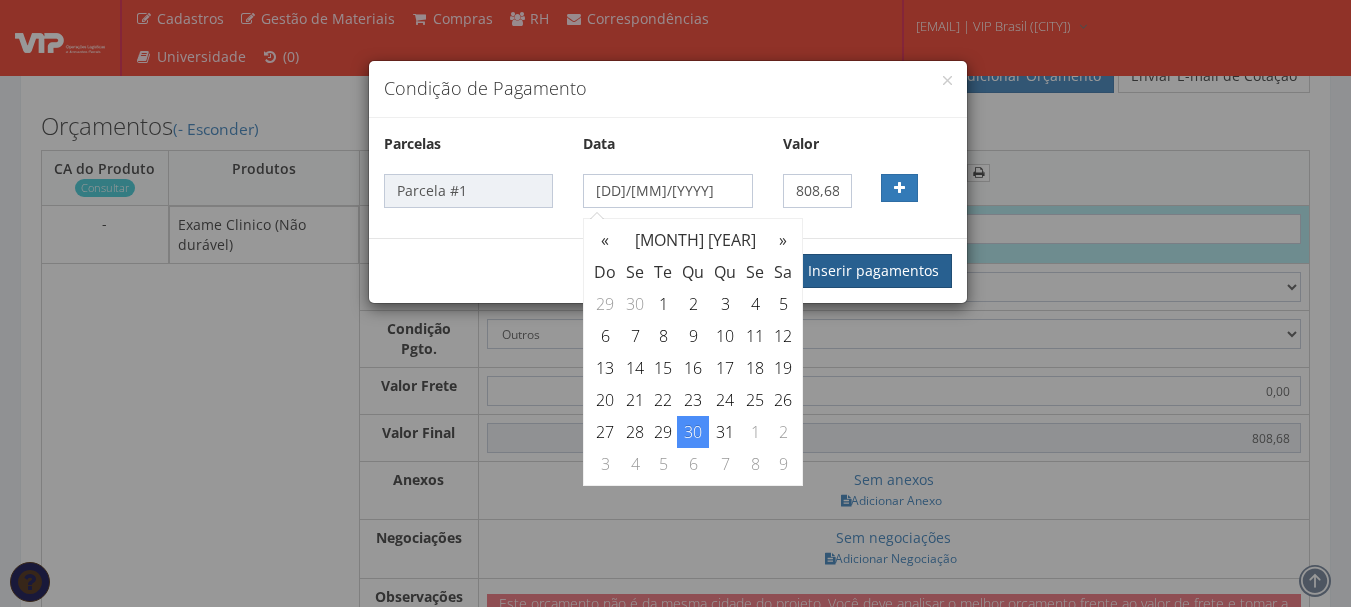 click on "Inserir pagamentos" at bounding box center [873, 271] 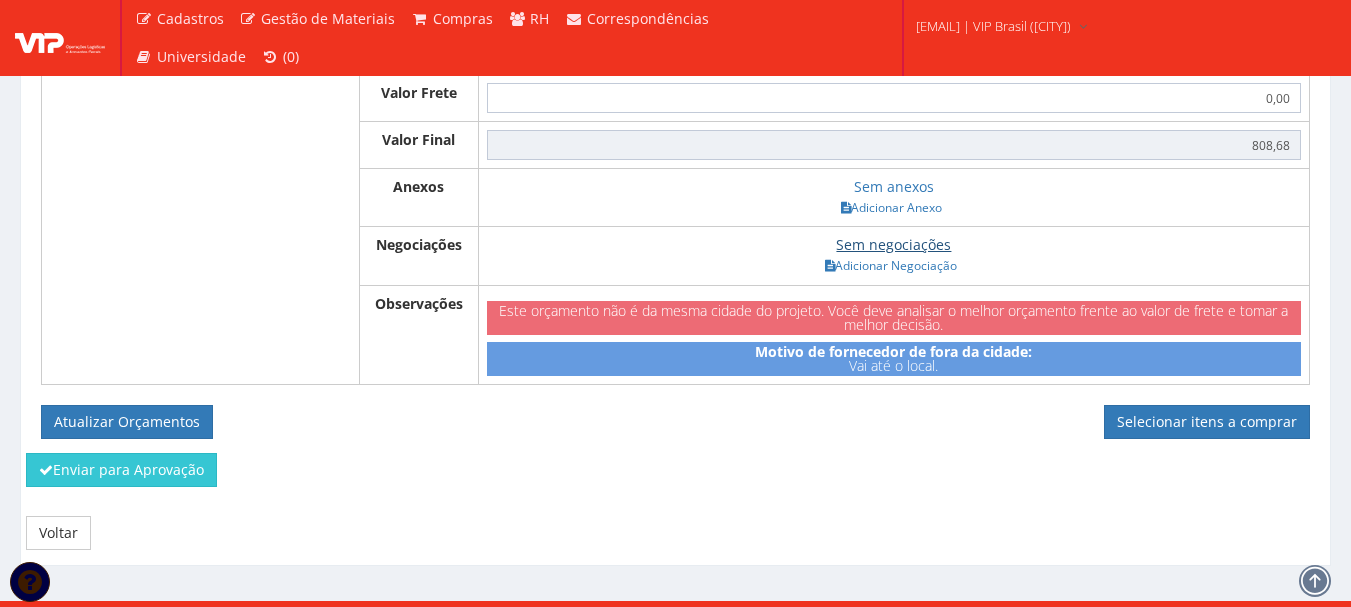 scroll, scrollTop: 1297, scrollLeft: 0, axis: vertical 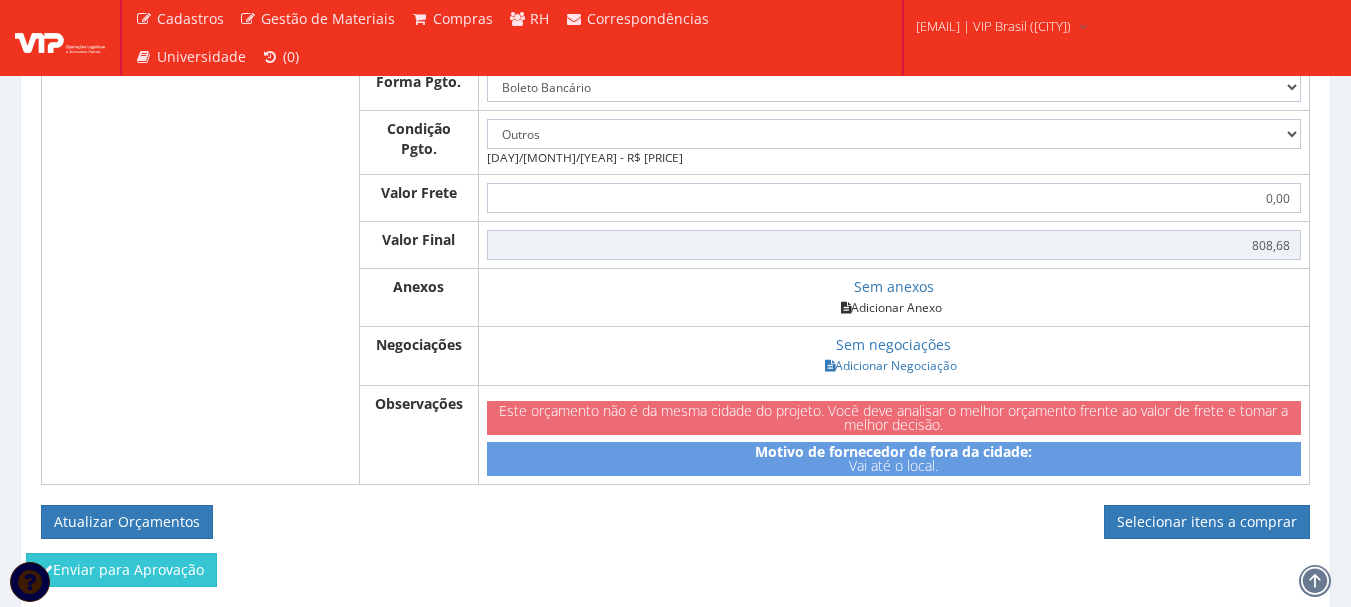 click on "Adicionar Anexo" at bounding box center (891, 307) 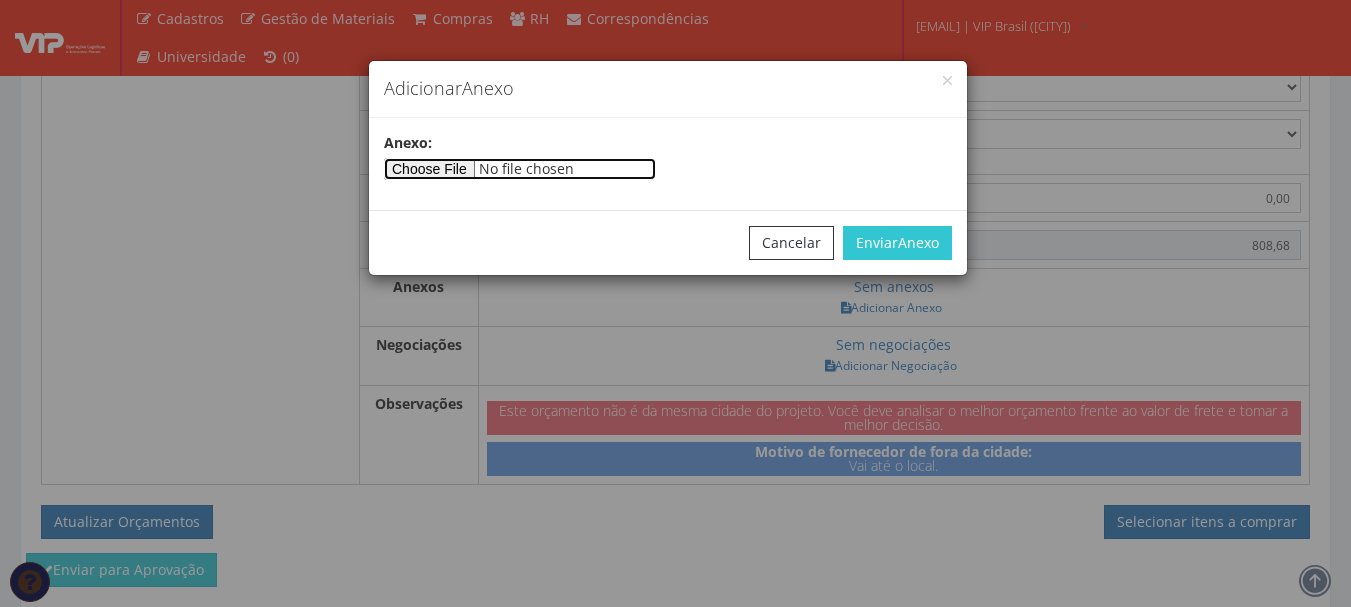 click at bounding box center [520, 169] 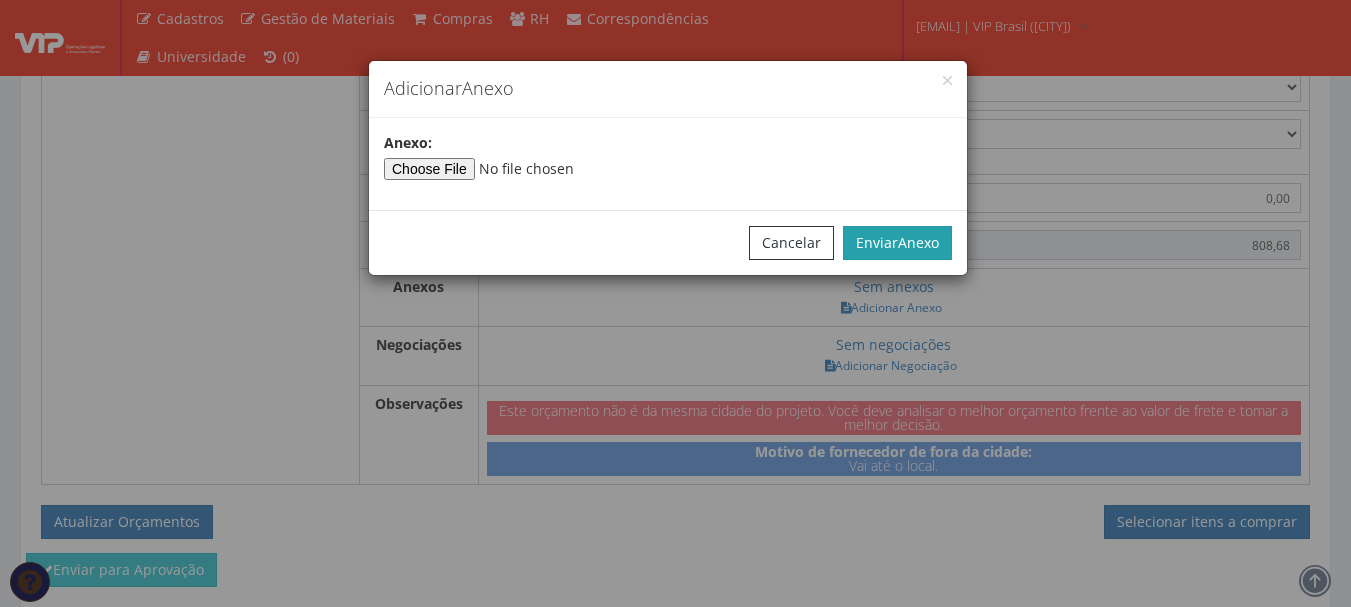 click on "Anexo" at bounding box center (918, 242) 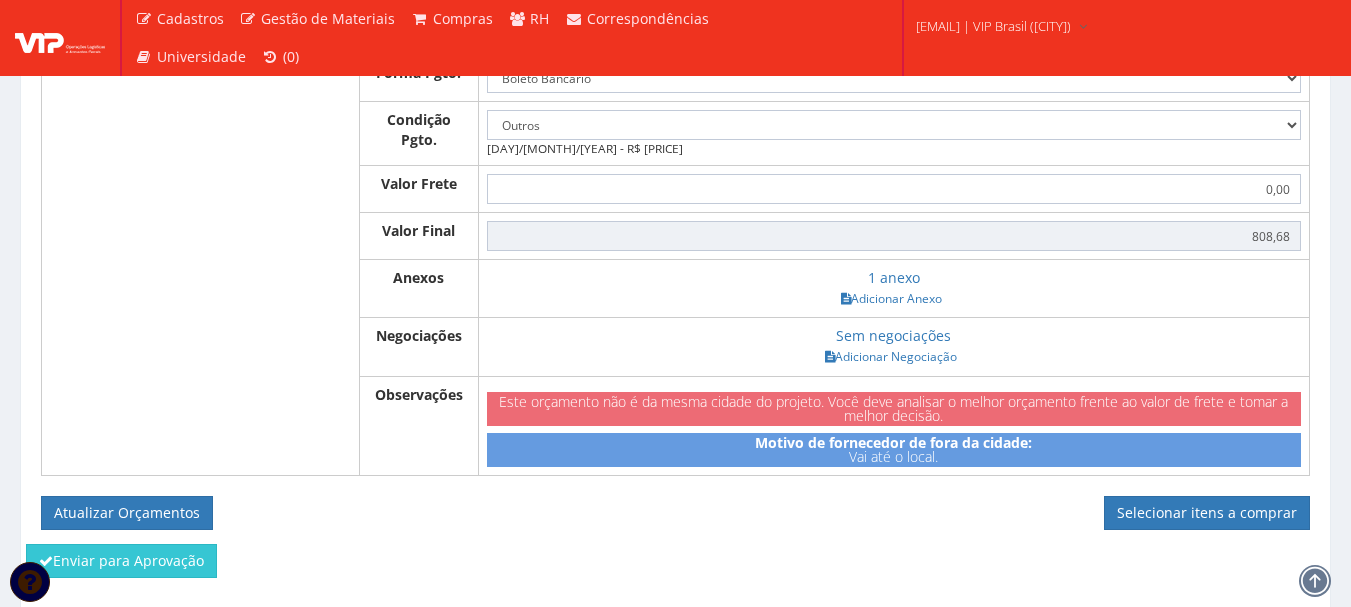 scroll, scrollTop: 1404, scrollLeft: 0, axis: vertical 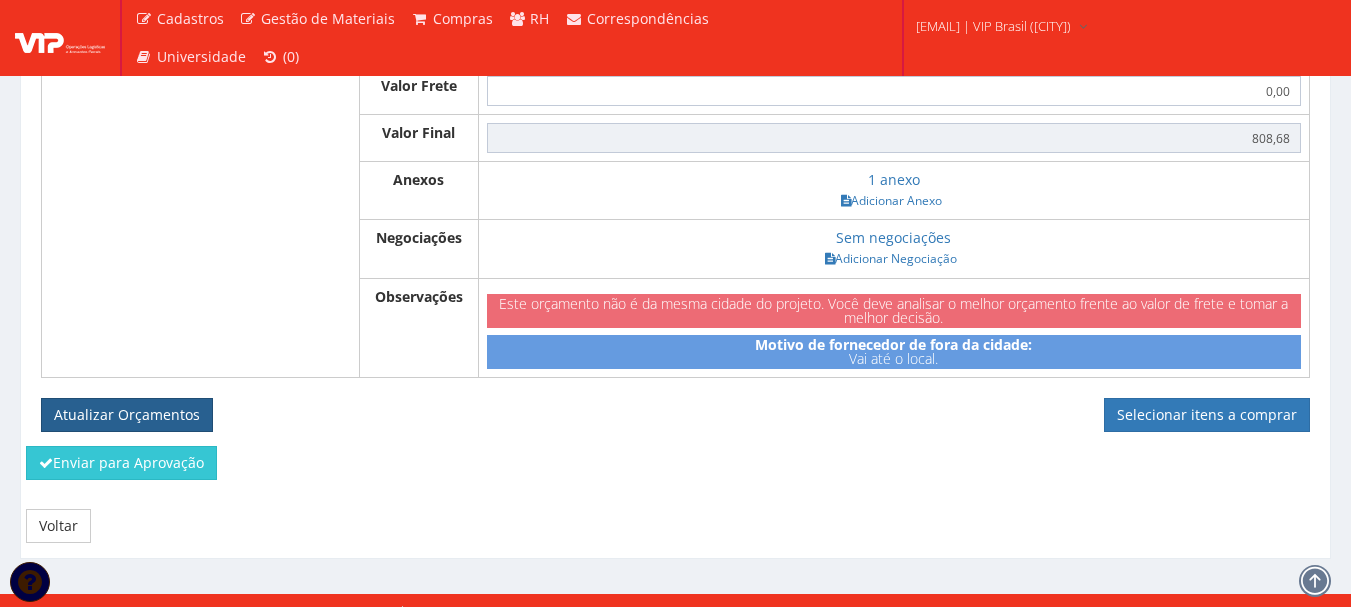 click on "Atualizar Orçamentos" at bounding box center (127, 415) 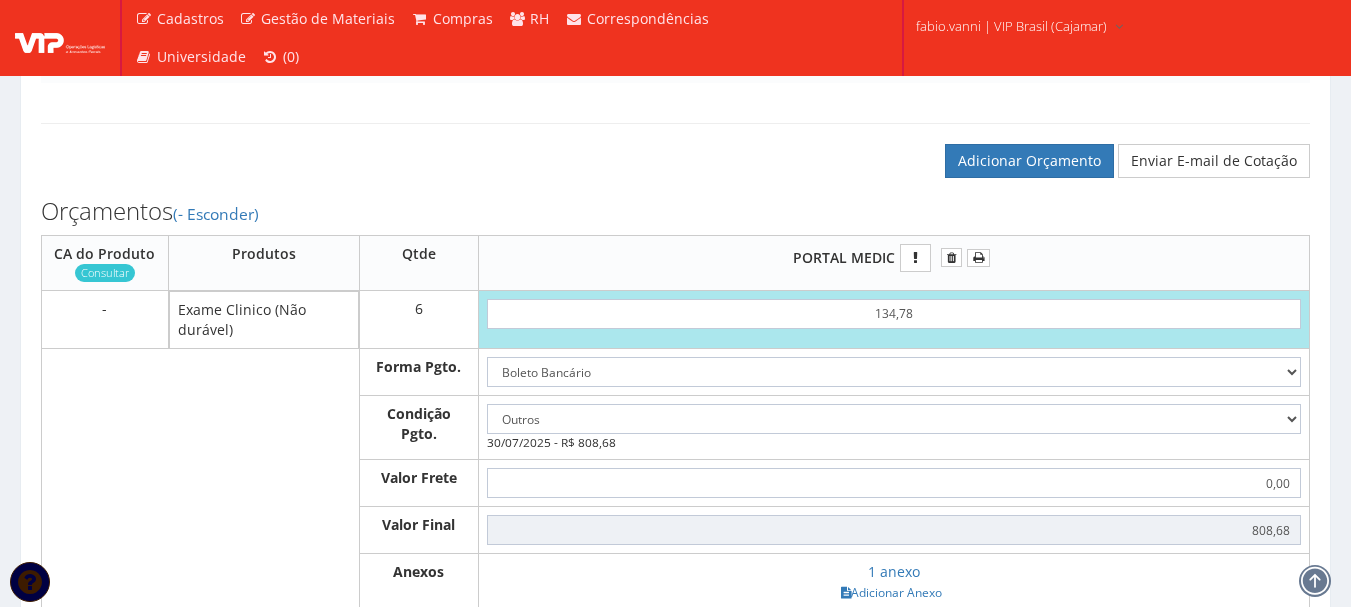 scroll, scrollTop: 1000, scrollLeft: 0, axis: vertical 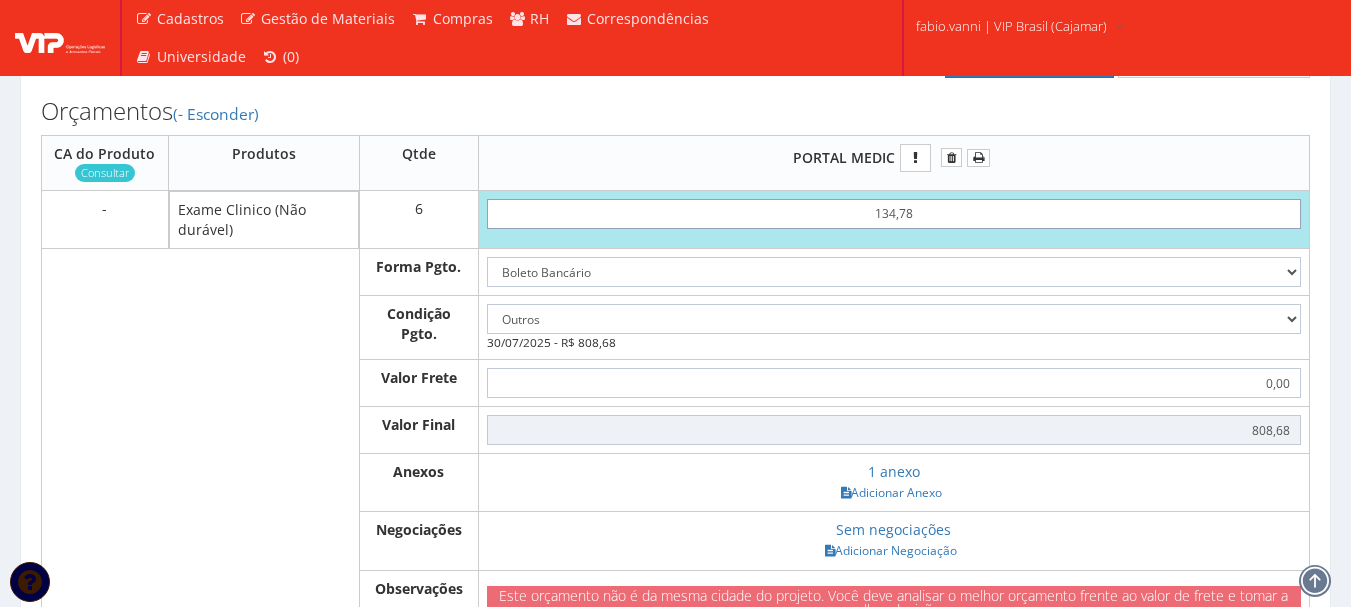 click on "134,78" at bounding box center [894, 214] 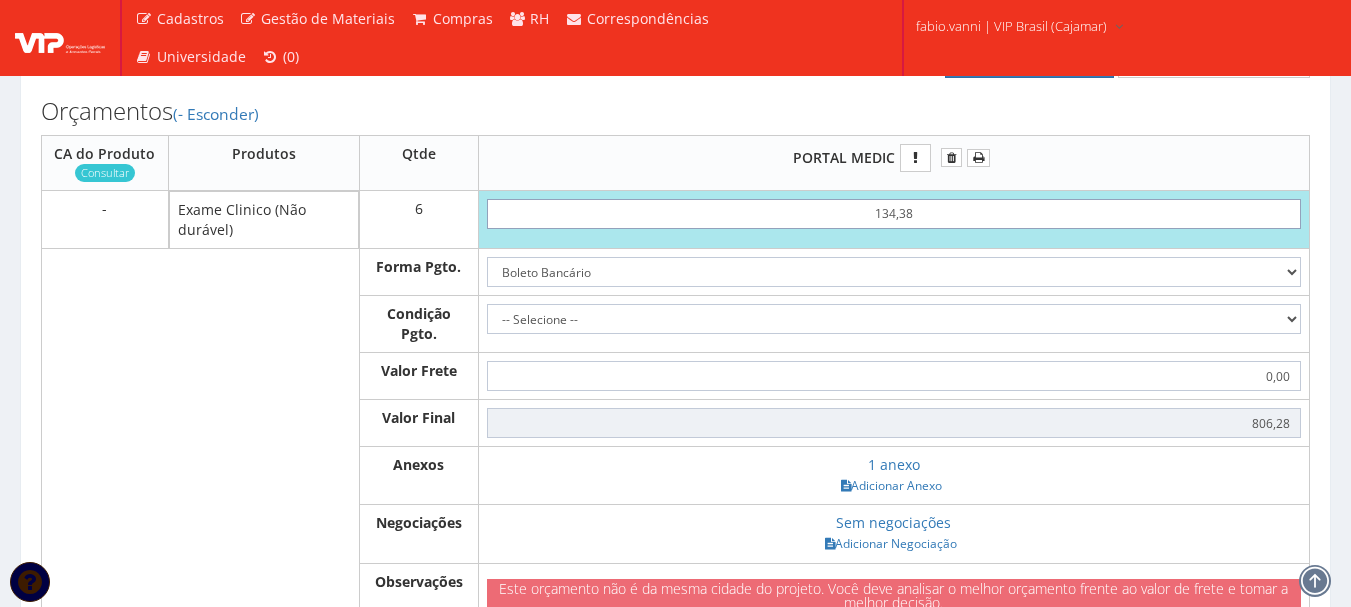 click on "134,38" at bounding box center (894, 214) 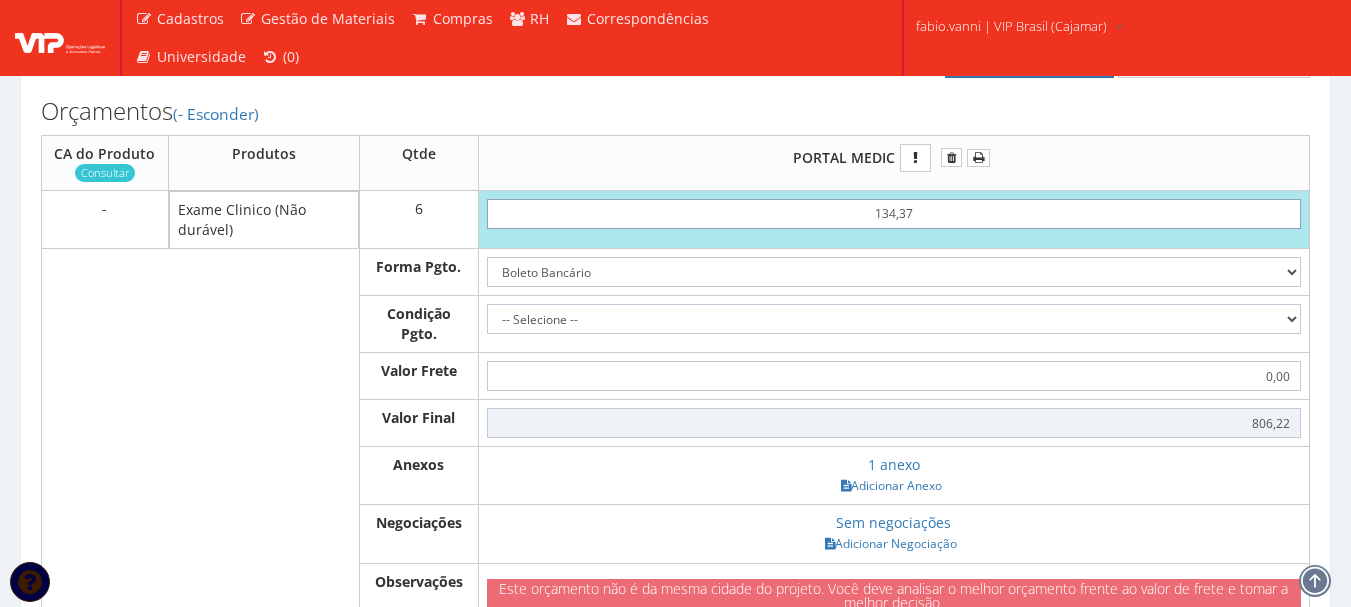 type on "134,37" 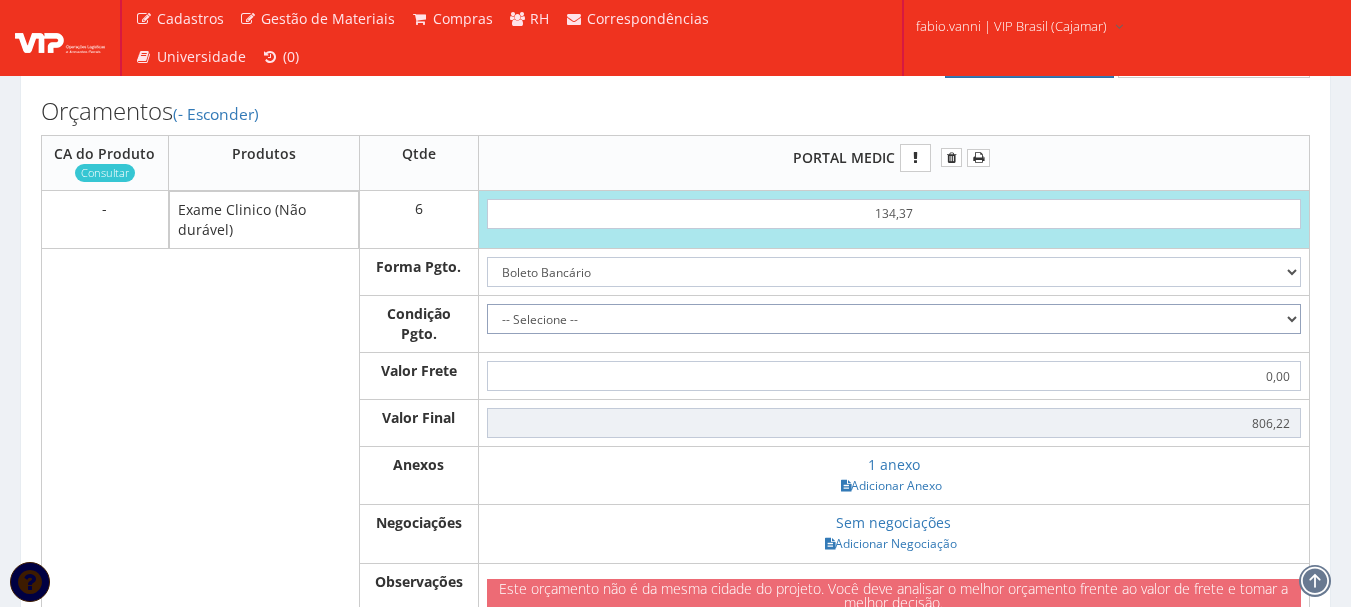 click on "-- Selecione --
[PAYMENT_TERM]
[PAYMENT_TERM]
[PAYMENT_TERM]" at bounding box center [894, 319] 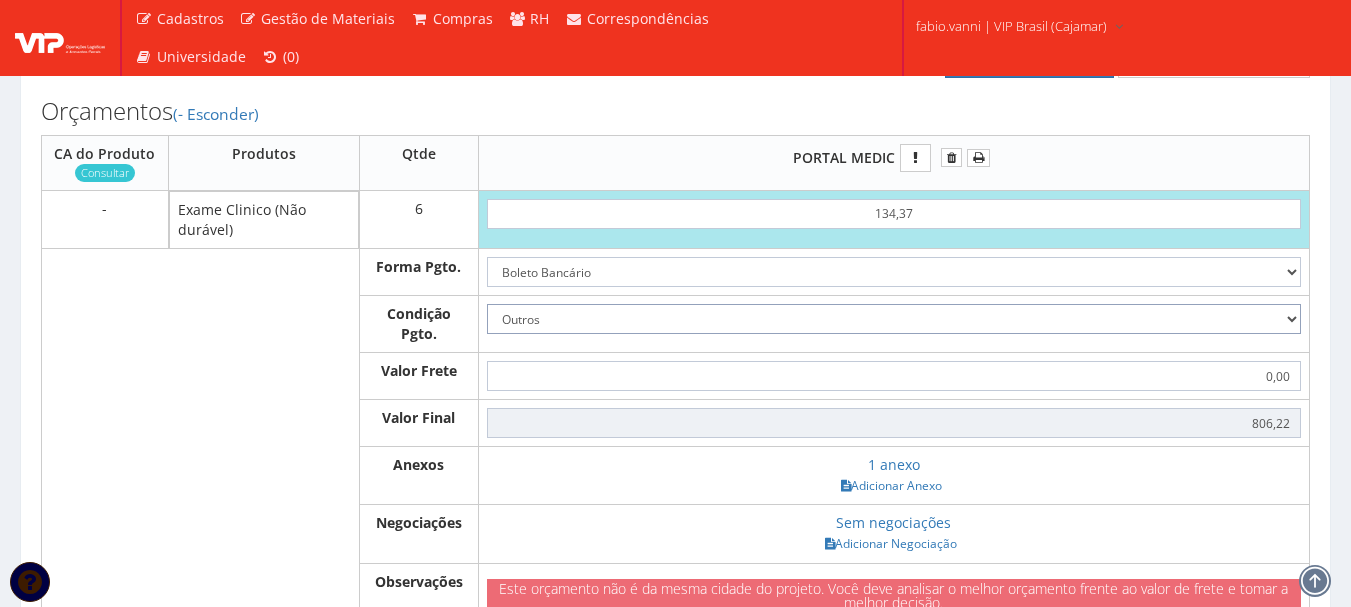 click on "-- Selecione --
[PAYMENT_TERM]
[PAYMENT_TERM]
[PAYMENT_TERM]" at bounding box center [894, 319] 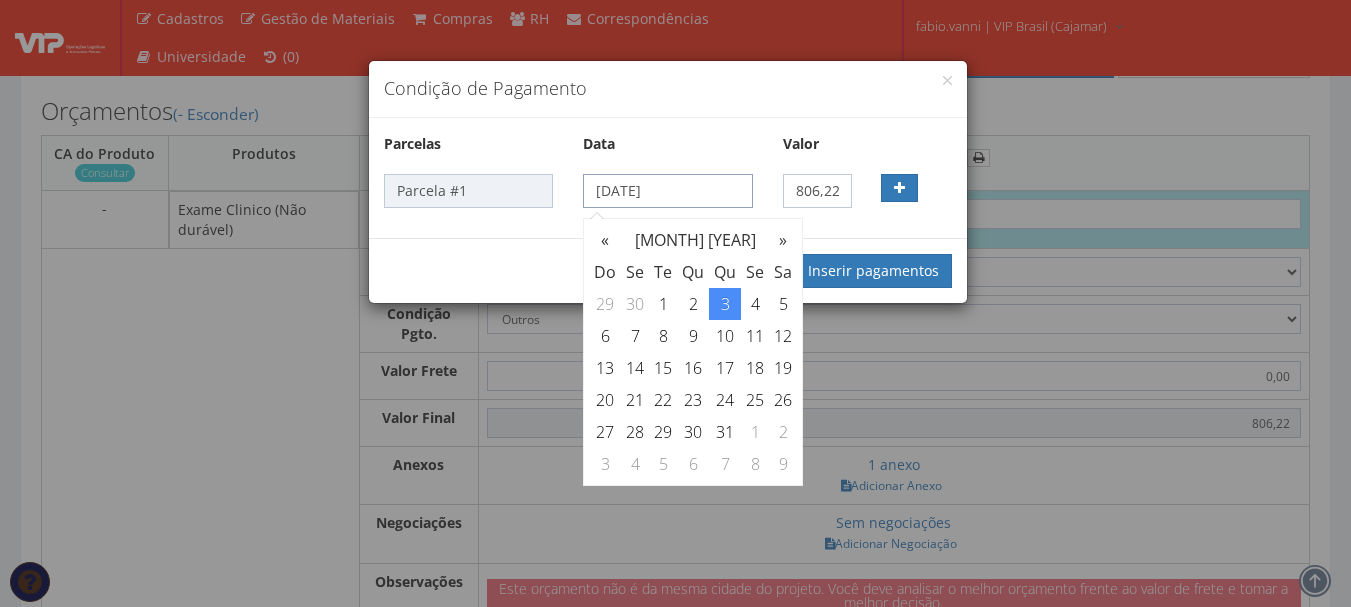 click on "[DATE]" at bounding box center [667, 191] 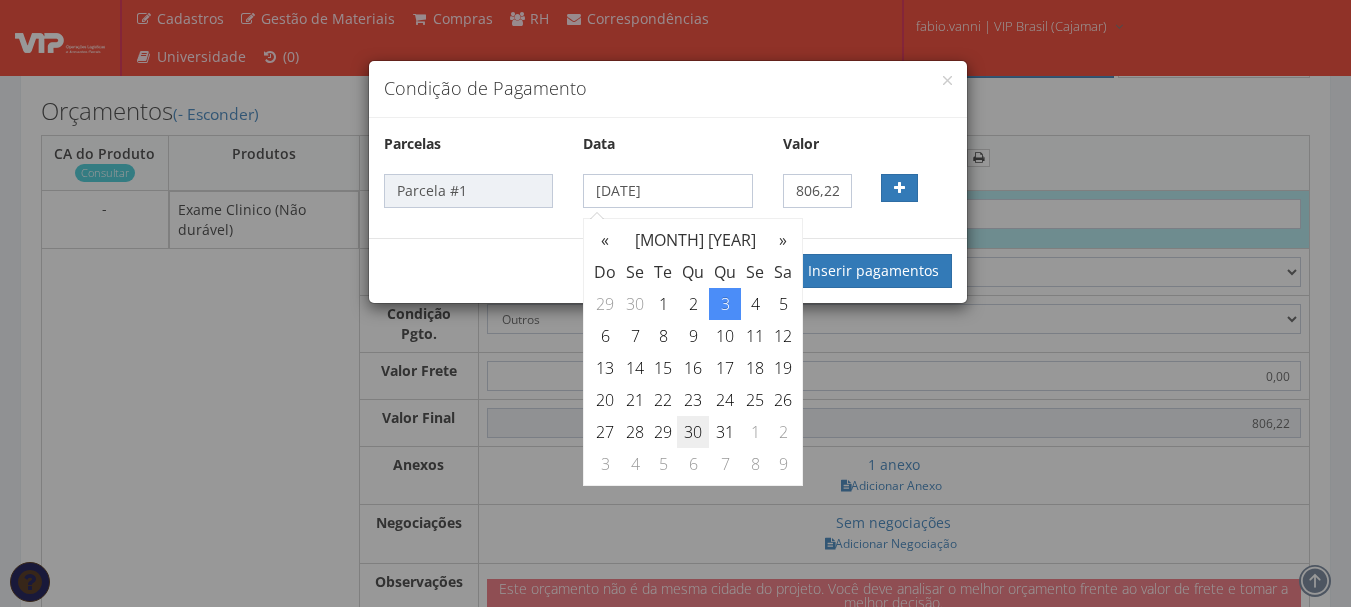 click on "30" at bounding box center [693, 304] 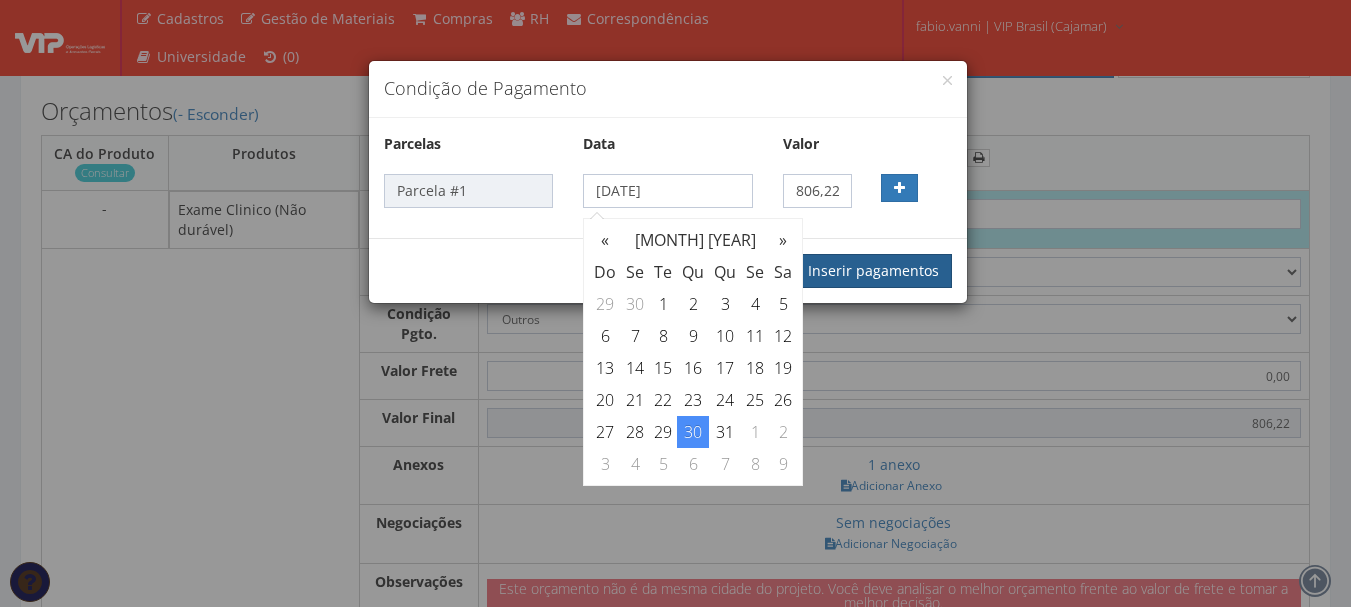 click on "Inserir pagamentos" at bounding box center [873, 271] 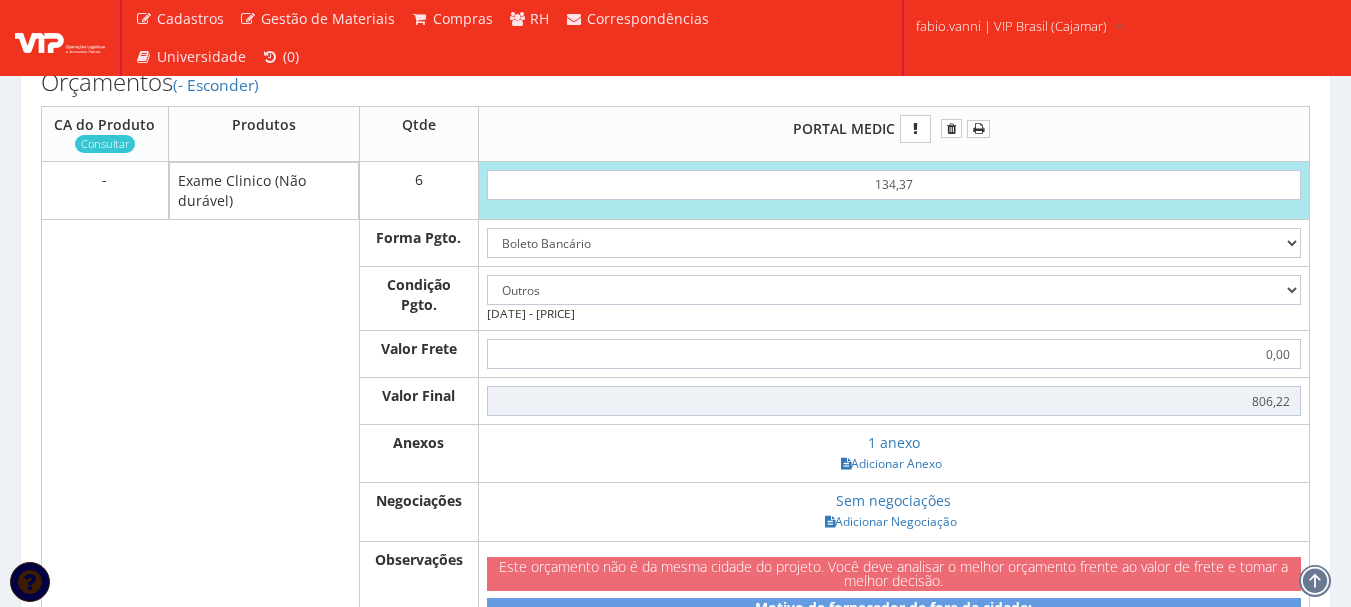 scroll, scrollTop: 1200, scrollLeft: 0, axis: vertical 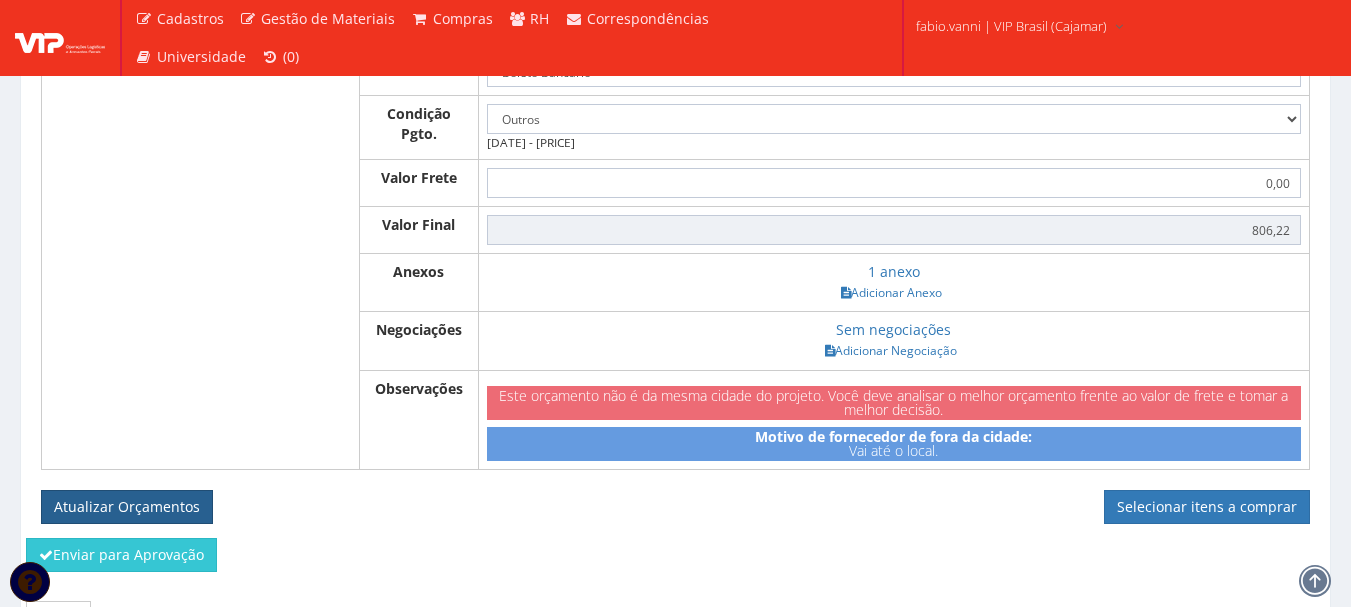 click on "Atualizar Orçamentos" at bounding box center (127, 507) 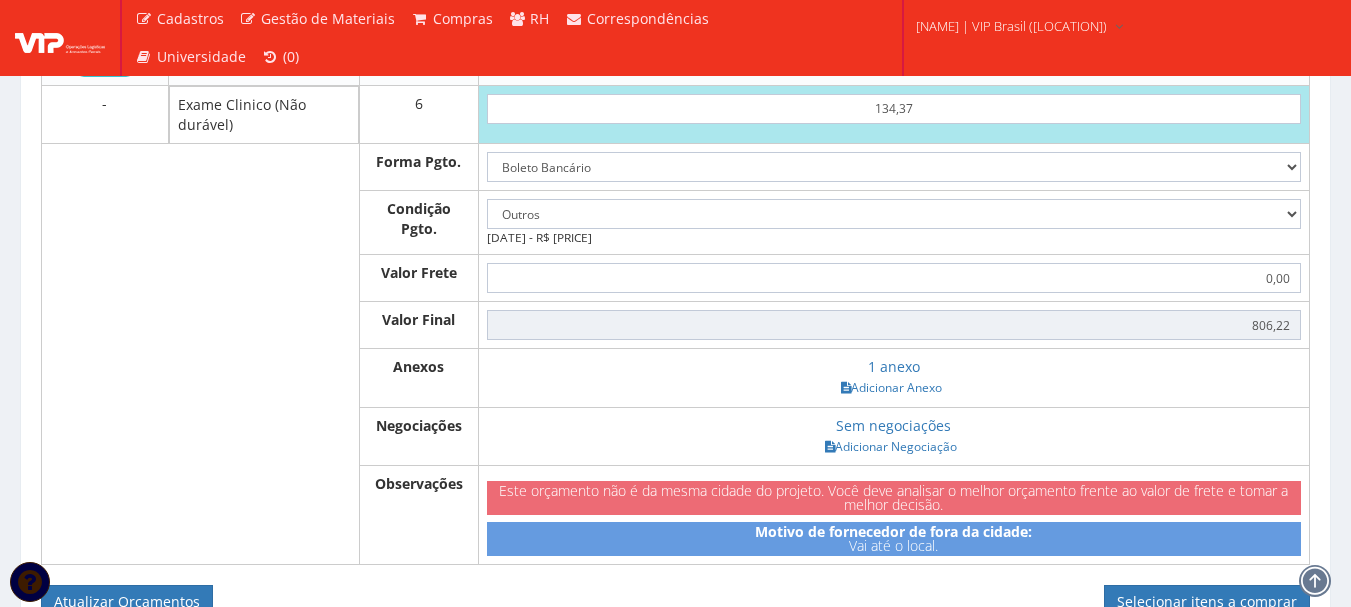 scroll, scrollTop: 1000, scrollLeft: 0, axis: vertical 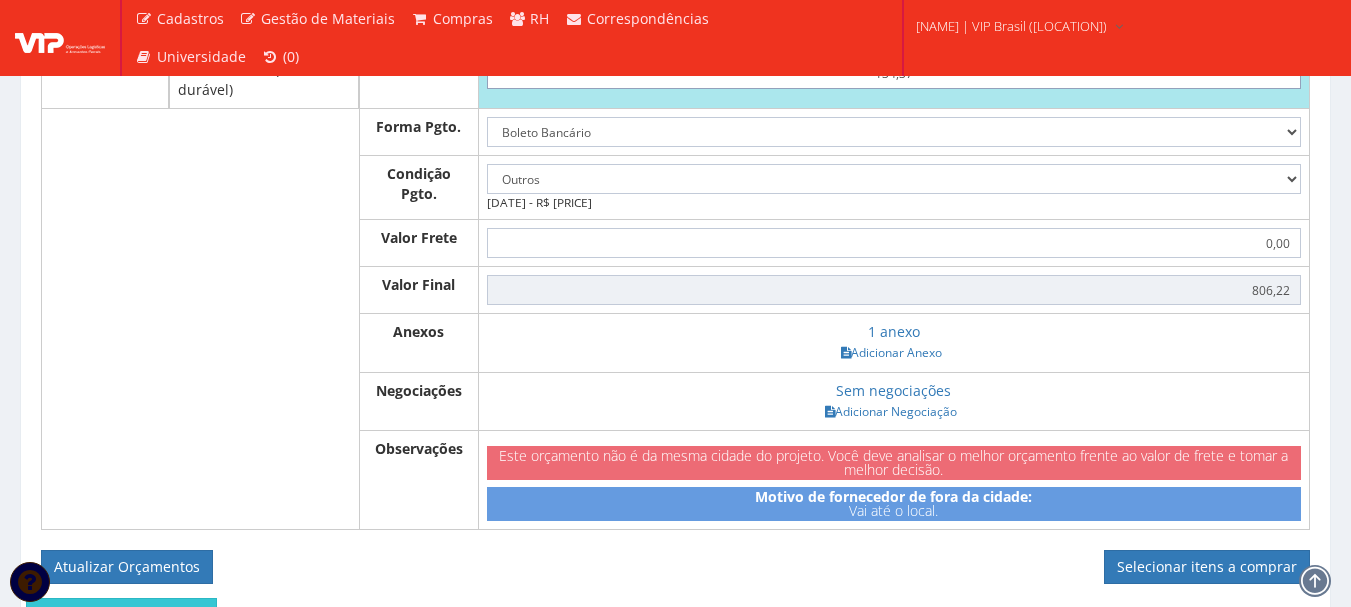 click on "134,37" at bounding box center [894, 74] 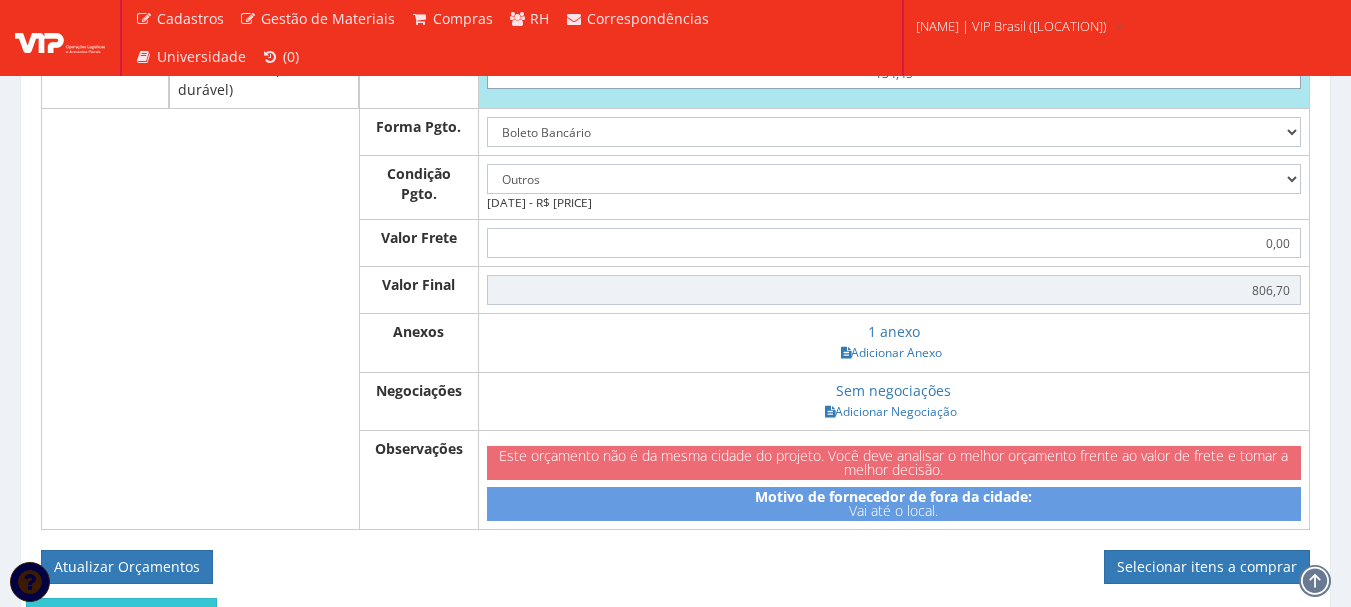 type on "134,45" 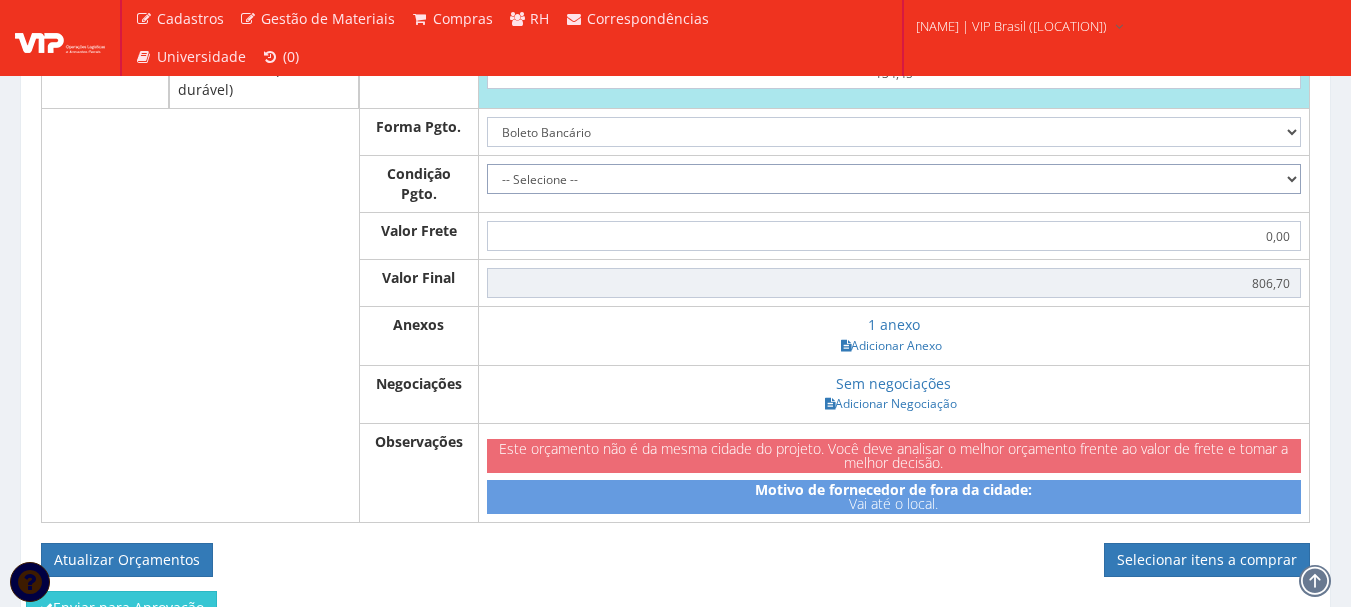 click on "-- Selecione --
[PAYMENT_TERM]
[PAYMENT_TERM]
[PAYMENT_TERM]" at bounding box center [894, 179] 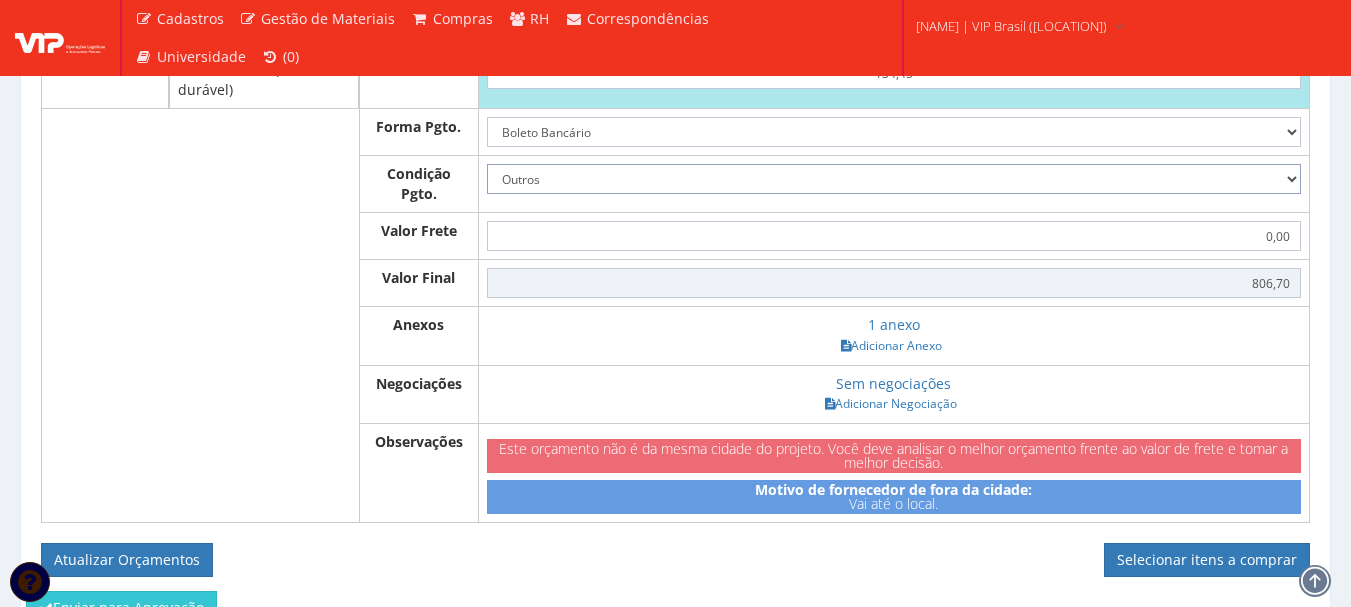 click on "-- Selecione --
[PAYMENT_TERM]
[PAYMENT_TERM]
[PAYMENT_TERM]" at bounding box center (894, 179) 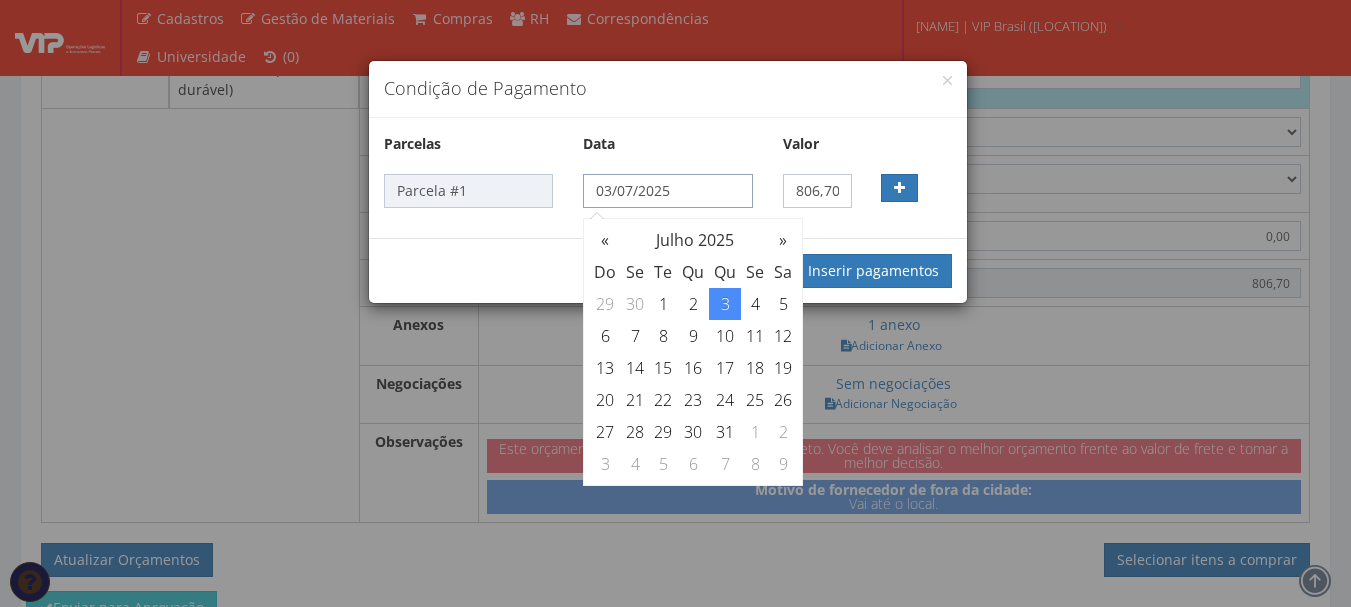 click on "[DATE]" at bounding box center (667, 191) 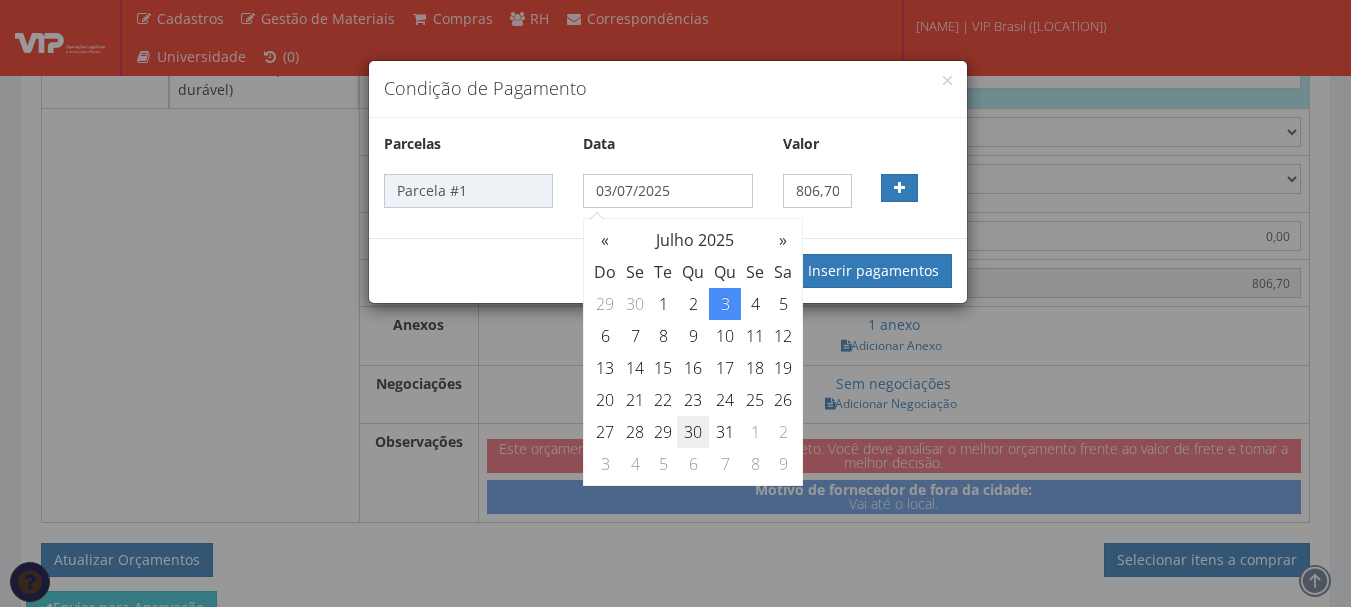 click on "30" at bounding box center [693, 304] 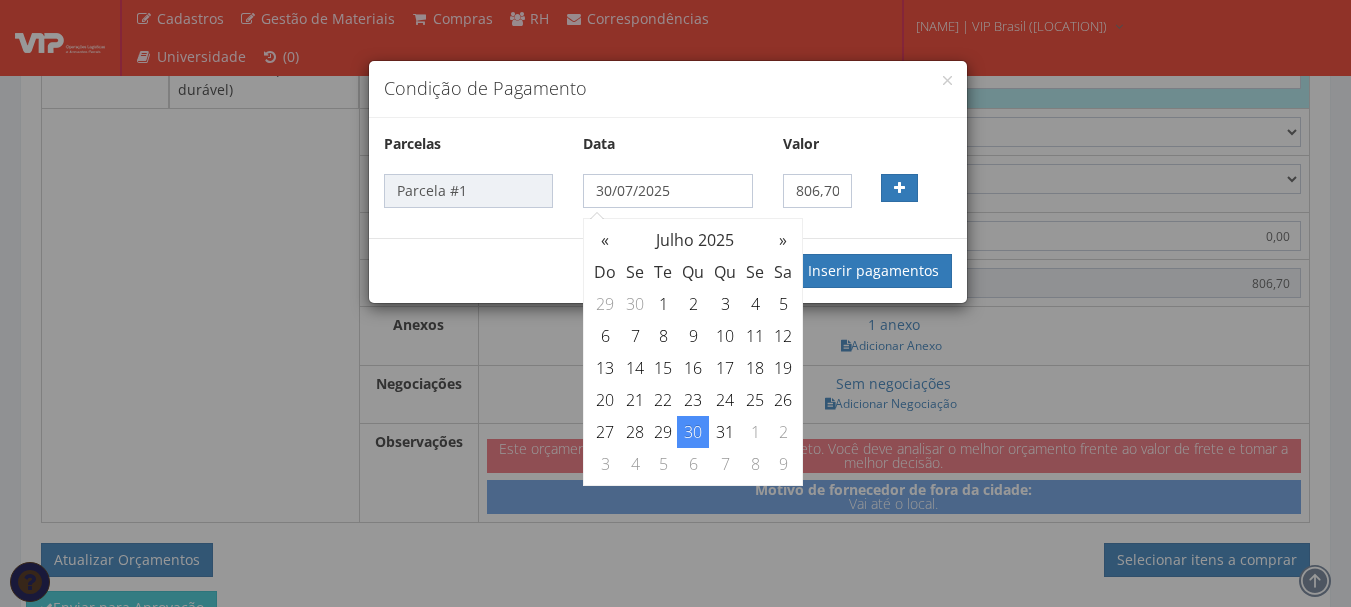 click on "Cancelar
Inserir pagamentos" at bounding box center (668, 270) 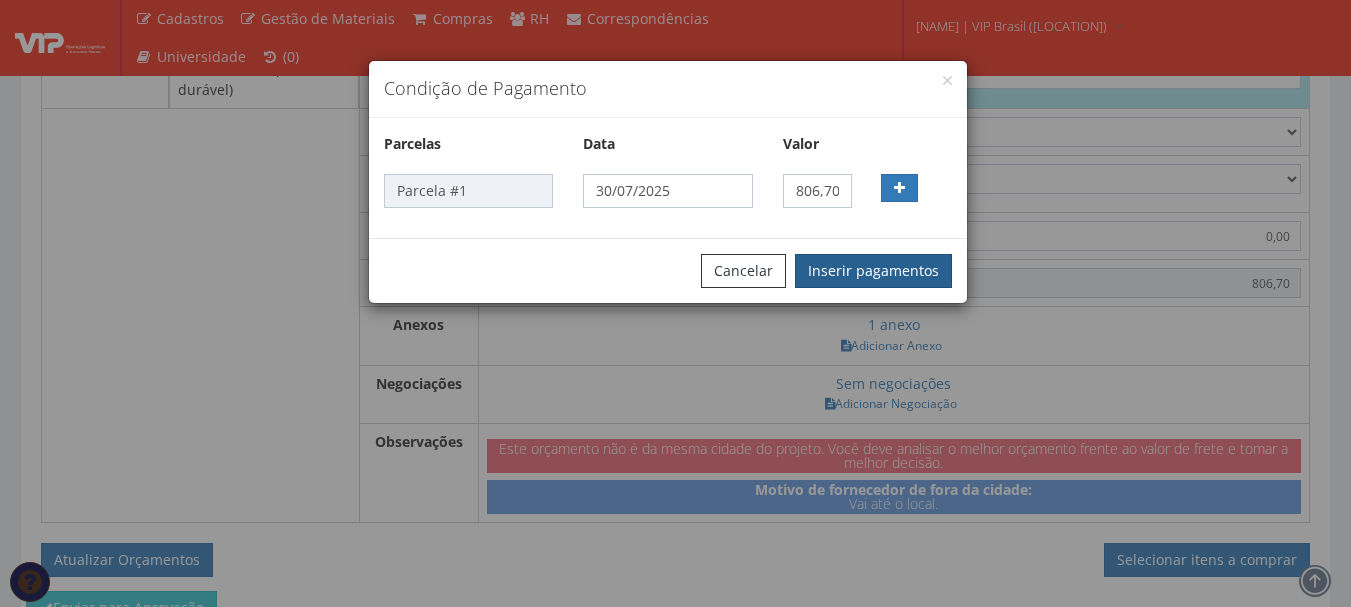 click on "Inserir pagamentos" at bounding box center [873, 271] 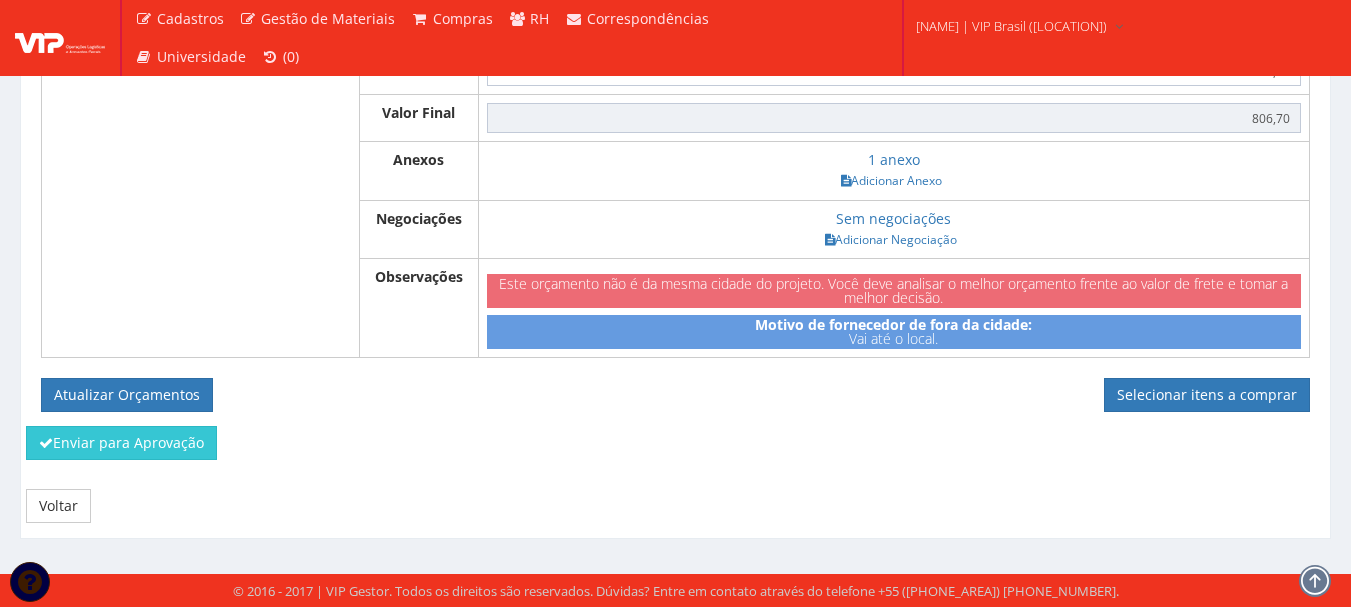 scroll, scrollTop: 1332, scrollLeft: 0, axis: vertical 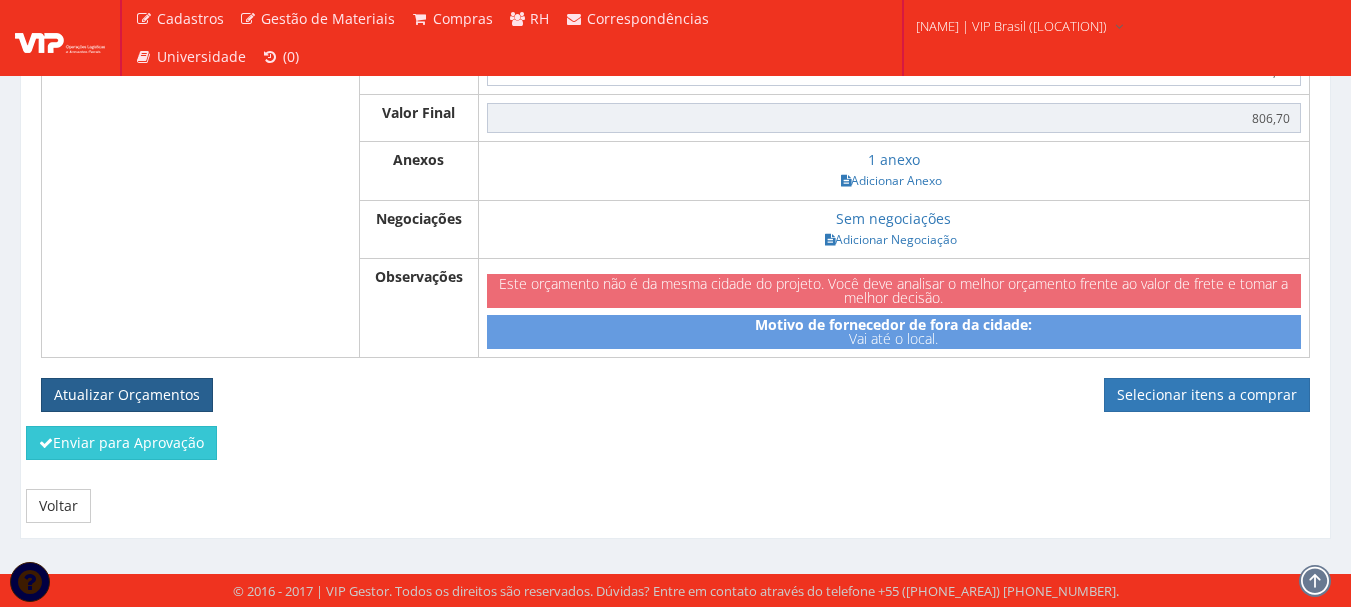 click on "Atualizar Orçamentos" at bounding box center [127, 395] 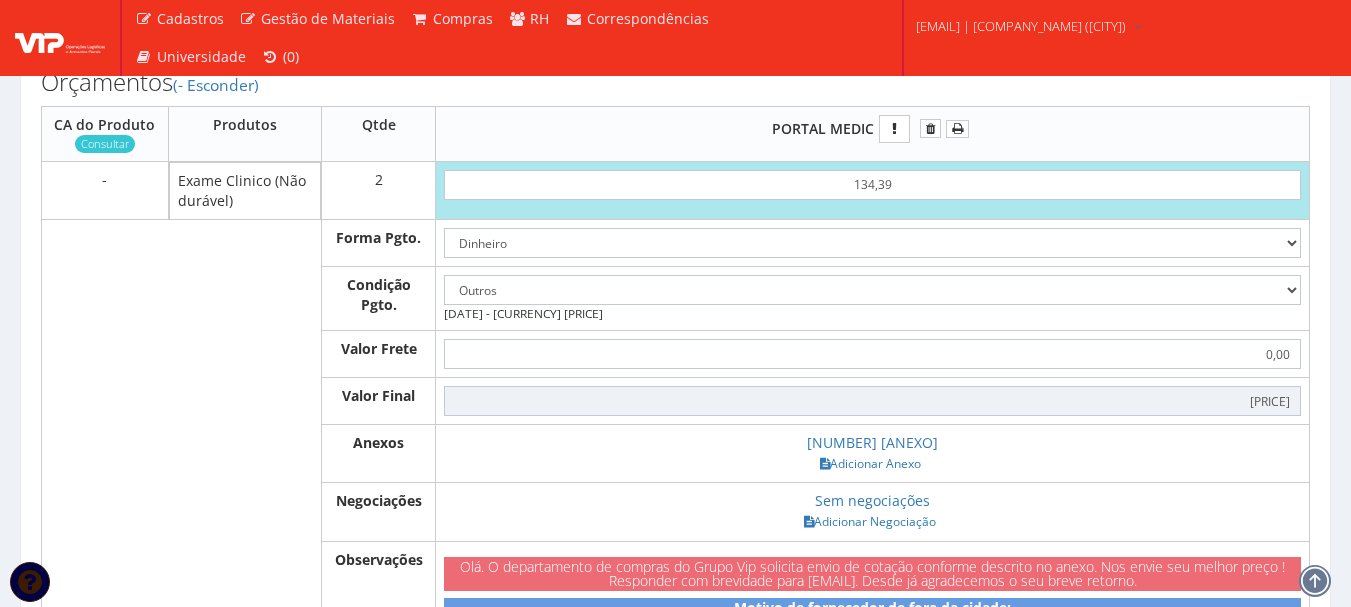 scroll, scrollTop: 600, scrollLeft: 0, axis: vertical 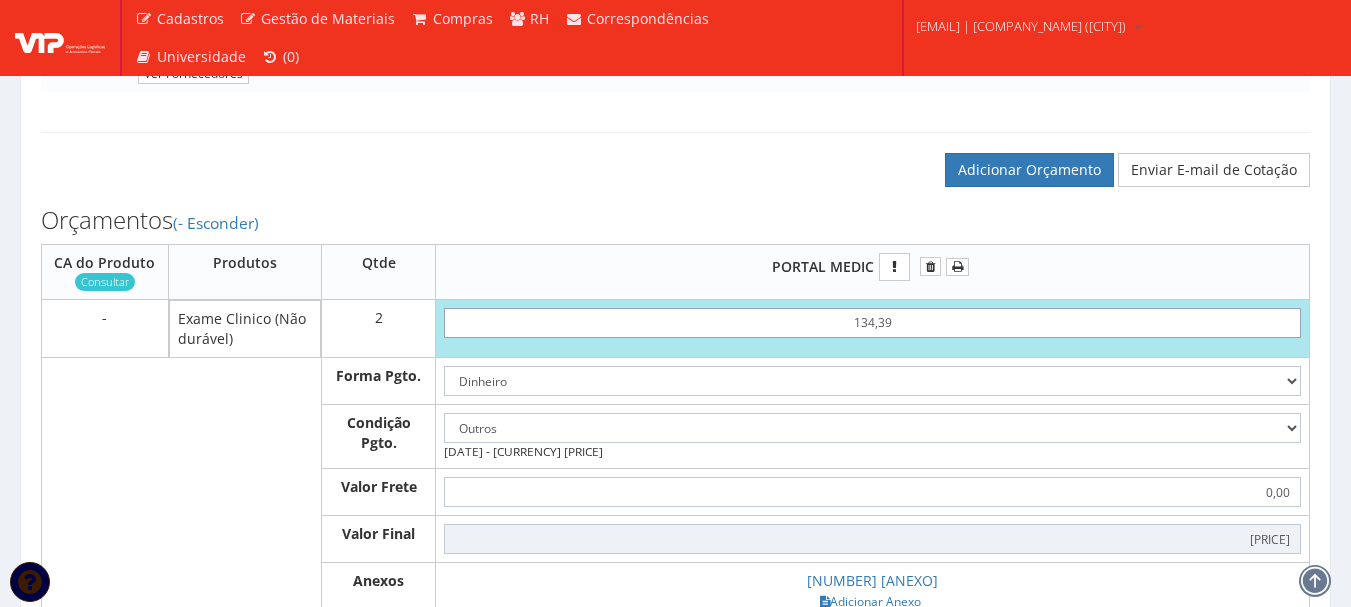drag, startPoint x: 937, startPoint y: 314, endPoint x: 898, endPoint y: 319, distance: 39.319206 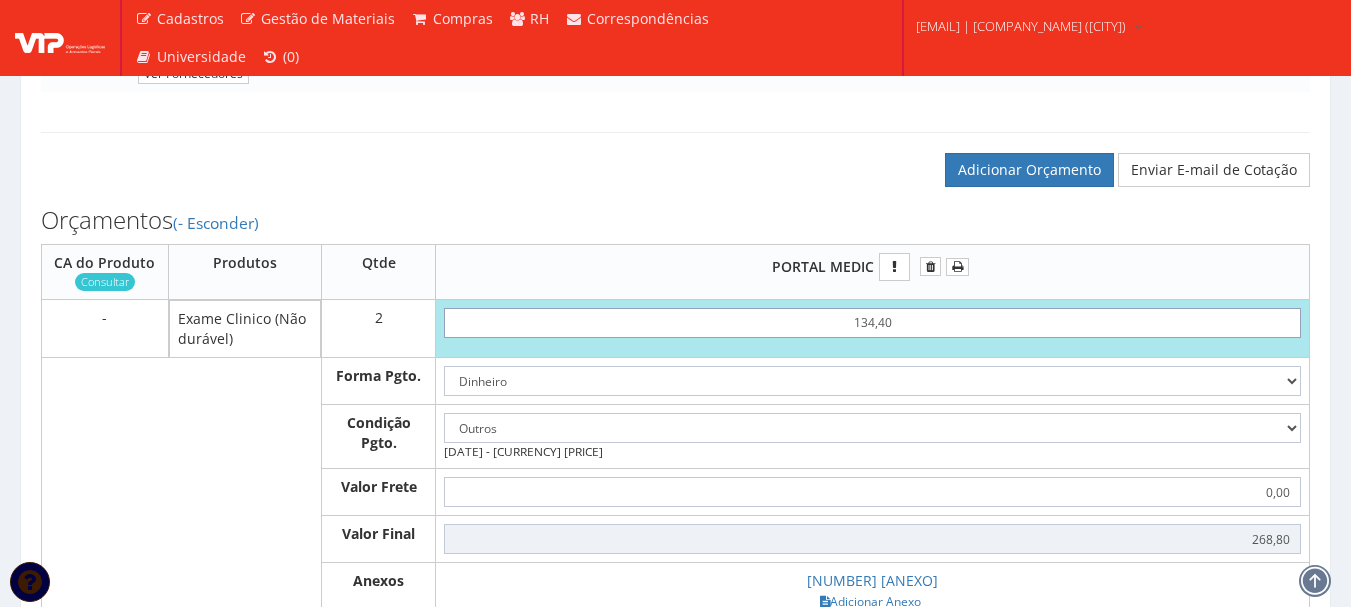 type on "134,40" 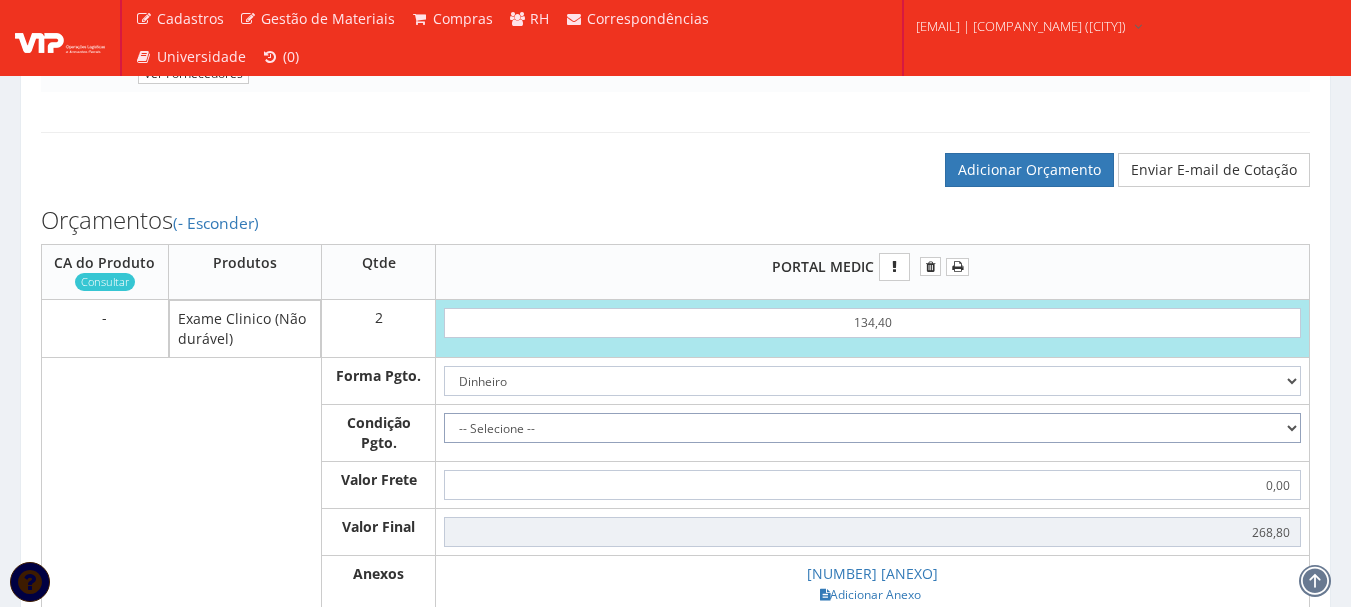 click on "-- Selecione --
[PAYMENT_TERM]
[PAYMENT_TERM]
[PAYMENT_TERM]" at bounding box center [872, 428] 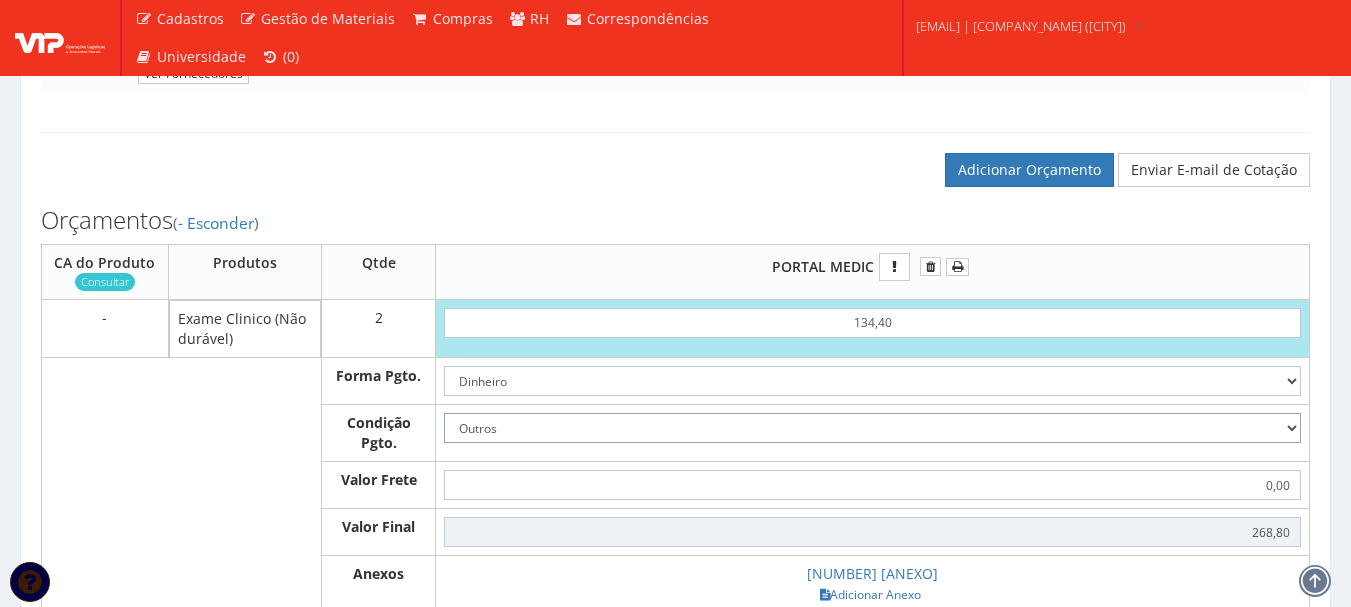 click on "-- Selecione --
[PAYMENT_TERM]
[PAYMENT_TERM]
[PAYMENT_TERM]" at bounding box center [872, 428] 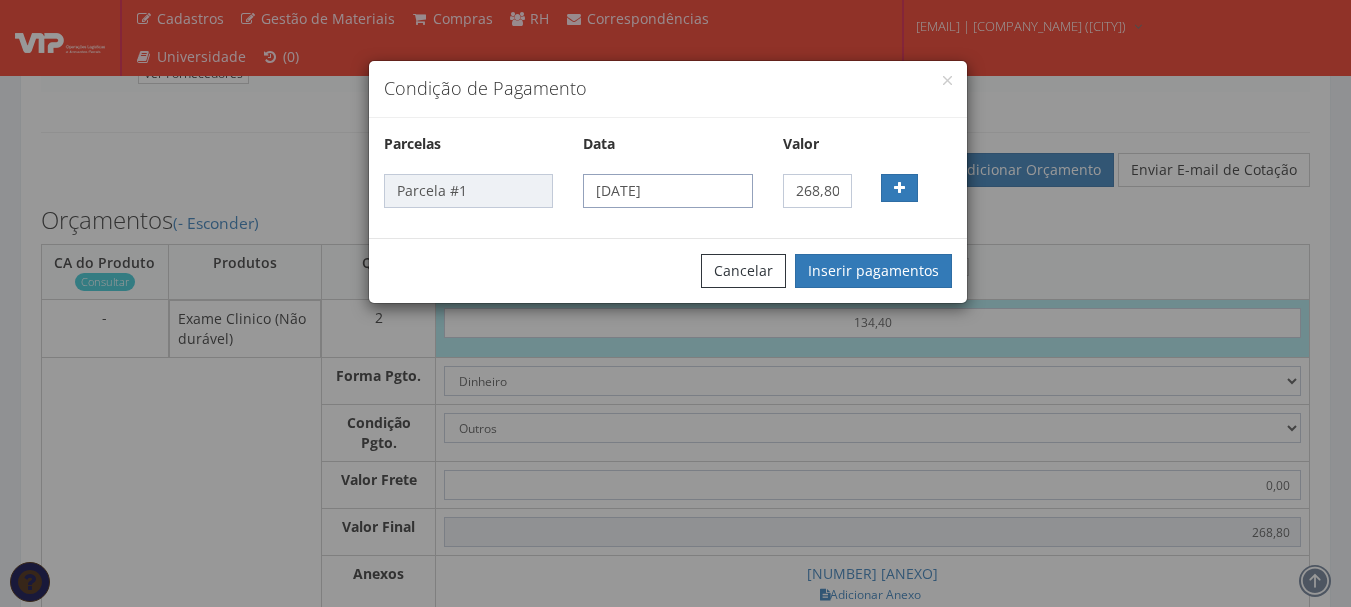 click on "[DATE]" at bounding box center (667, 191) 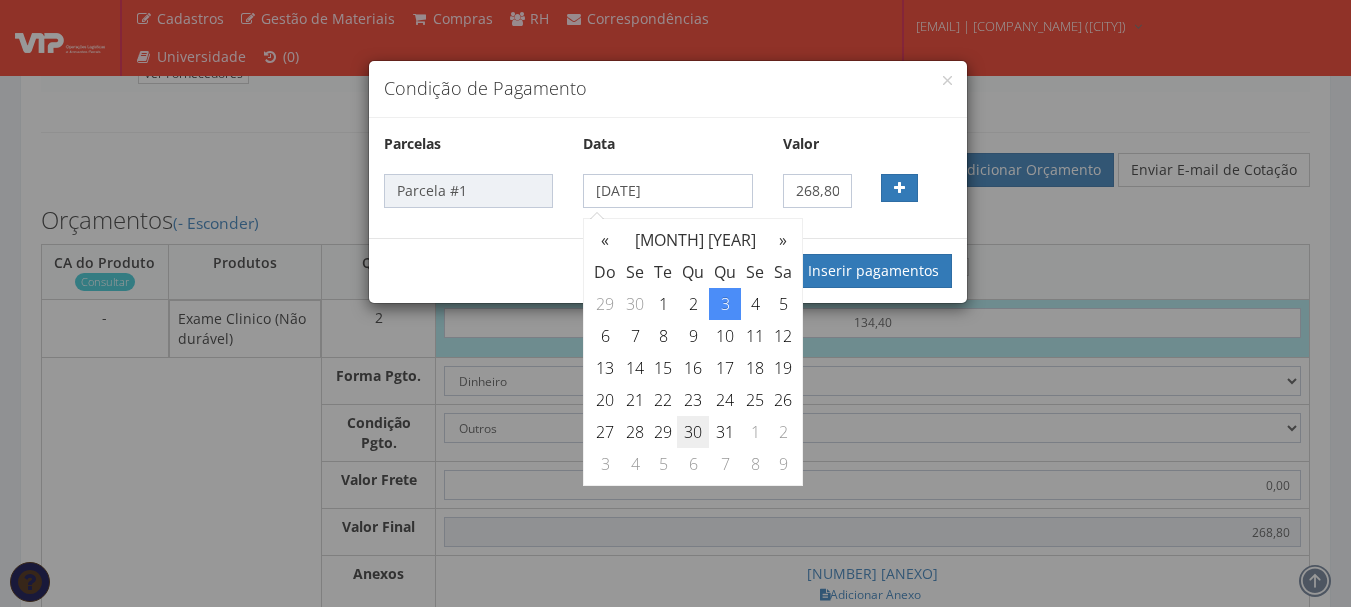 click on "30" at bounding box center [693, 304] 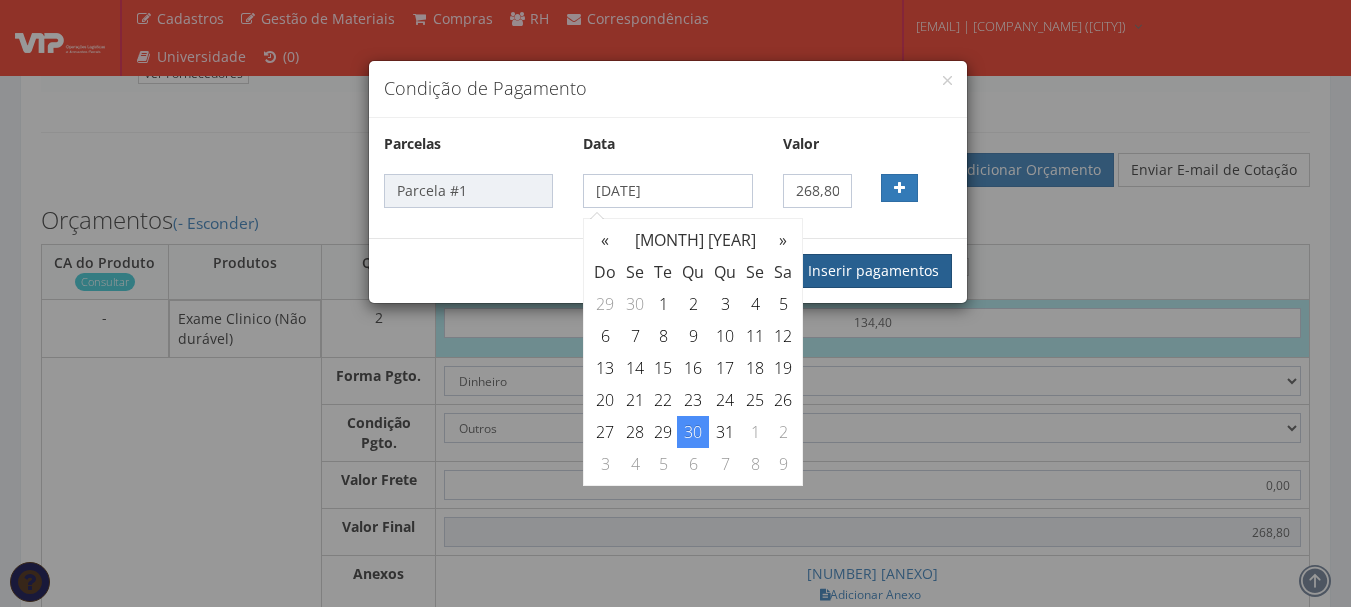 click on "Inserir pagamentos" at bounding box center (873, 271) 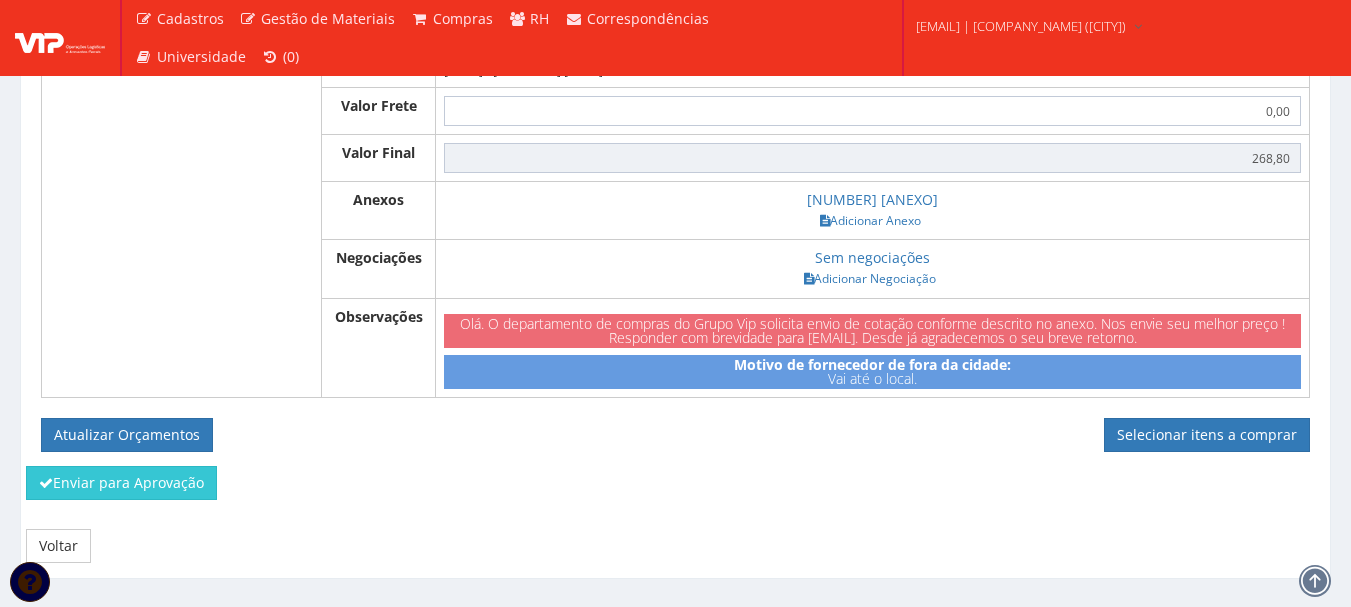 scroll, scrollTop: 1021, scrollLeft: 0, axis: vertical 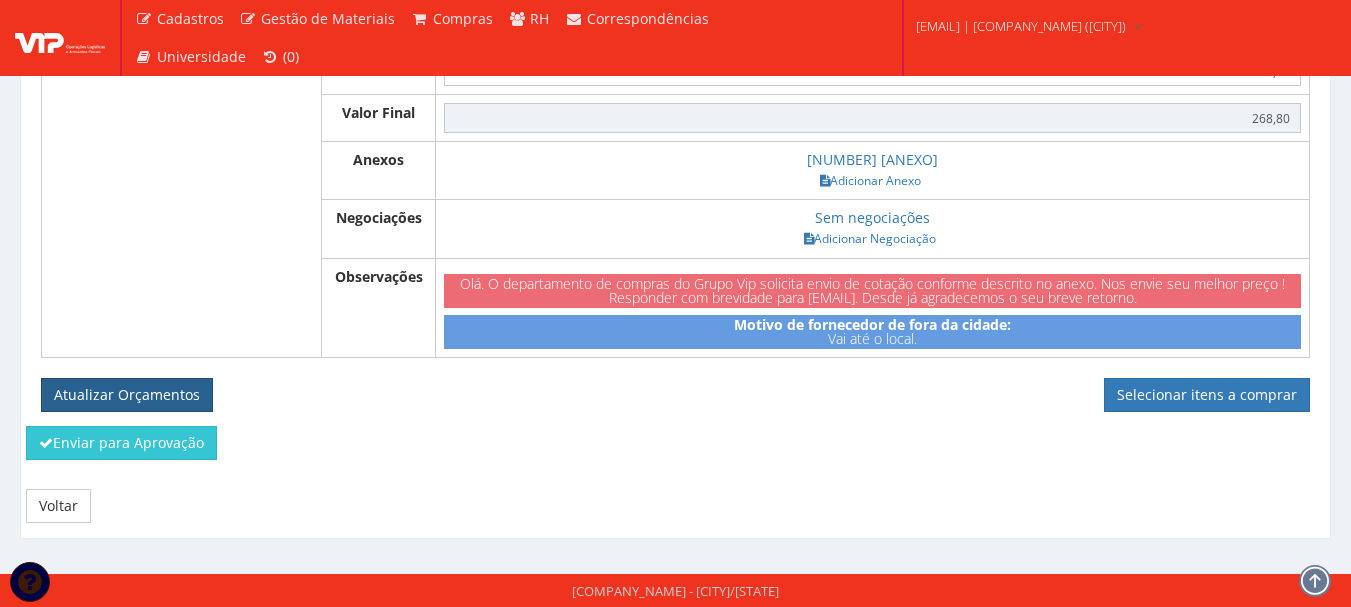 click on "Atualizar Orçamentos" at bounding box center [127, 395] 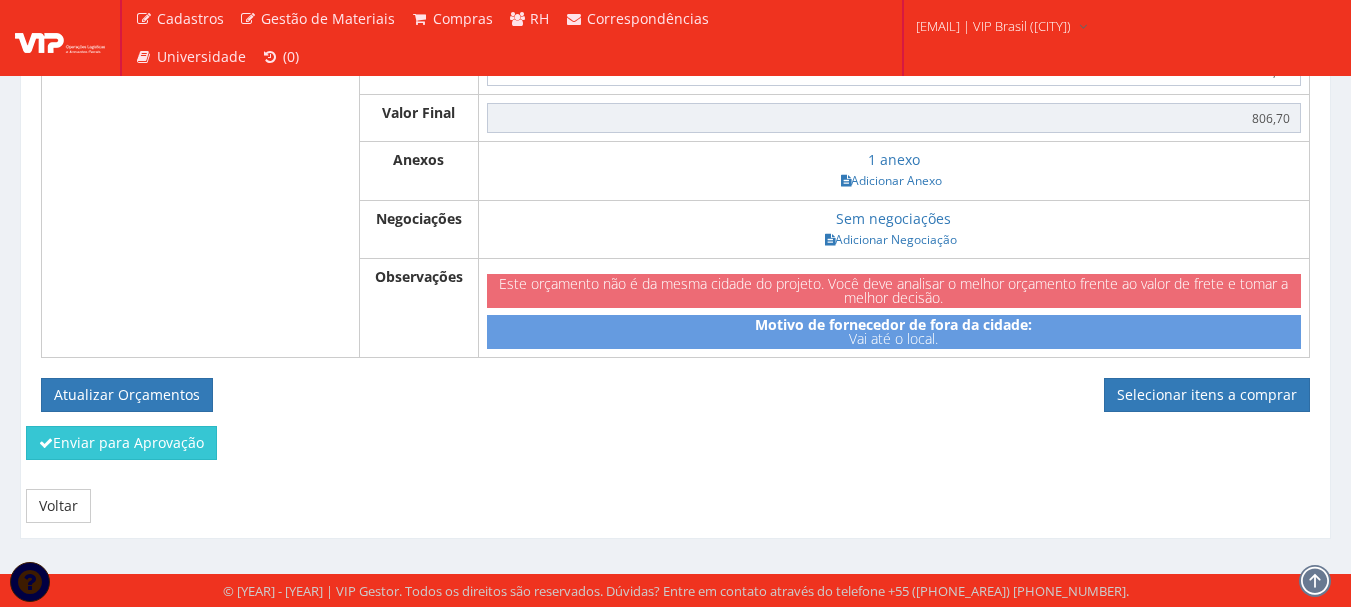 scroll, scrollTop: 1332, scrollLeft: 0, axis: vertical 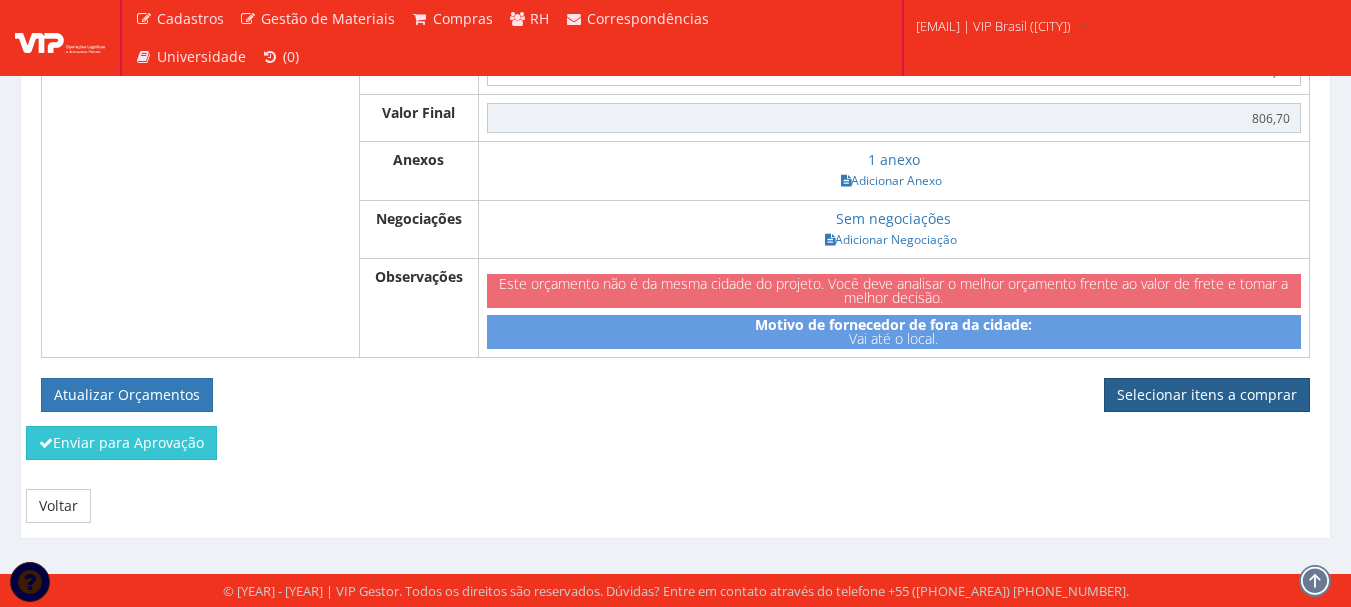 click on "Selecionar itens a
comprar" at bounding box center [1207, 395] 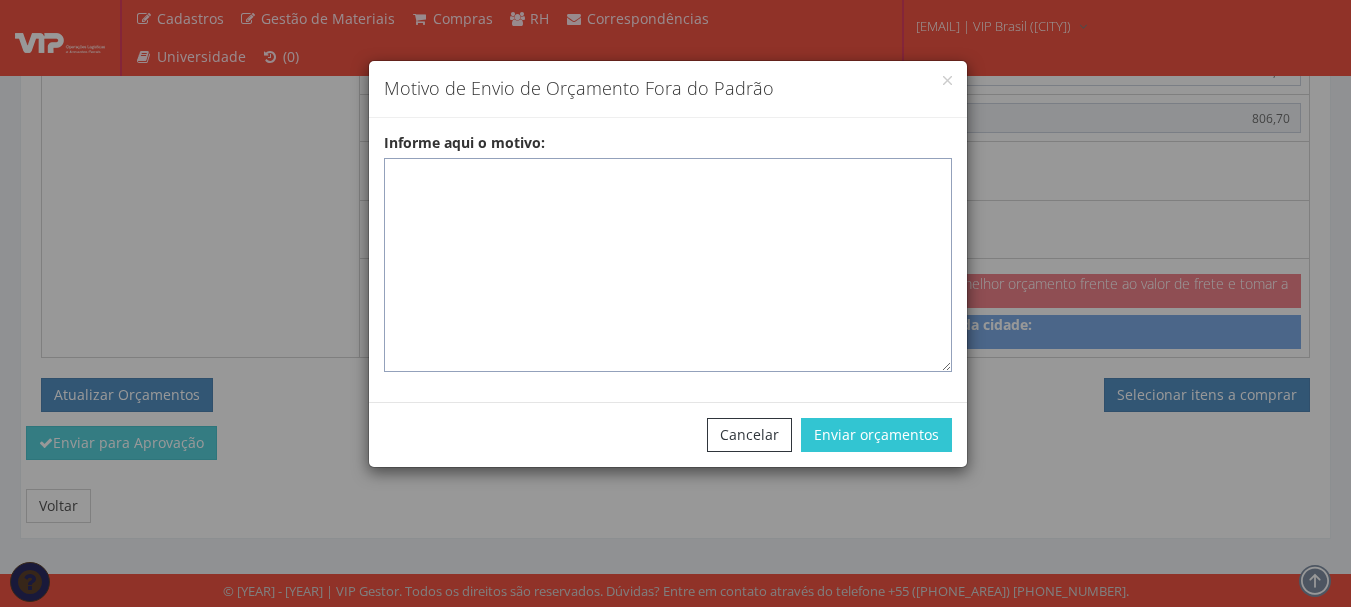 click on "Informe aqui o motivo:" at bounding box center (668, 265) 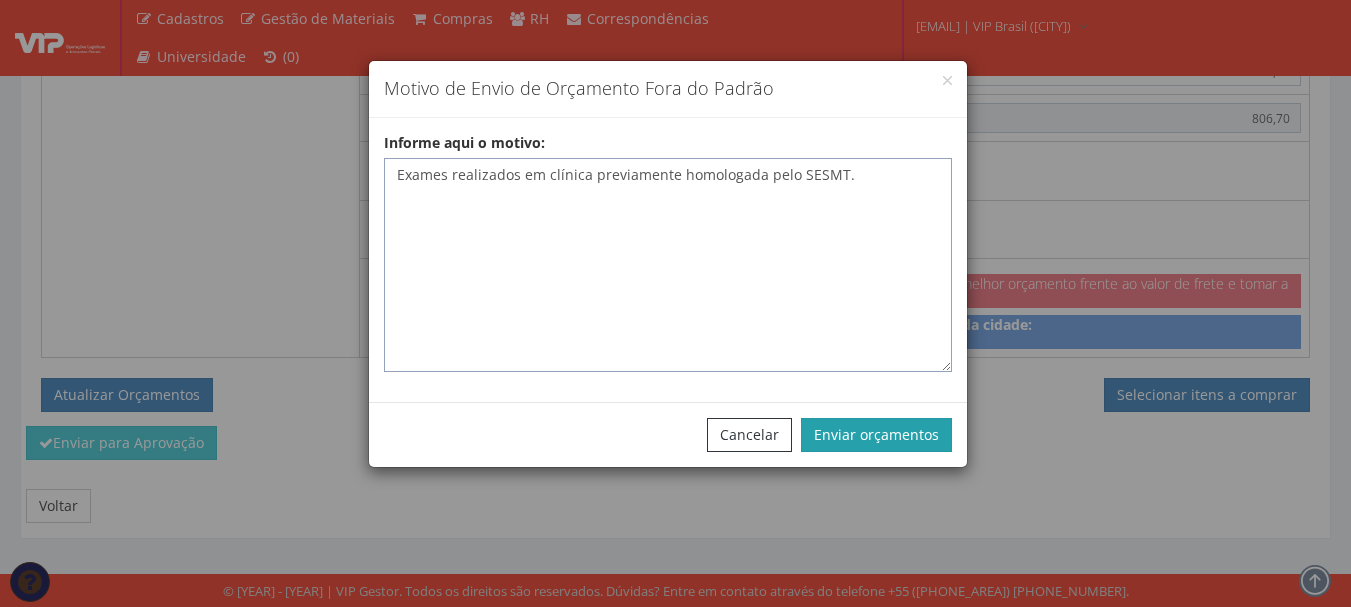 type on "Exames realizados em clínica previamente homologada pelo SESMT." 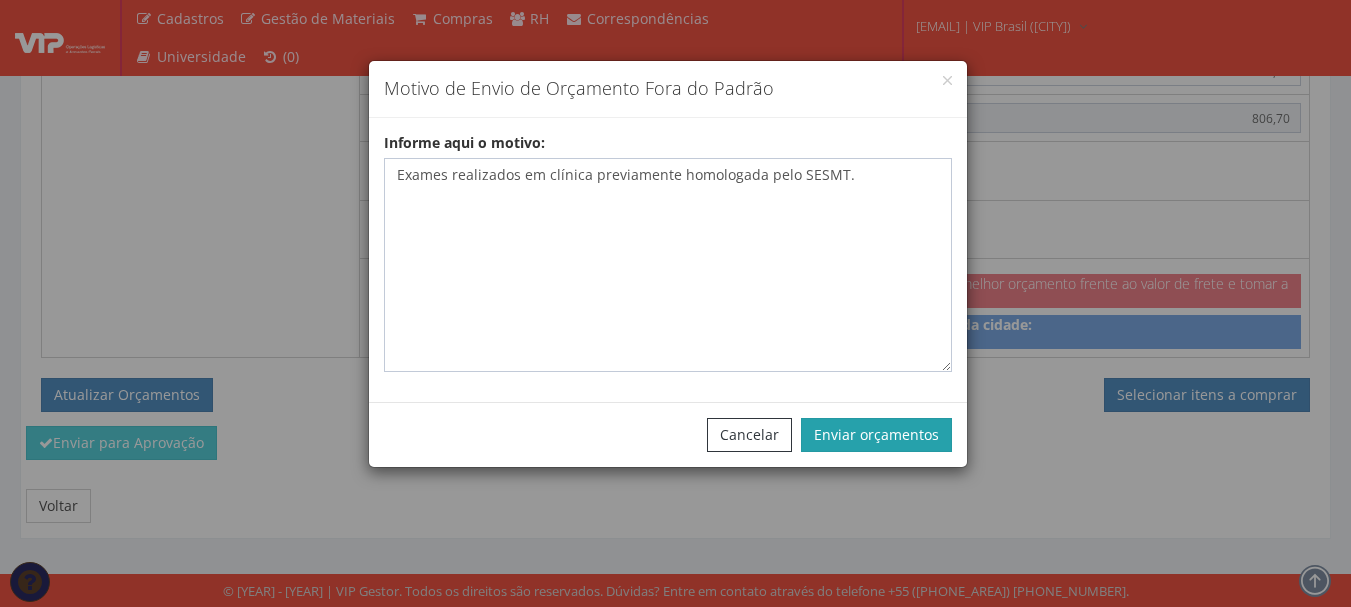 click on "Enviar orçamentos" at bounding box center (876, 435) 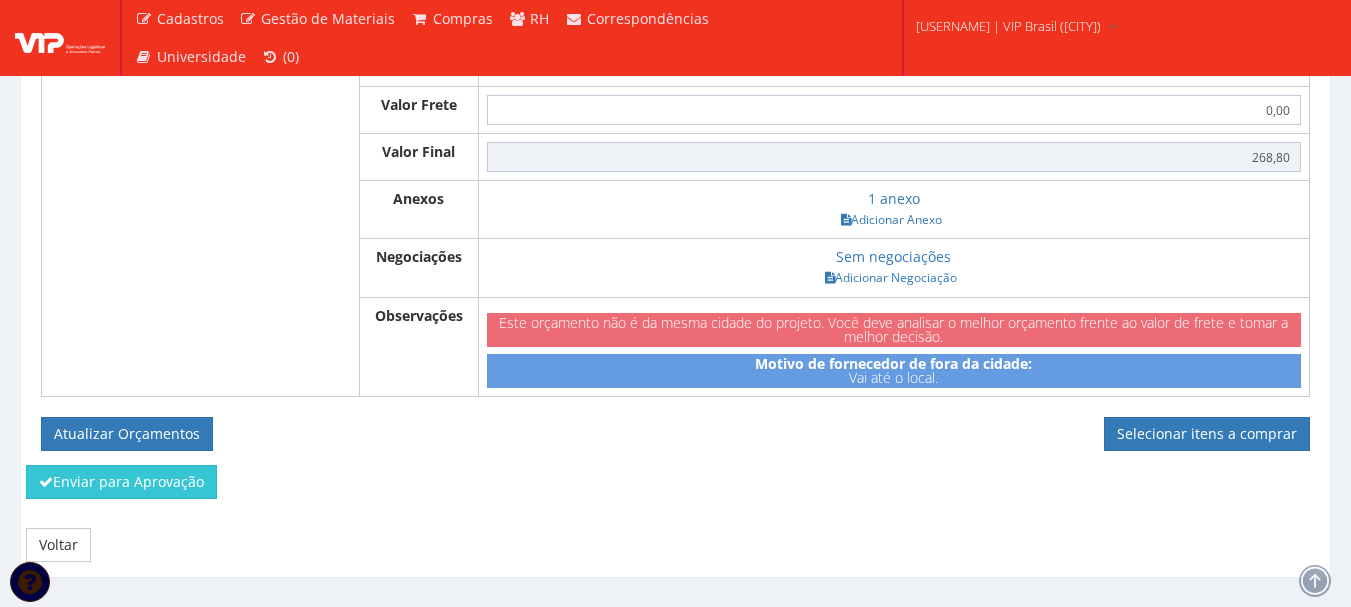 scroll, scrollTop: 1021, scrollLeft: 0, axis: vertical 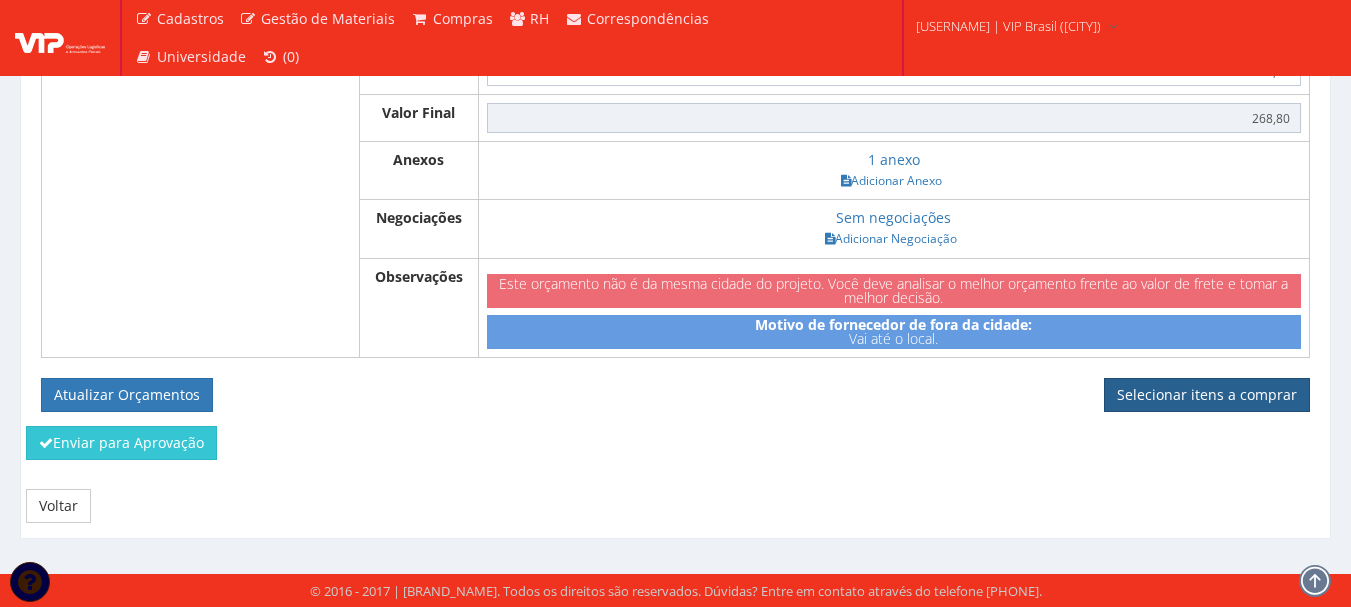 click on "Selecionar itens a
comprar" at bounding box center [1207, 395] 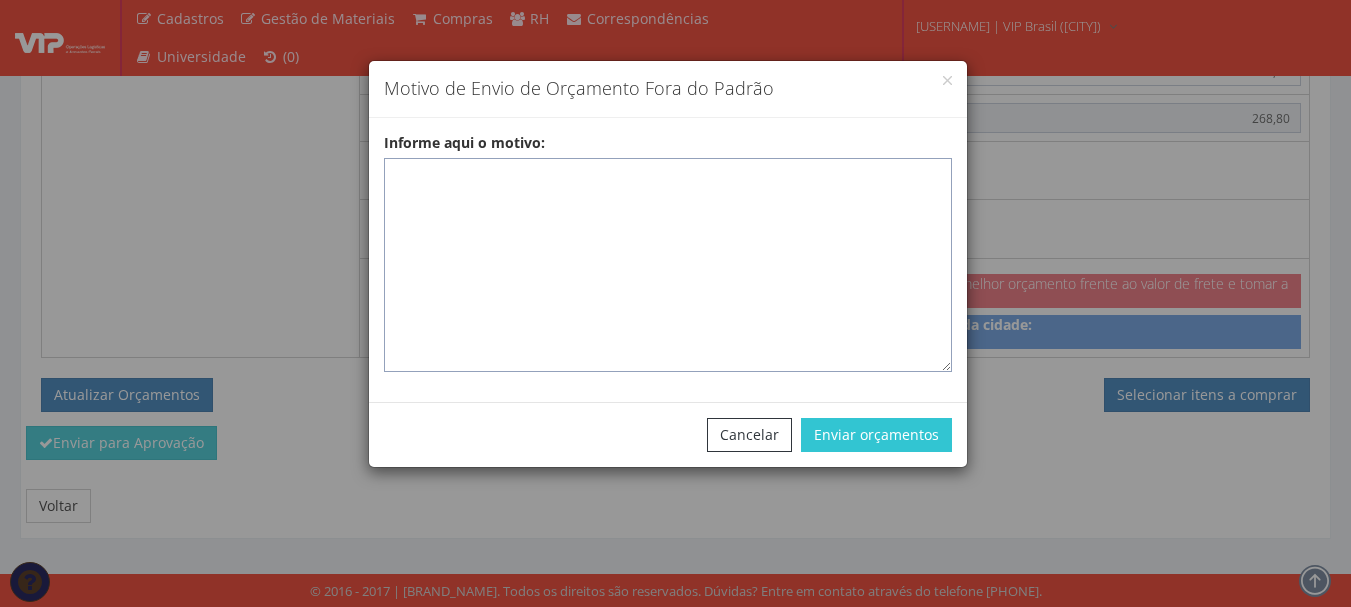 click on "Informe aqui o motivo:" at bounding box center [668, 265] 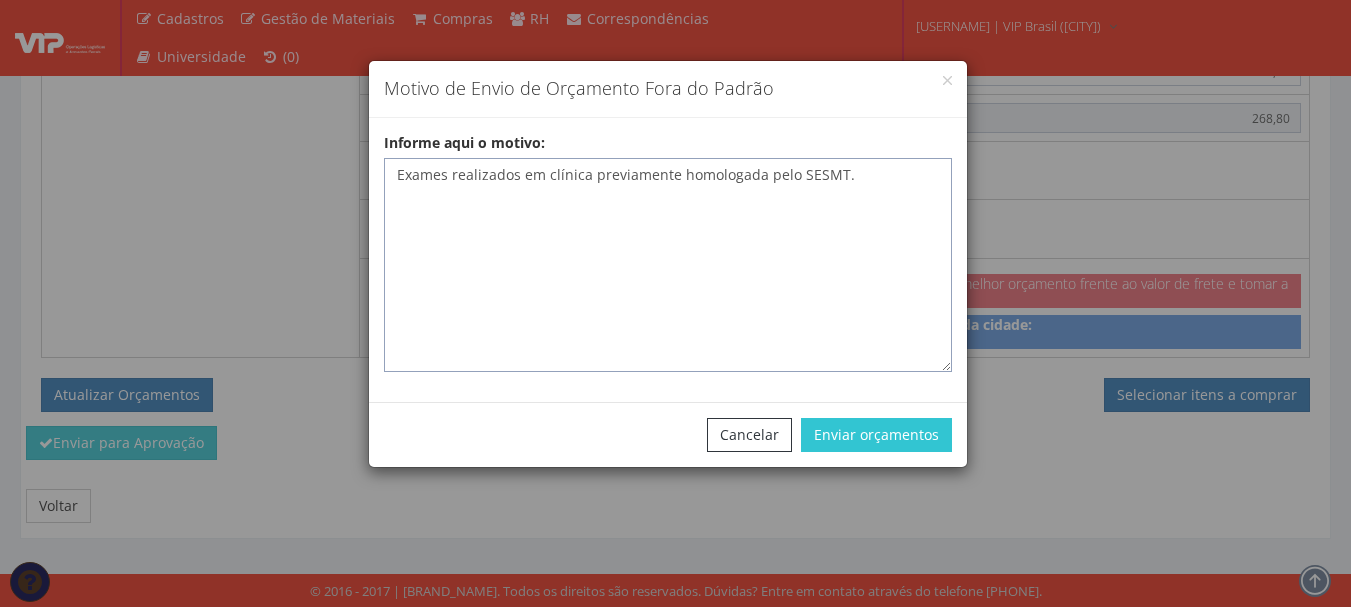 drag, startPoint x: 852, startPoint y: 167, endPoint x: 0, endPoint y: 167, distance: 852 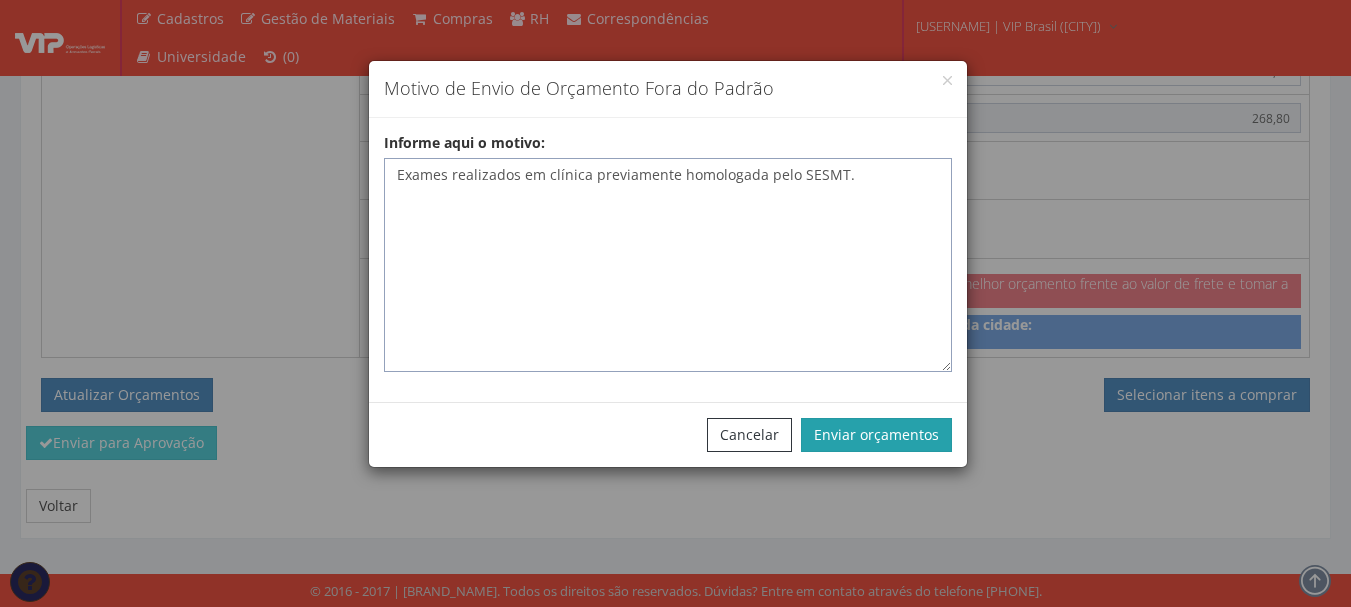 type on "Exames realizados em clínica previamente homologada pelo SESMT." 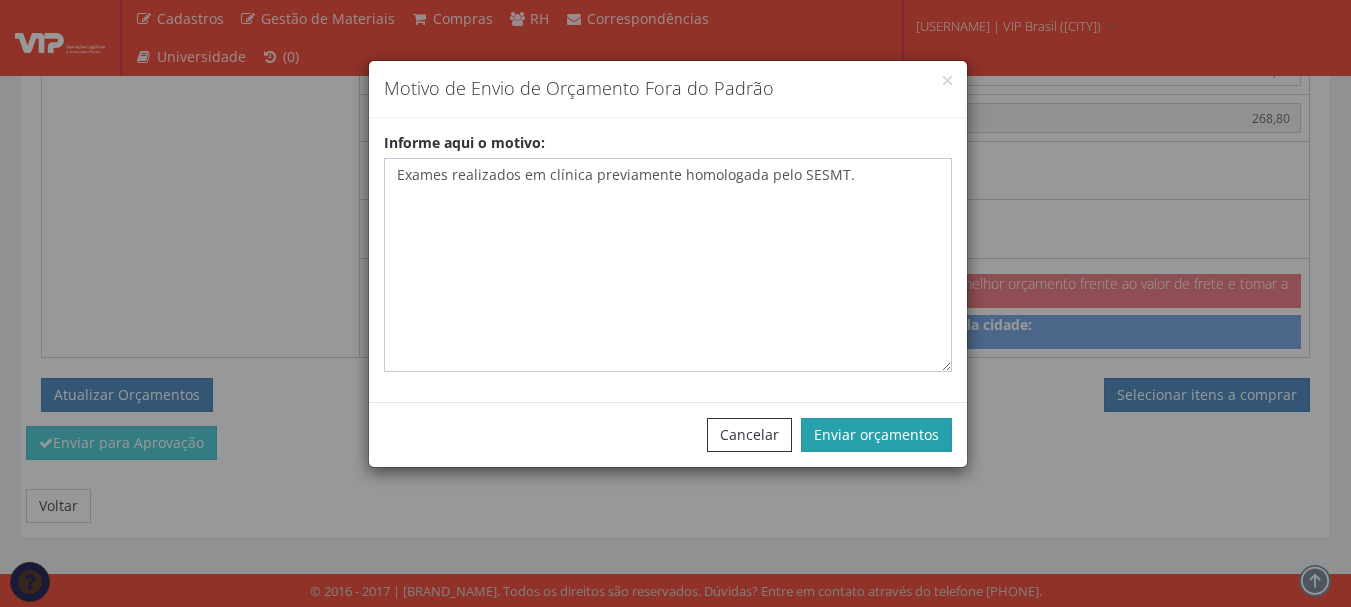click on "Enviar orçamentos" at bounding box center (876, 435) 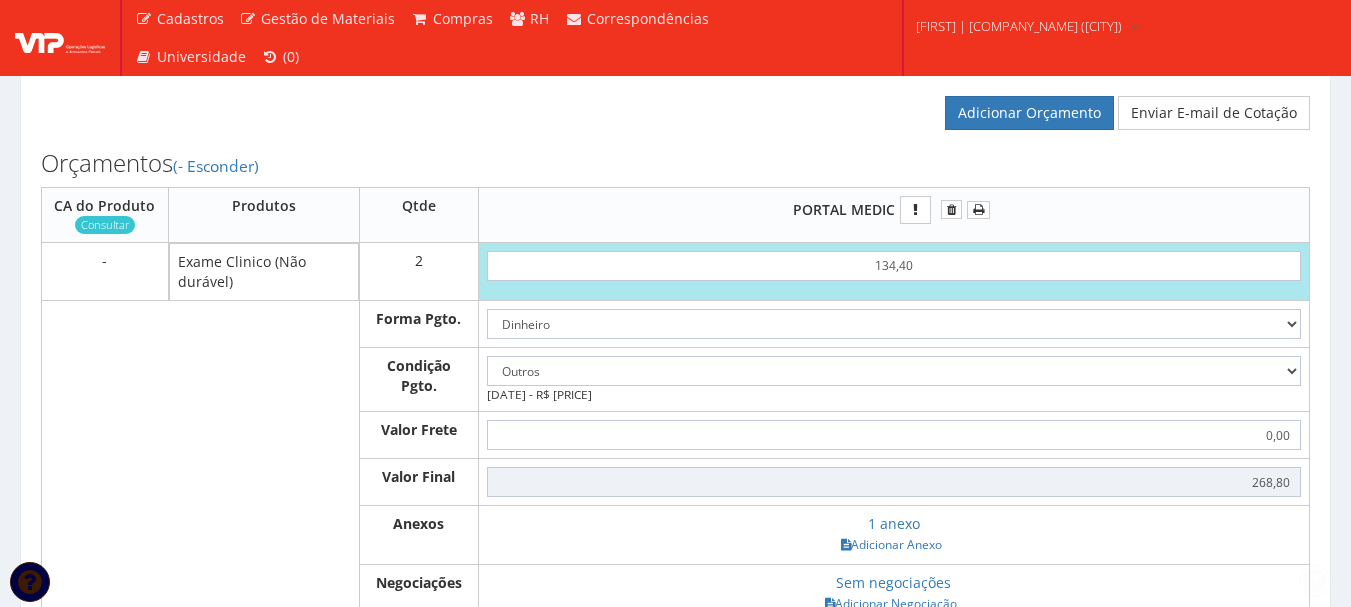 scroll, scrollTop: 900, scrollLeft: 0, axis: vertical 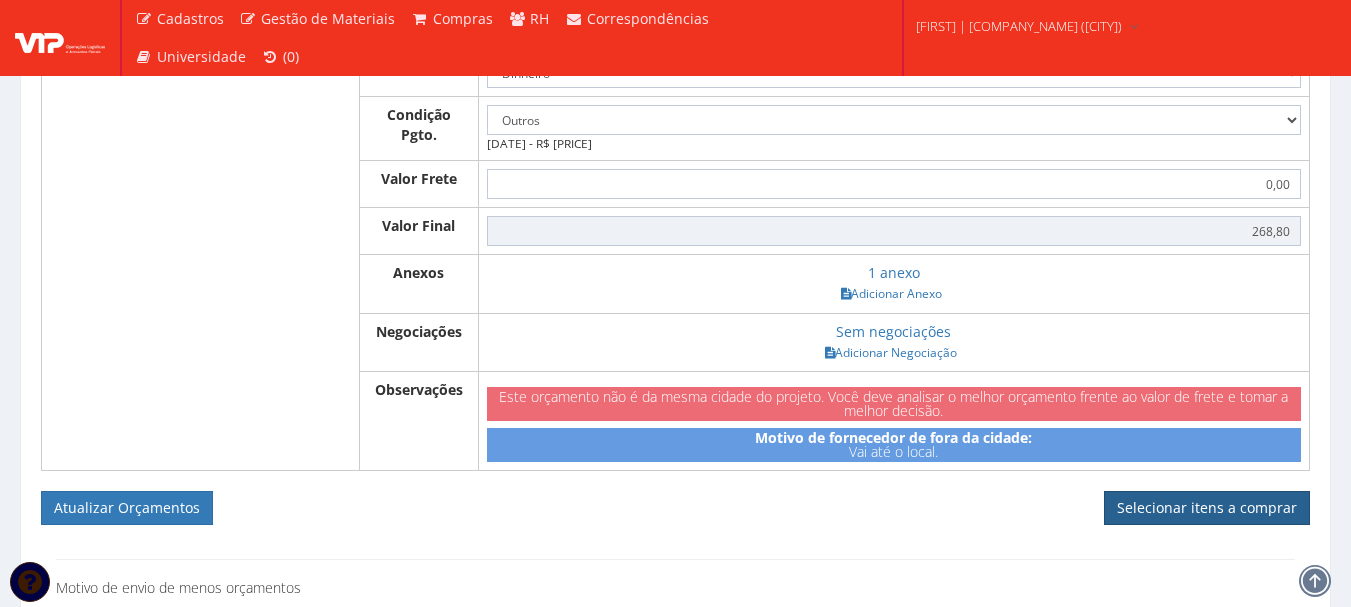 click on "Selecionar itens a
comprar" at bounding box center [1207, 508] 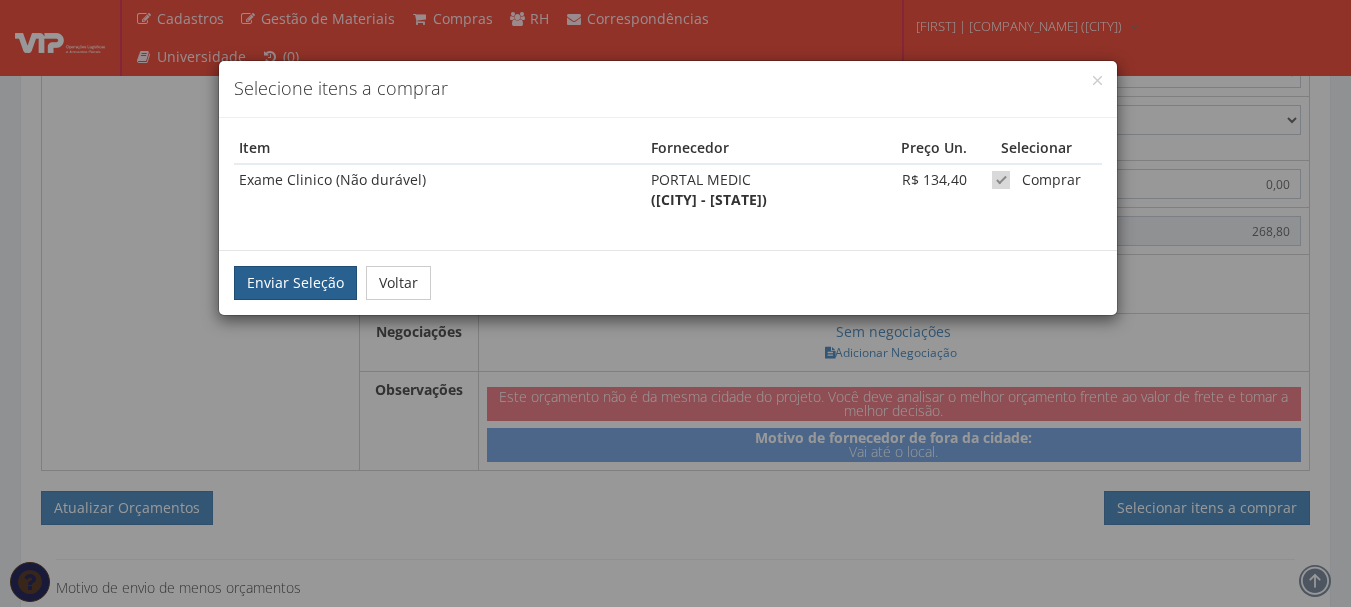 click on "Enviar Seleção" at bounding box center (295, 283) 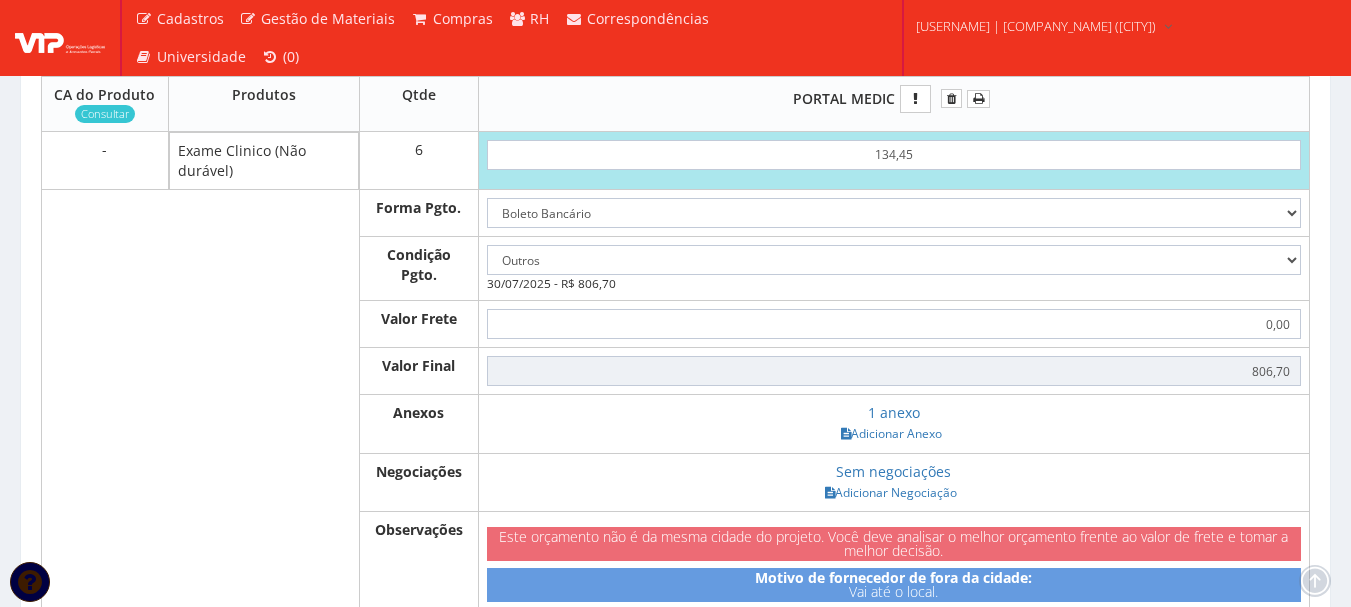 scroll, scrollTop: 1200, scrollLeft: 0, axis: vertical 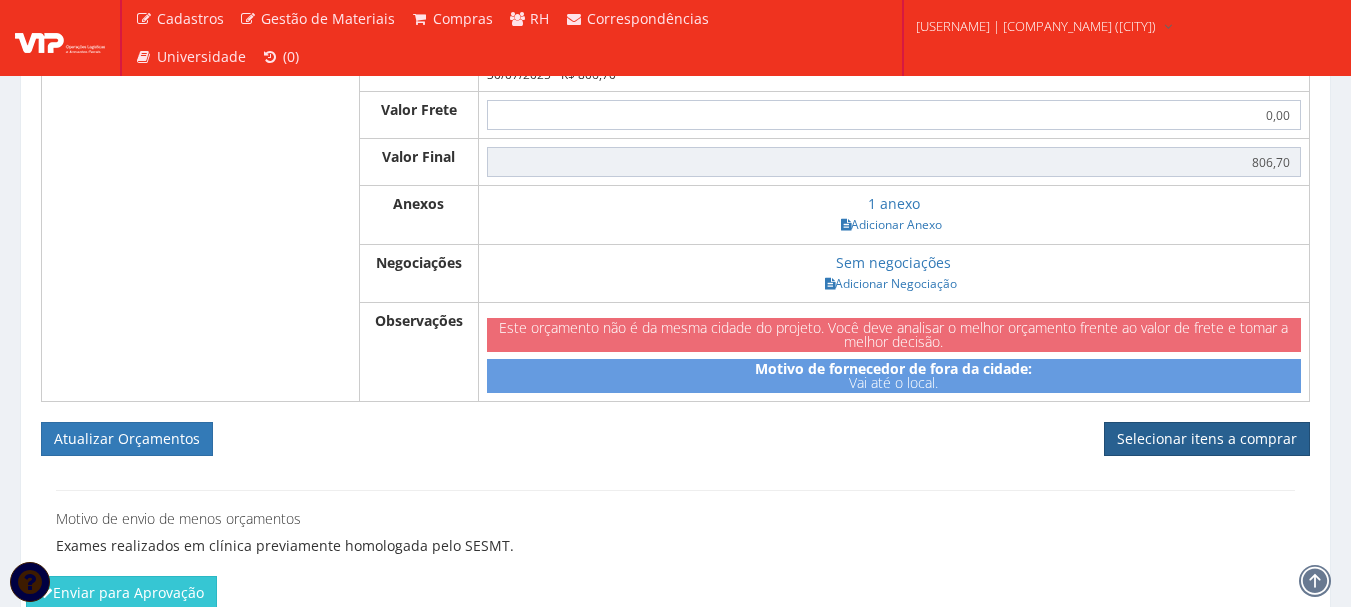 click on "Selecionar itens a
comprar" at bounding box center [1207, 439] 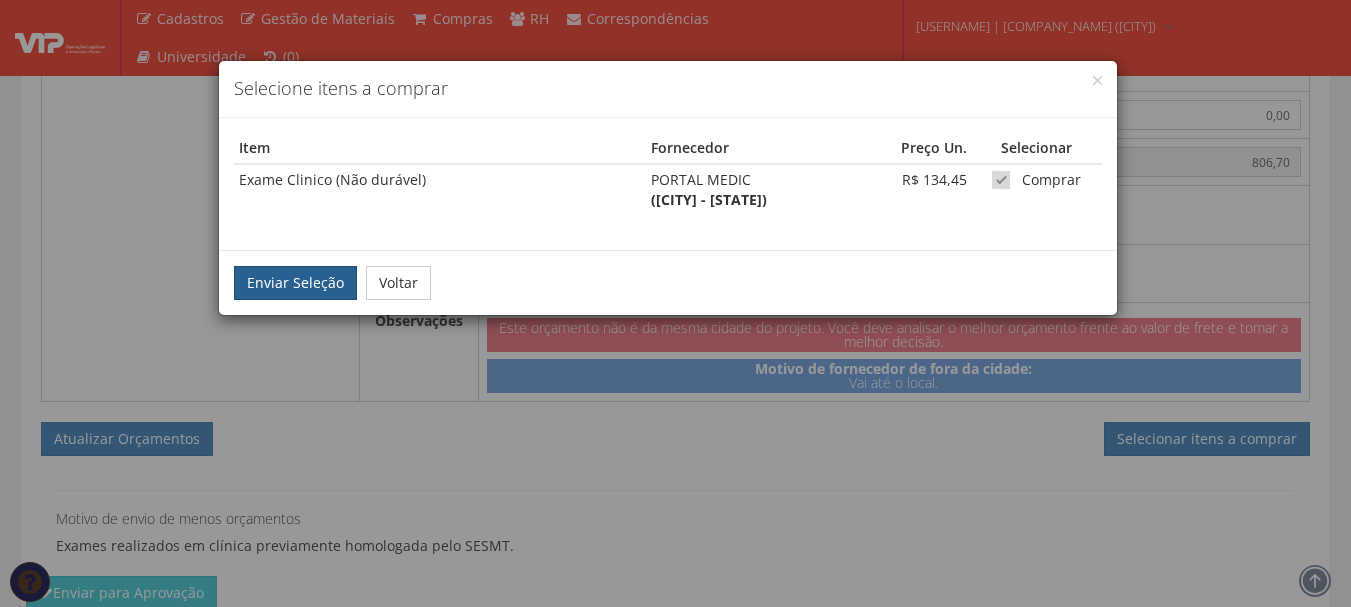 click on "Enviar Seleção" at bounding box center [295, 283] 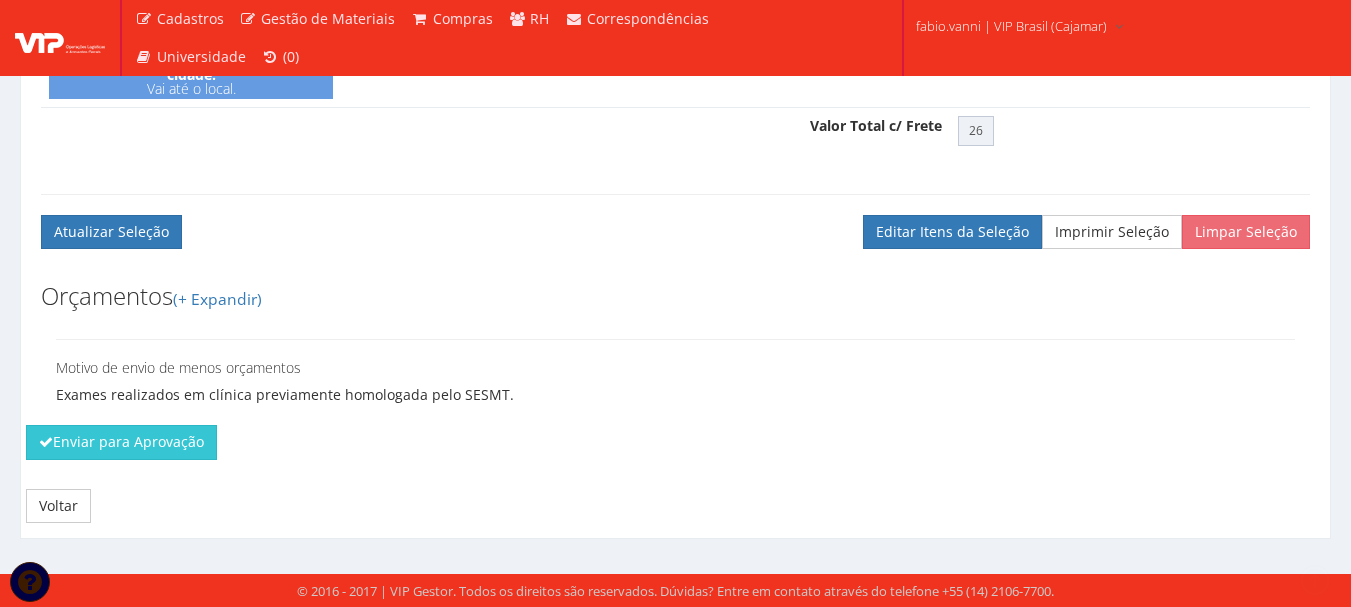 scroll, scrollTop: 963, scrollLeft: 0, axis: vertical 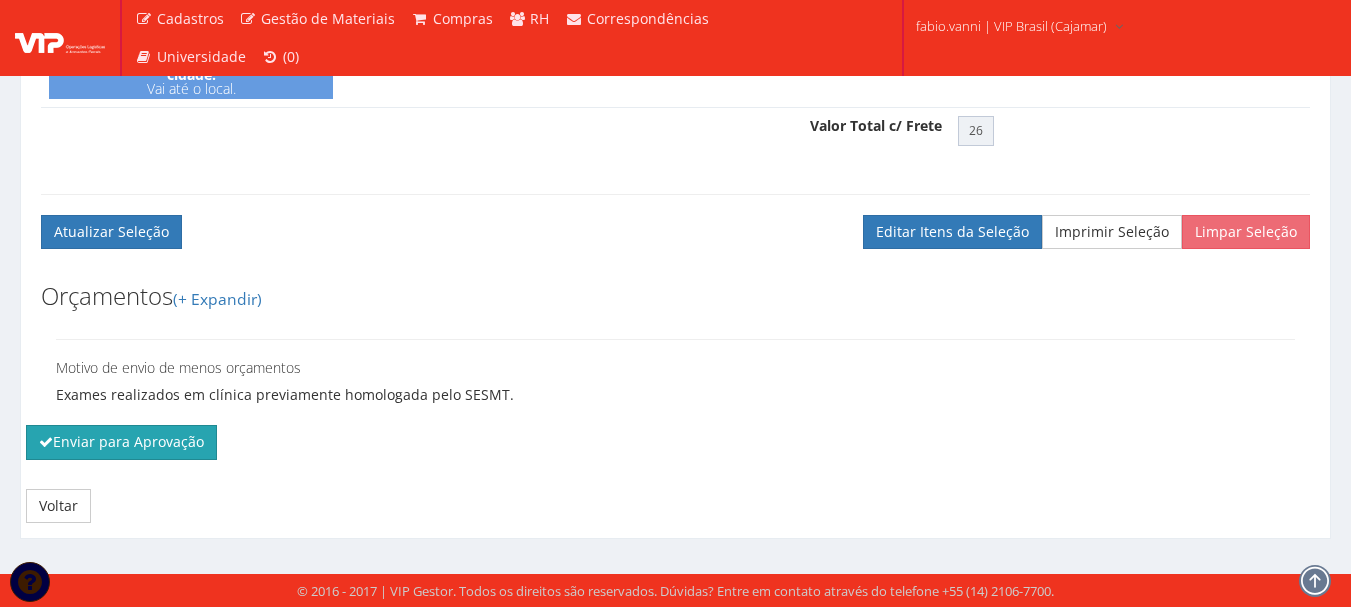 click on "Enviar para Aprovação" at bounding box center (121, 442) 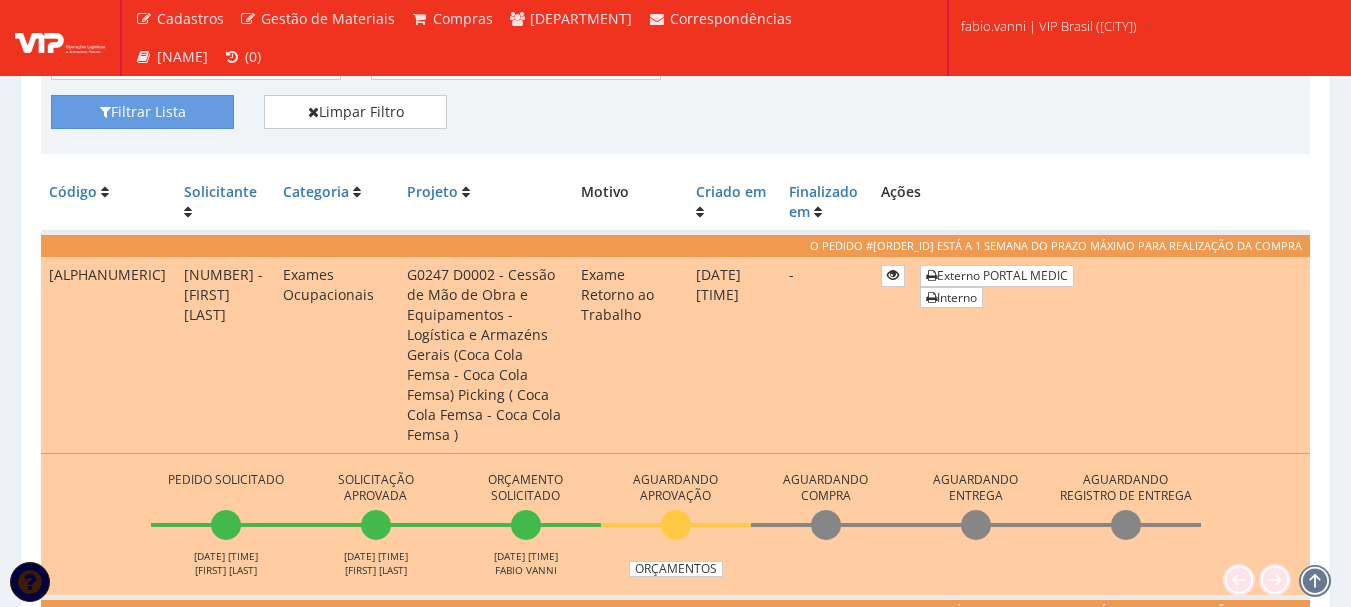 scroll, scrollTop: 600, scrollLeft: 0, axis: vertical 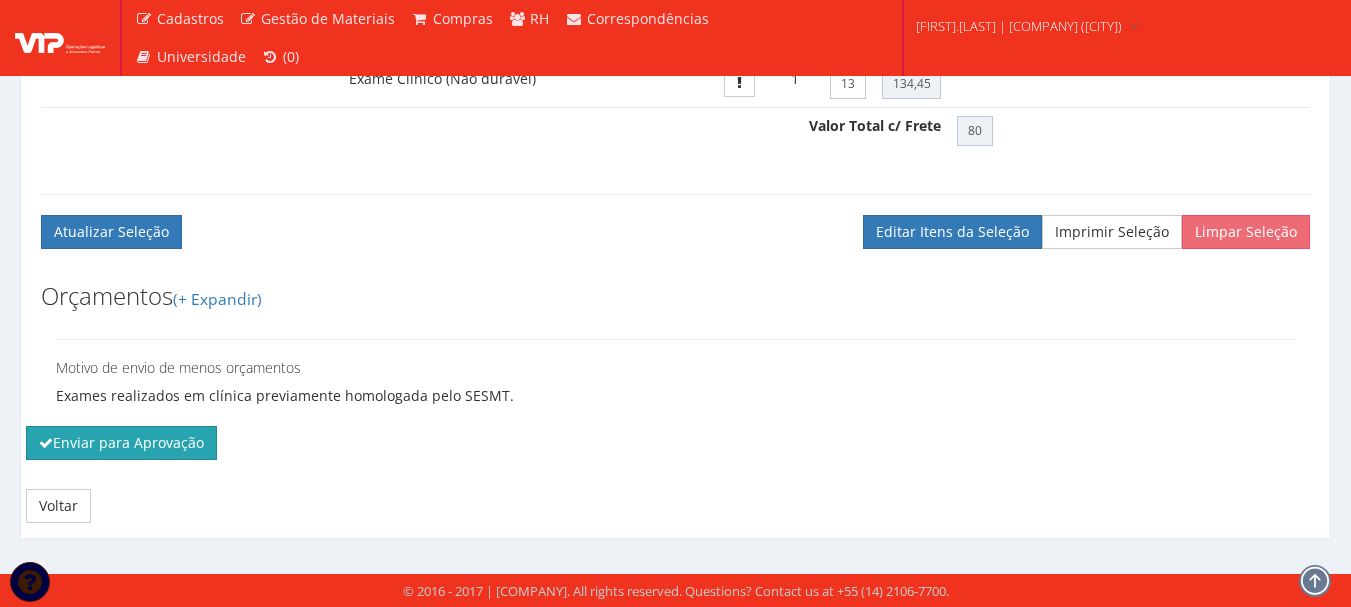 click on "Enviar para Aprovação" at bounding box center (121, 443) 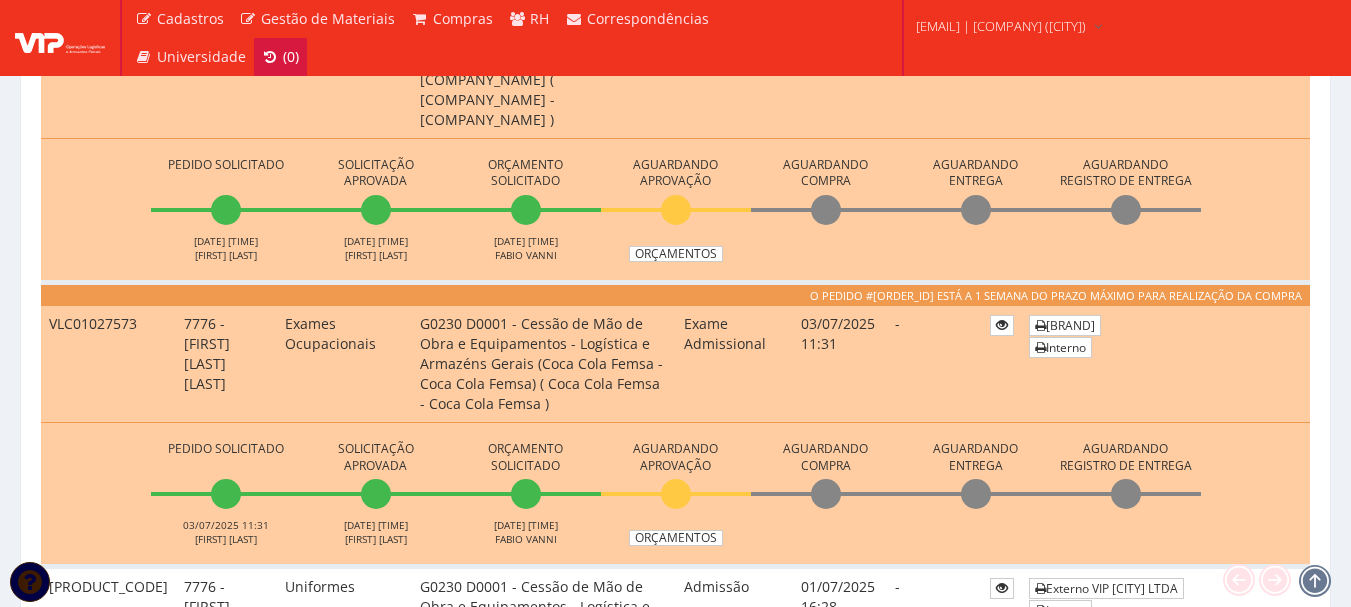 scroll, scrollTop: 400, scrollLeft: 0, axis: vertical 